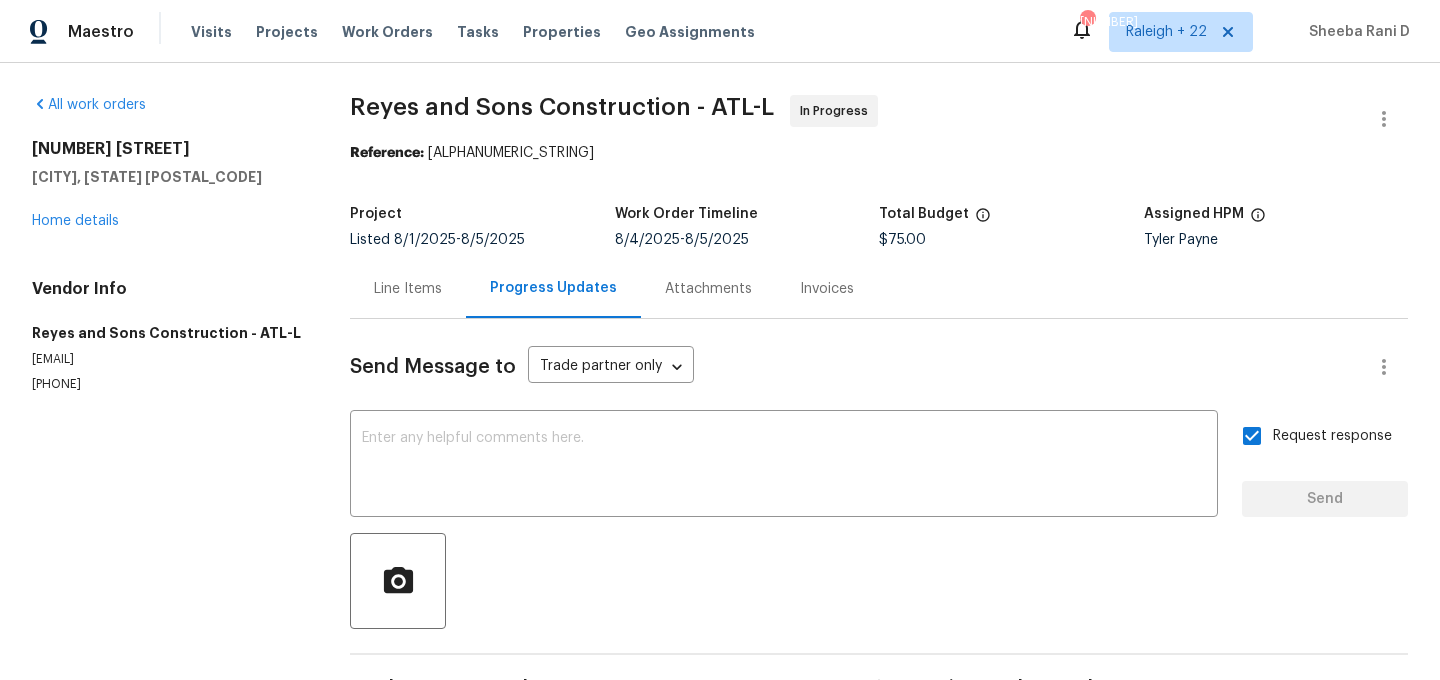 scroll, scrollTop: 0, scrollLeft: 0, axis: both 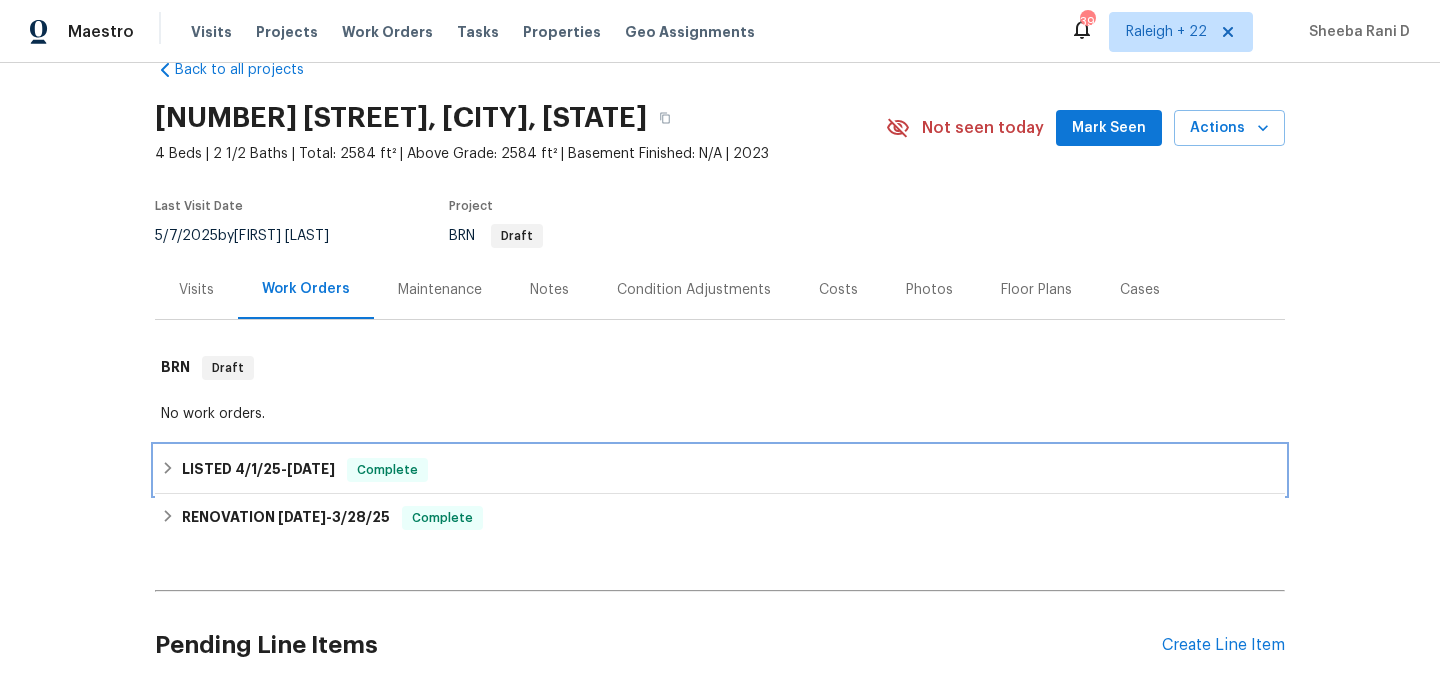 click 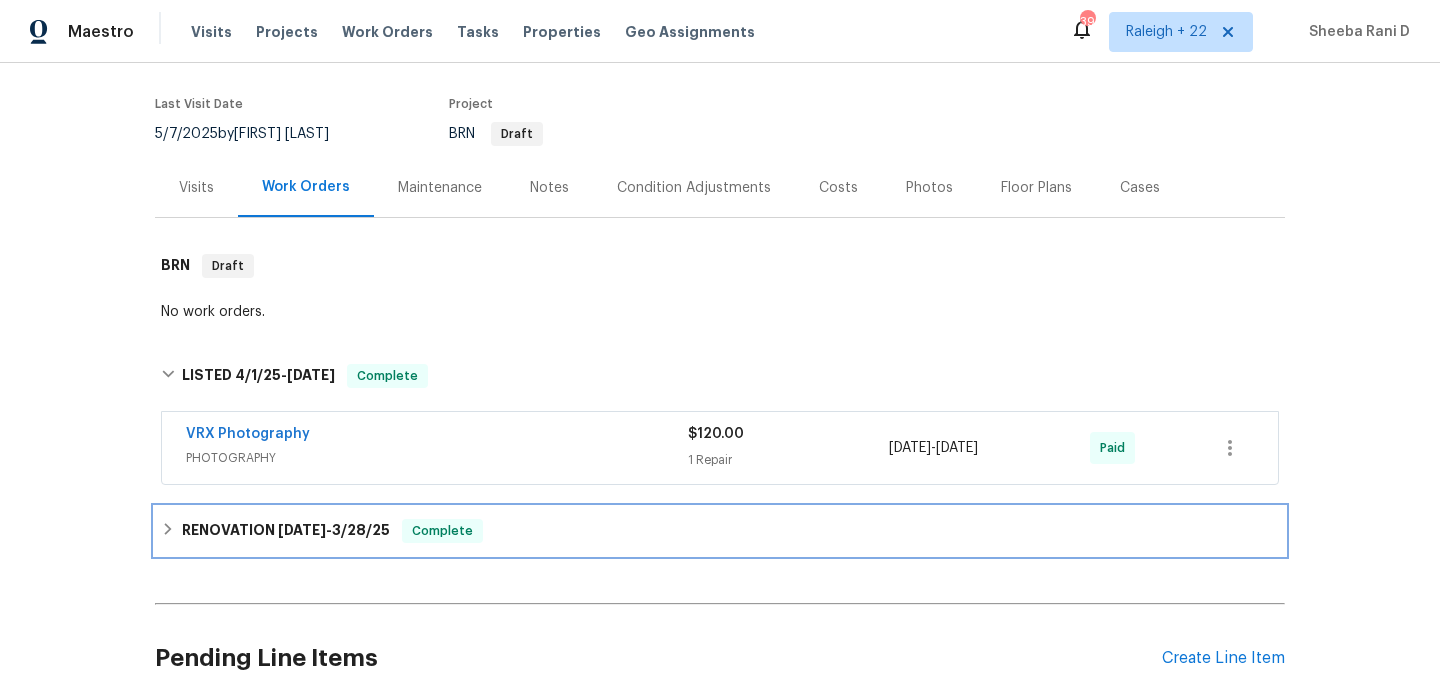 click 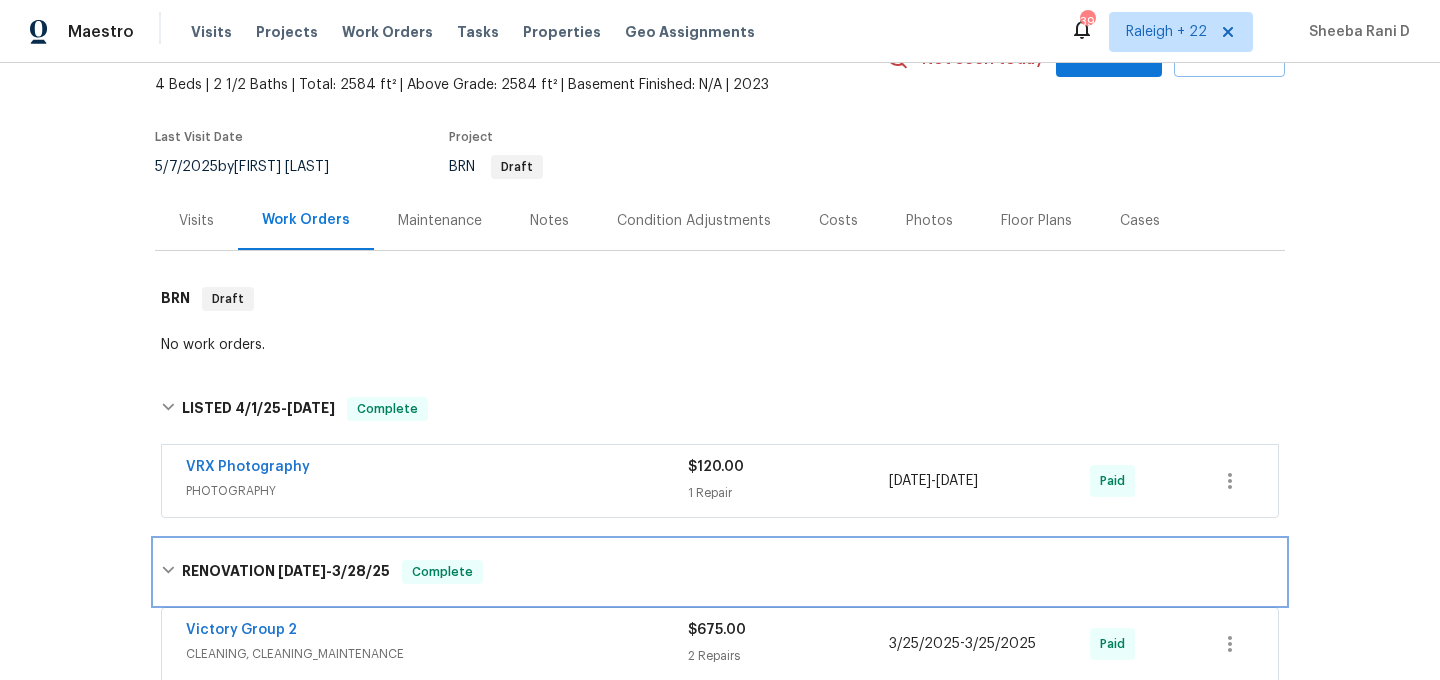 scroll, scrollTop: 0, scrollLeft: 0, axis: both 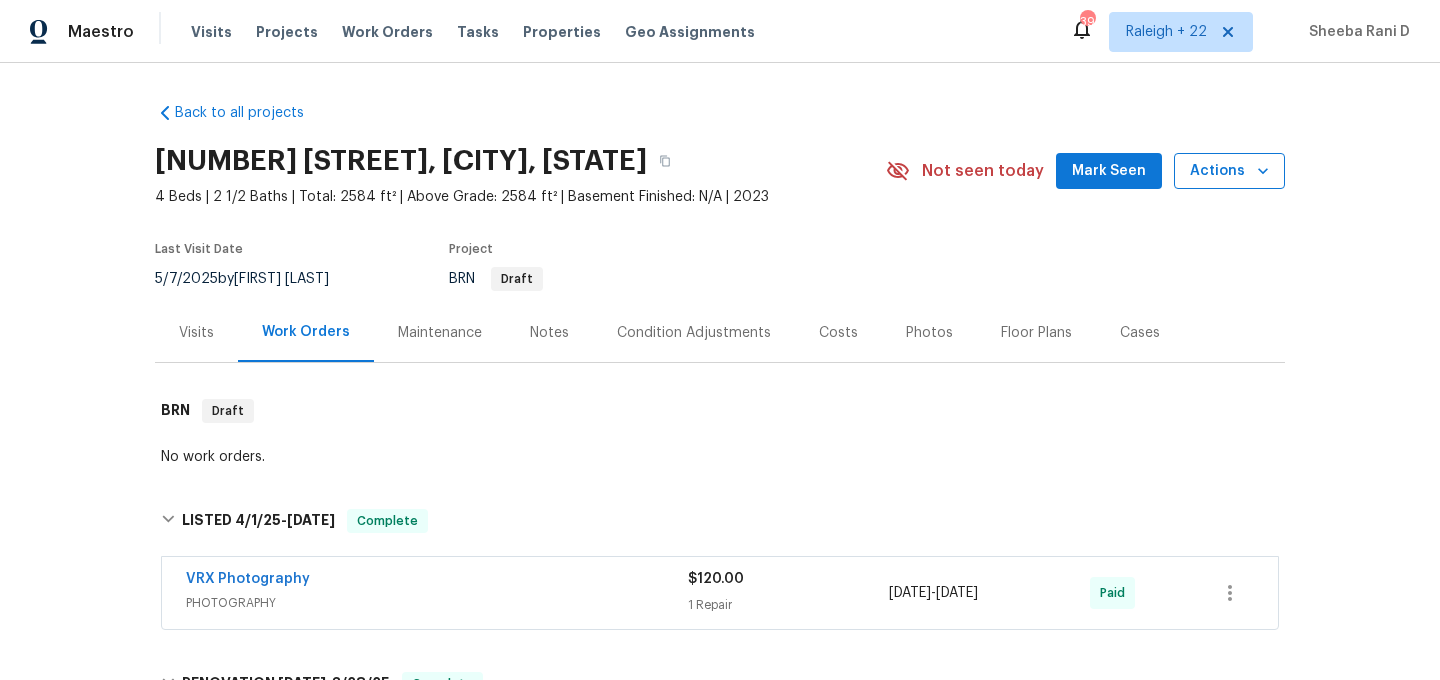 click on "Actions" at bounding box center (1229, 171) 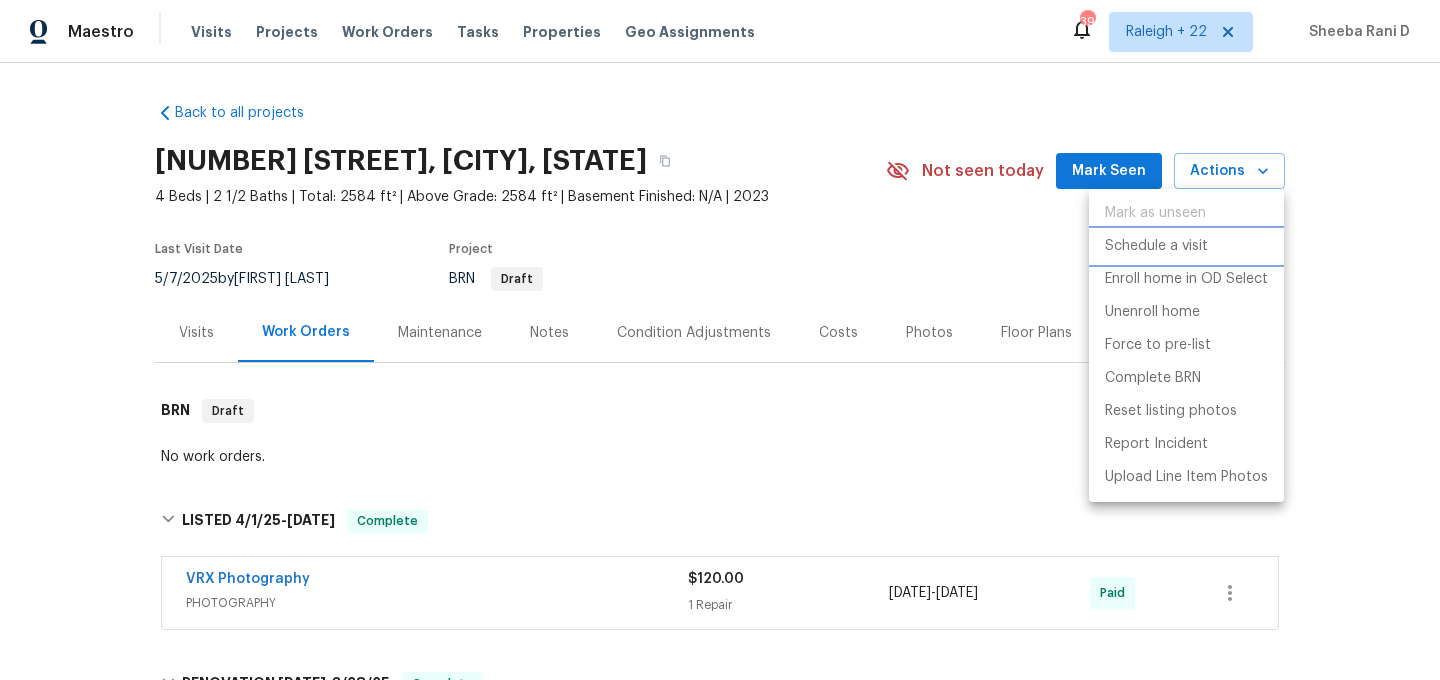 click on "Schedule a visit" at bounding box center (1156, 246) 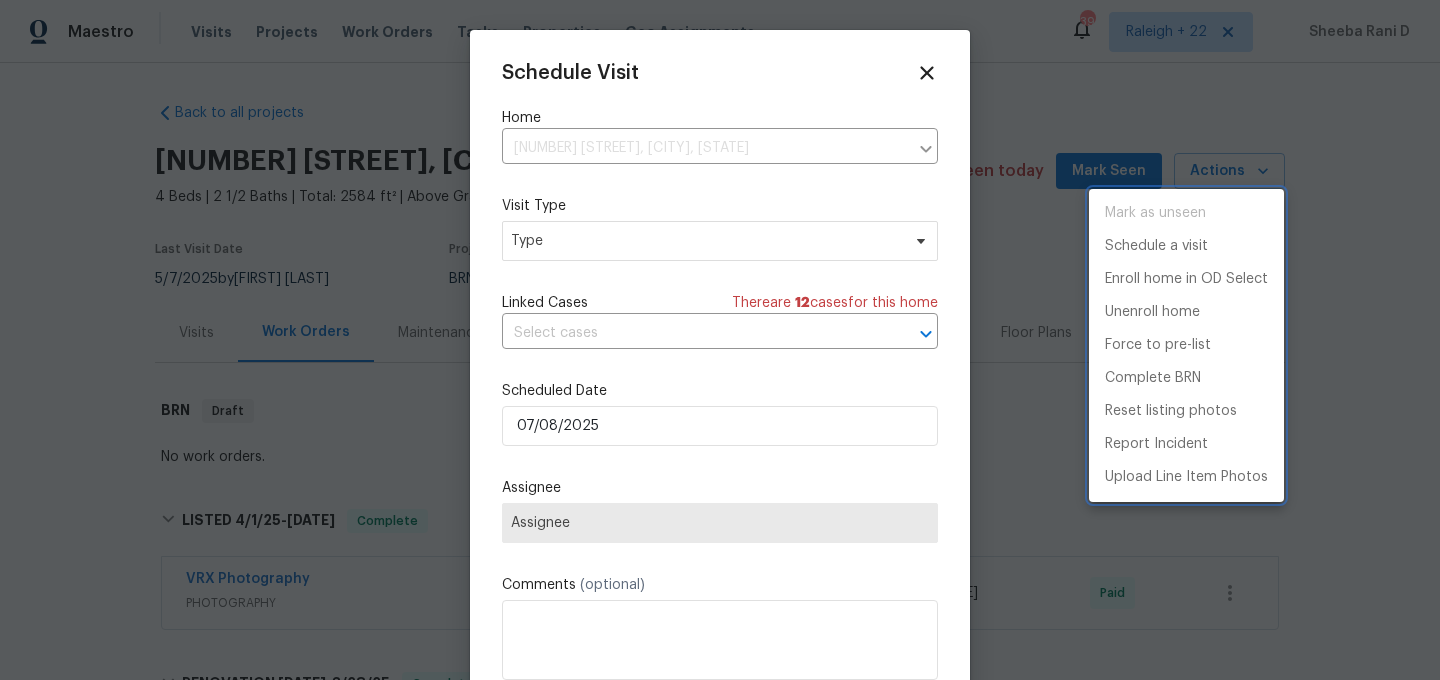 click at bounding box center [720, 340] 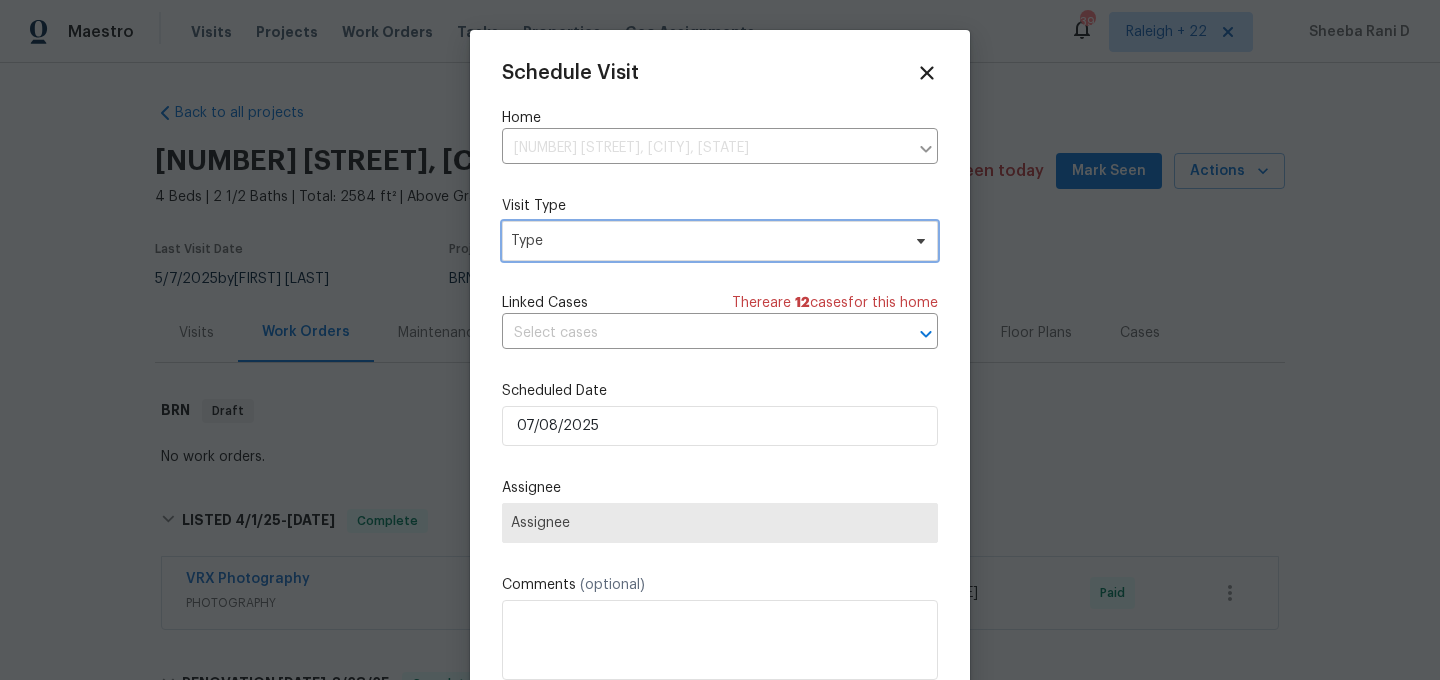 click on "Type" at bounding box center [705, 241] 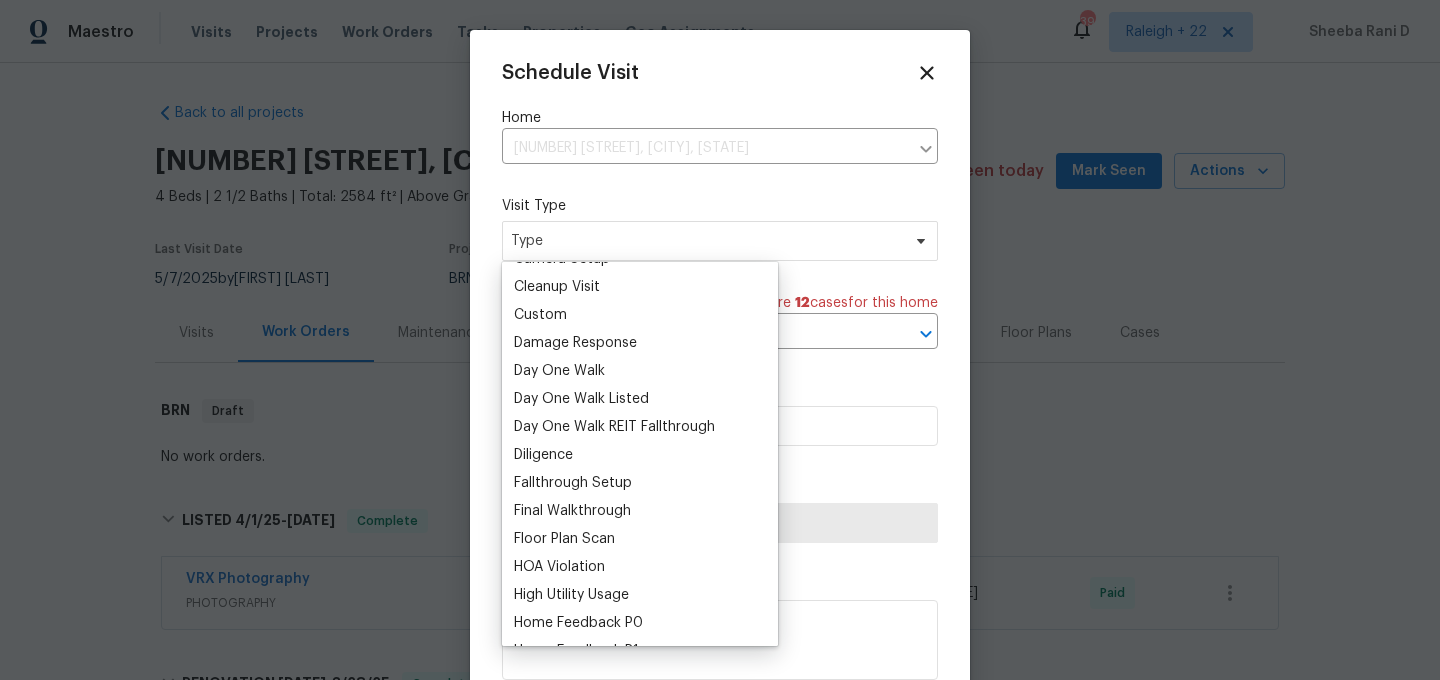 scroll, scrollTop: 317, scrollLeft: 0, axis: vertical 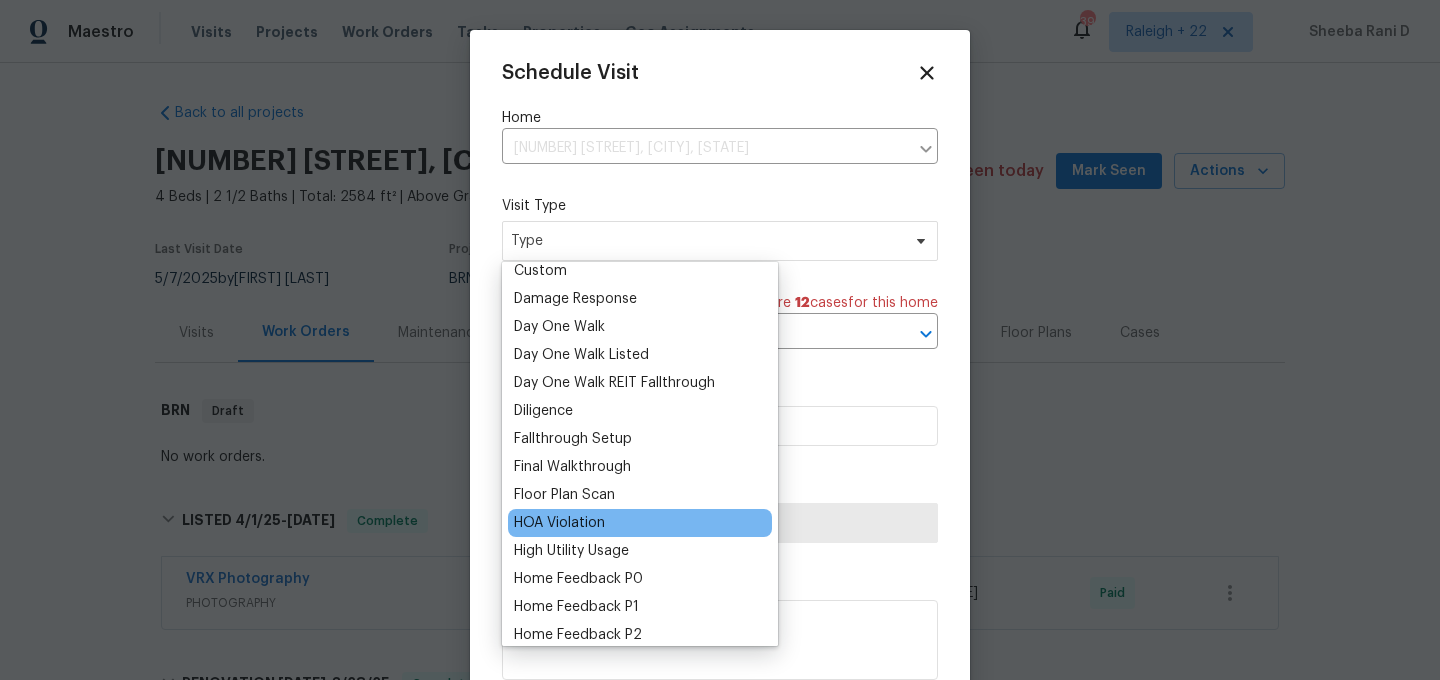click on "HOA Violation" at bounding box center (640, 523) 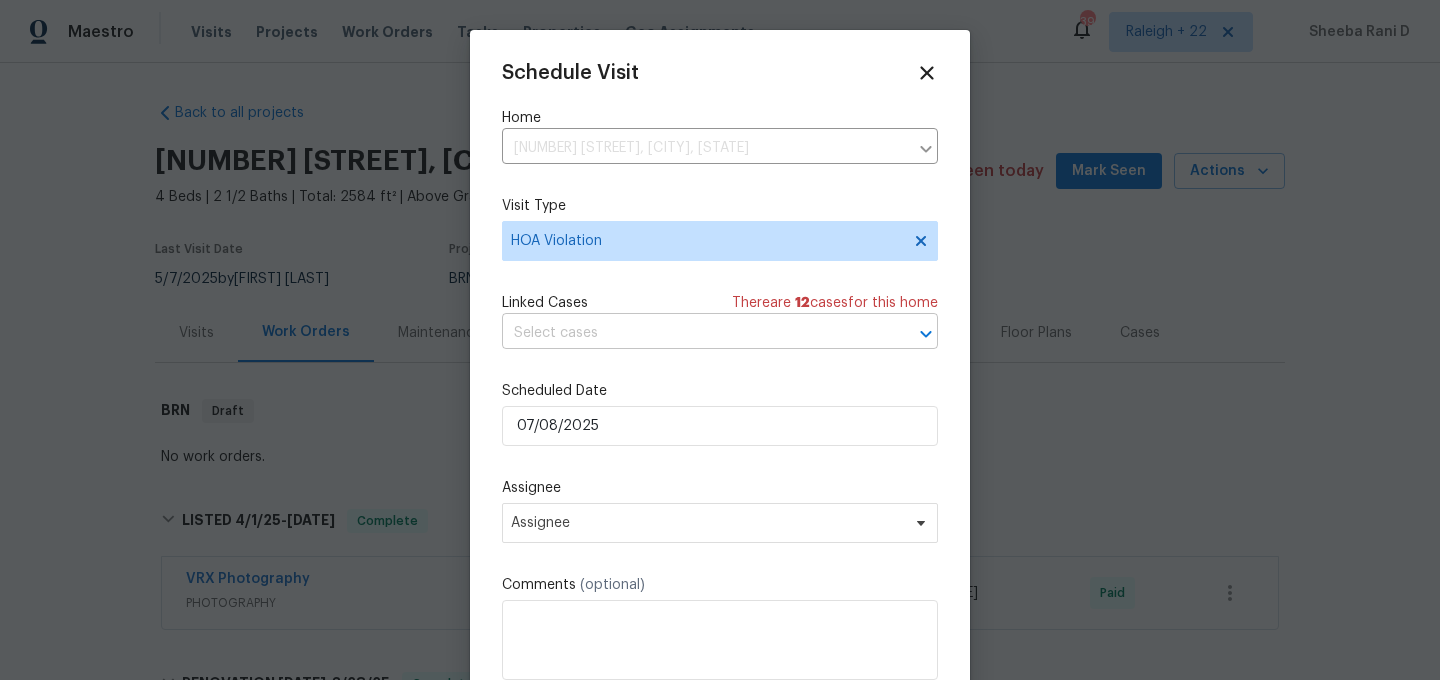 click at bounding box center [692, 333] 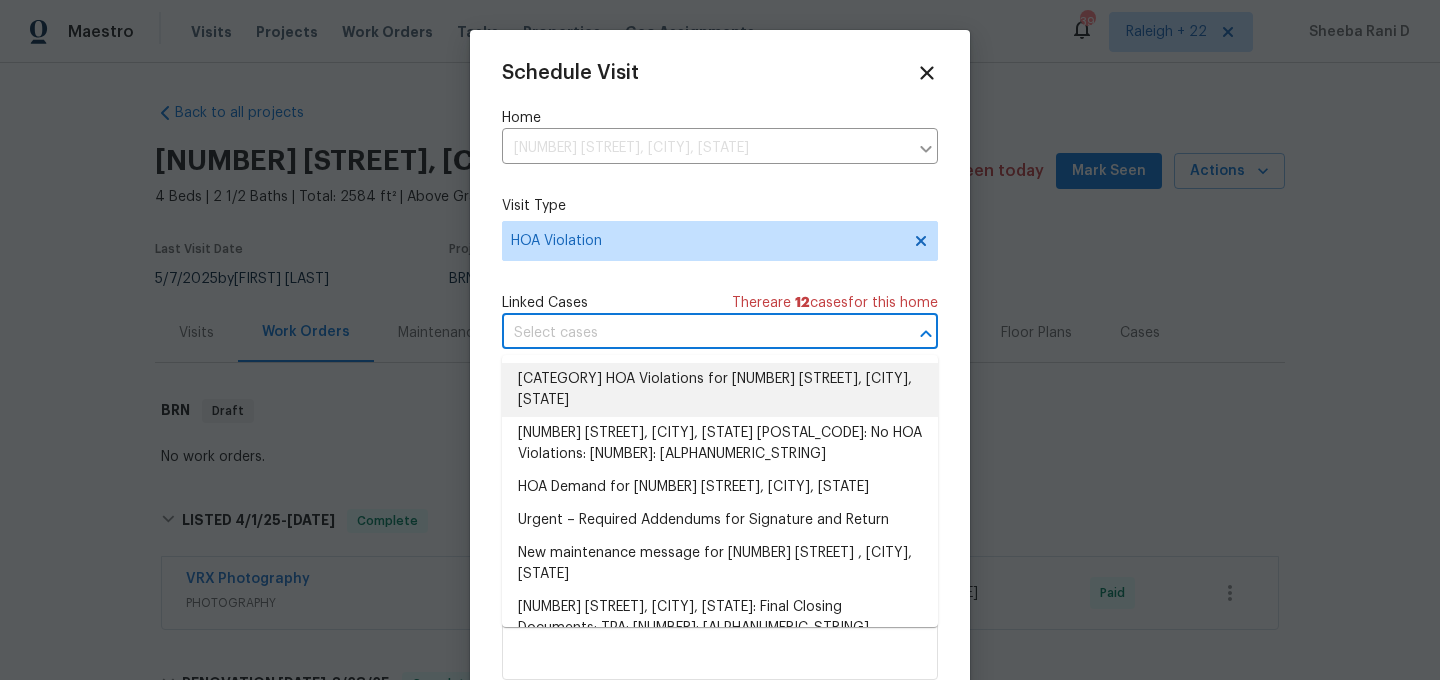 click on "[RESALE_CONTINGENCIES_RELEASED] HOA Violations for 4346 Trotters Way, Lakeland, FL 33801" at bounding box center [720, 390] 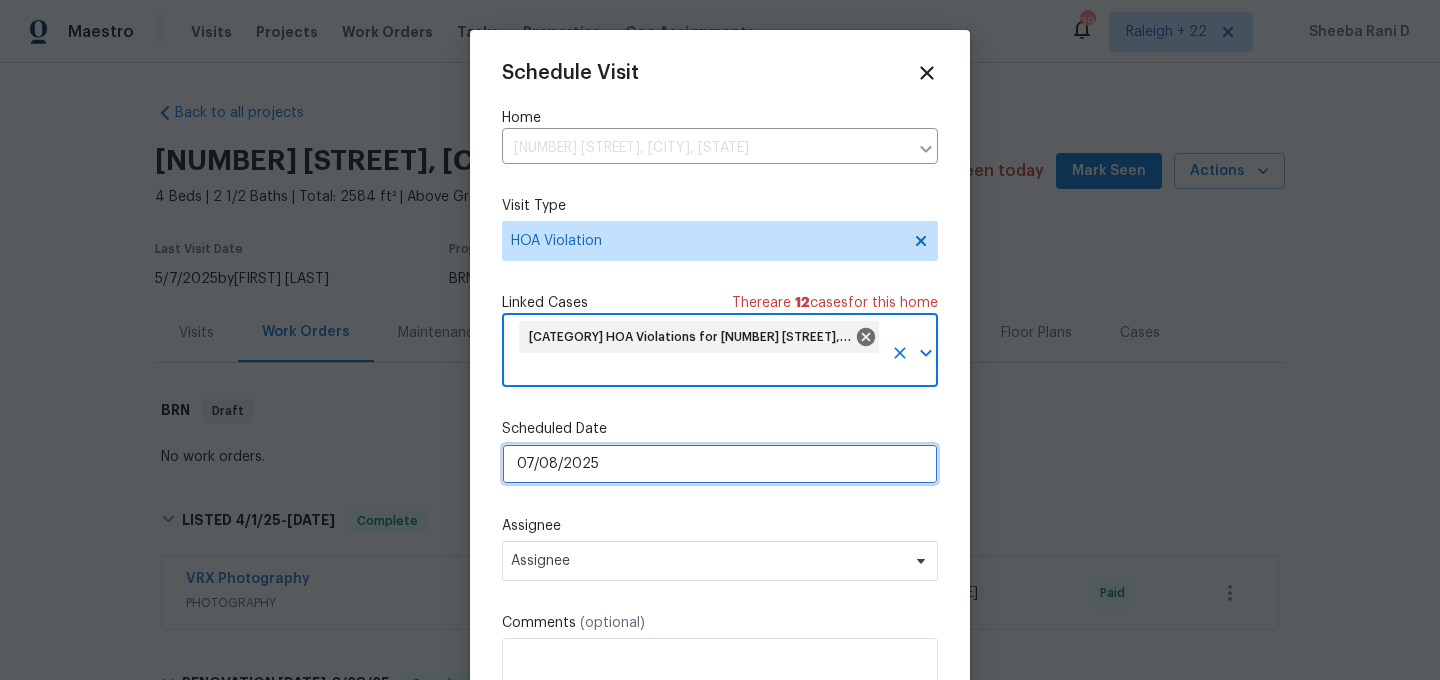 click on "07/08/2025" at bounding box center (720, 464) 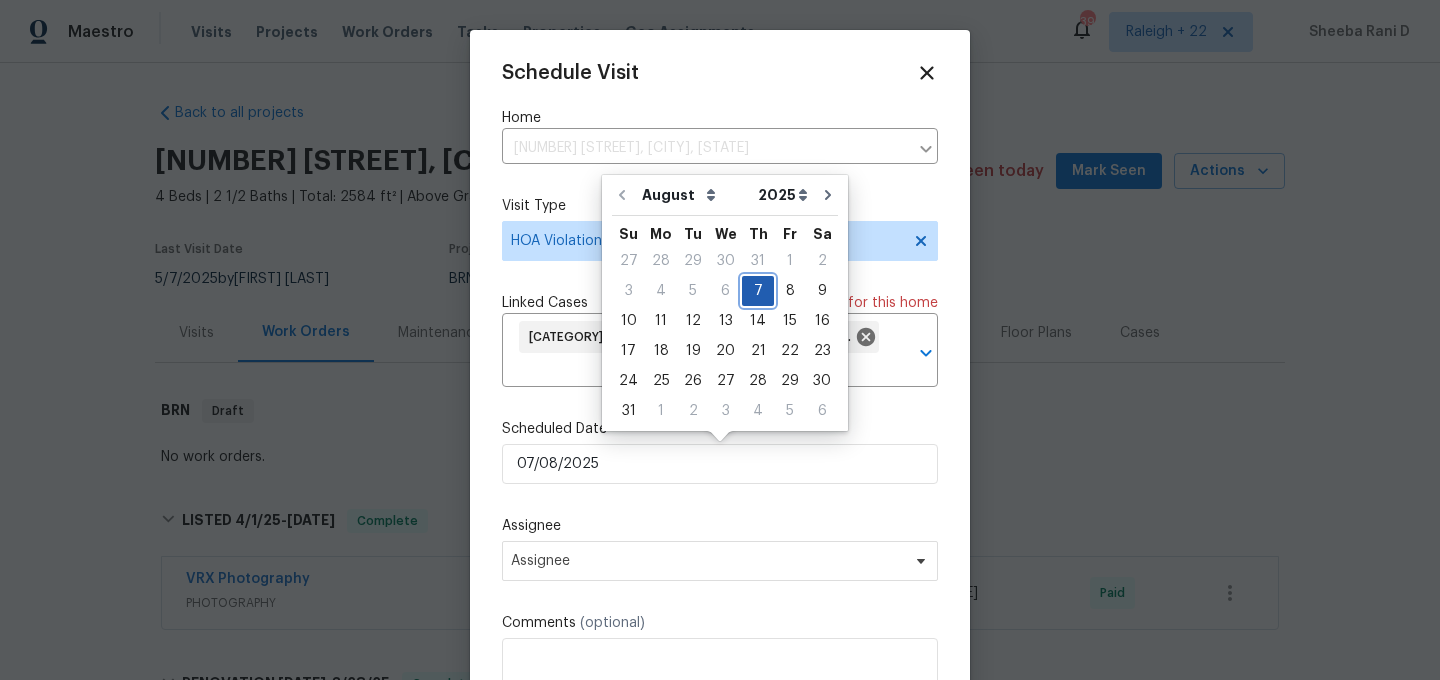 click on "7" at bounding box center (758, 291) 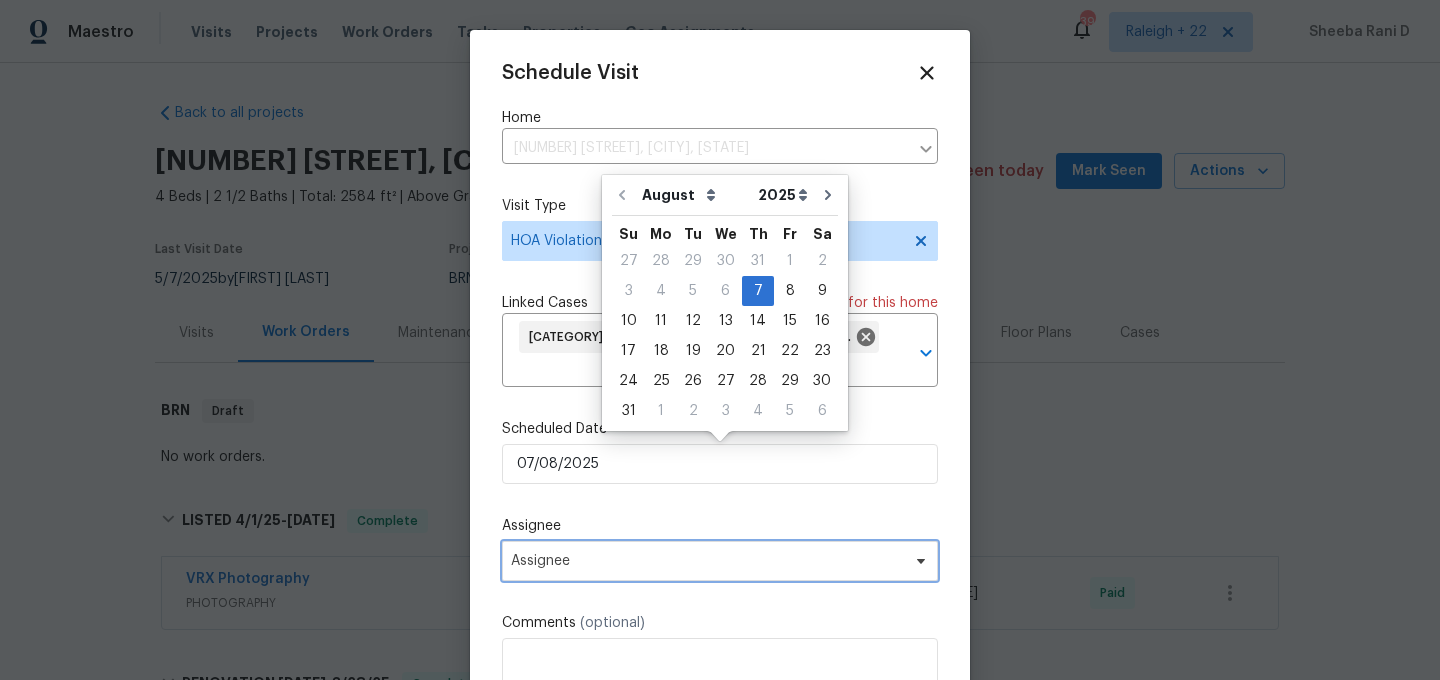 click on "Assignee" at bounding box center (707, 561) 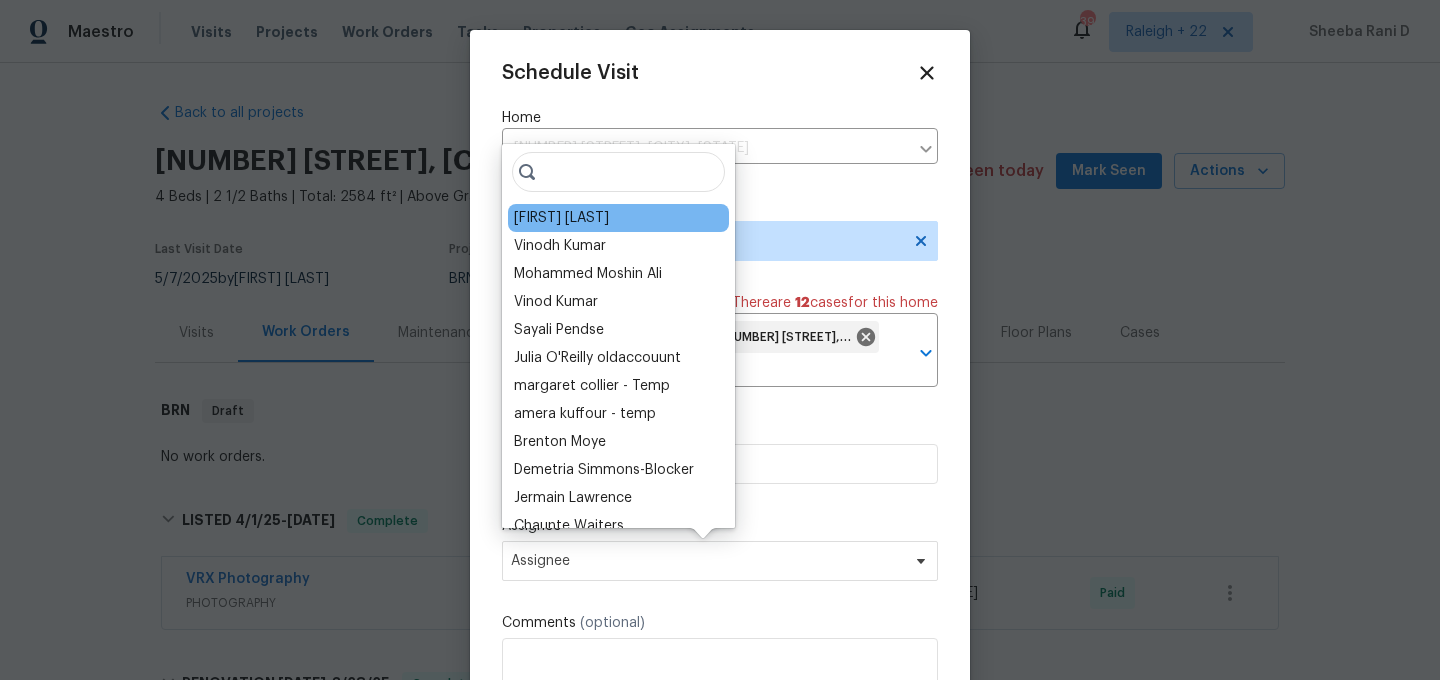 click on "Nick Christian" at bounding box center [618, 218] 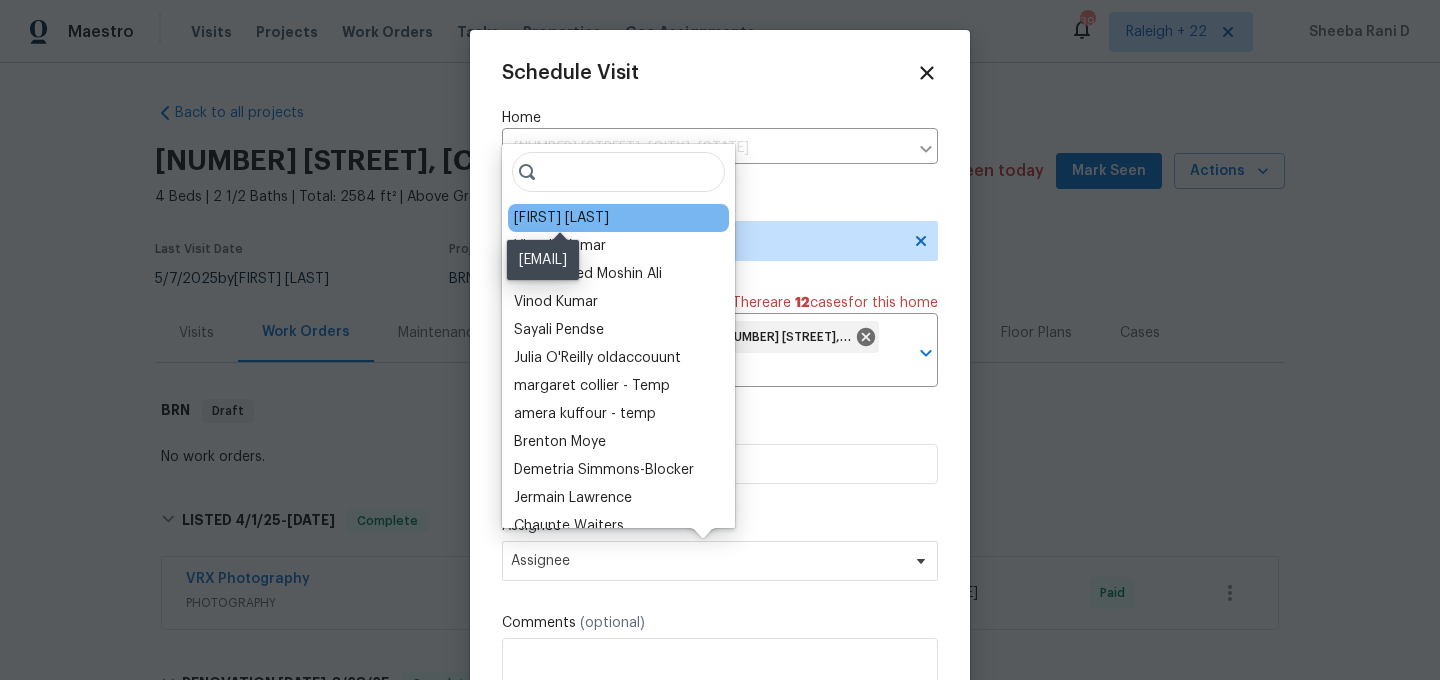 click on "Nick Christian" at bounding box center [561, 218] 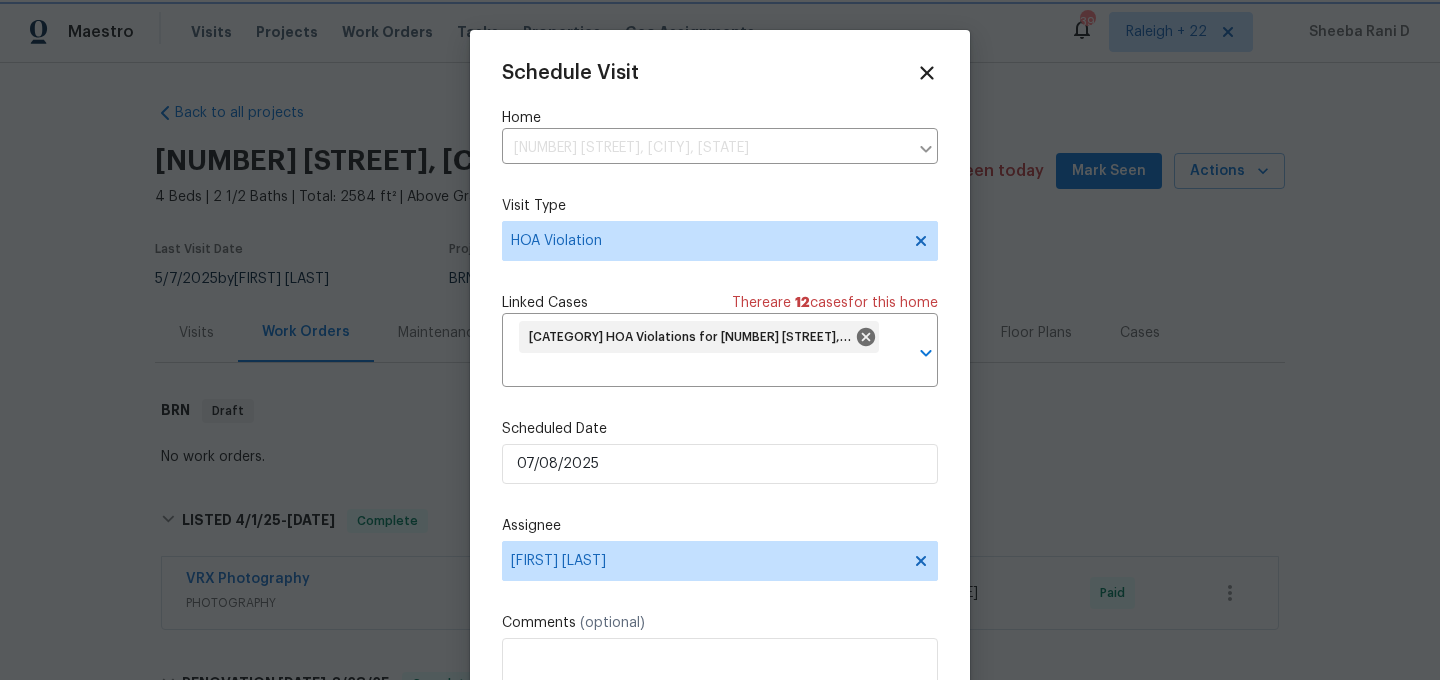scroll, scrollTop: 74, scrollLeft: 0, axis: vertical 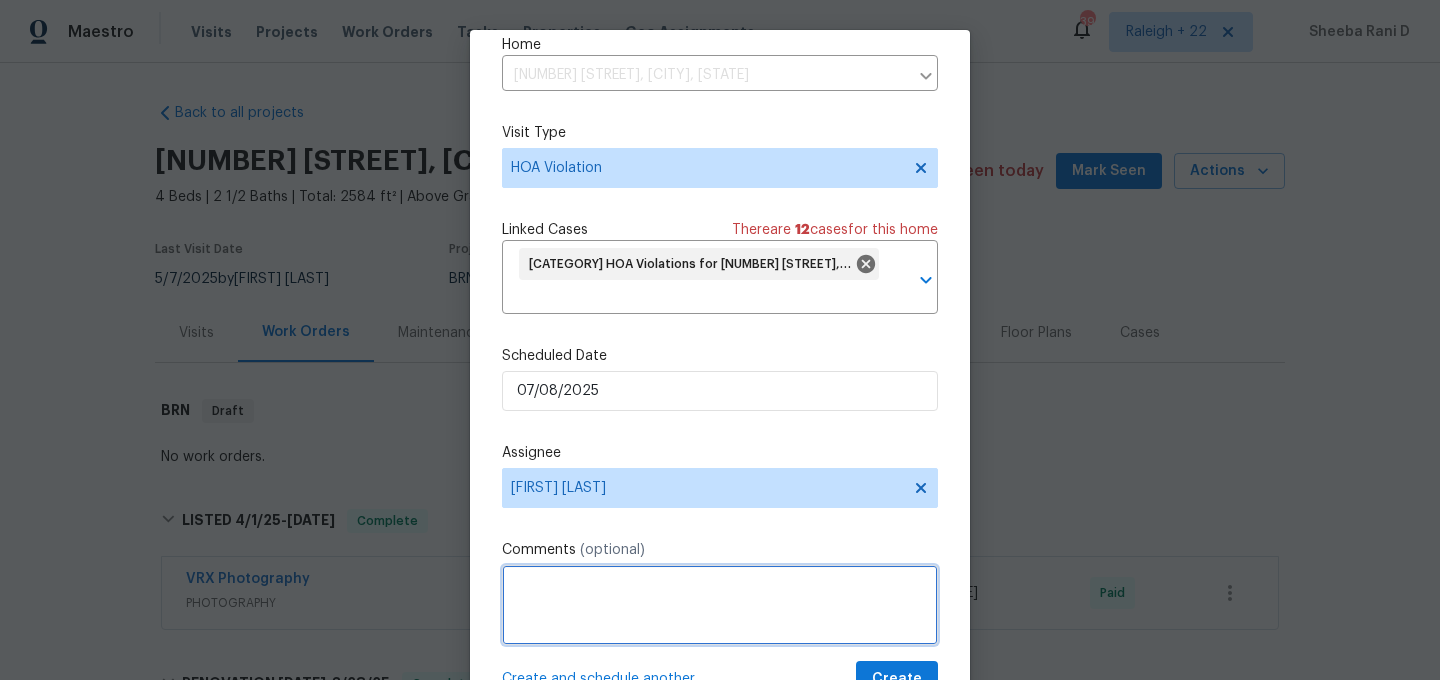 click at bounding box center (720, 605) 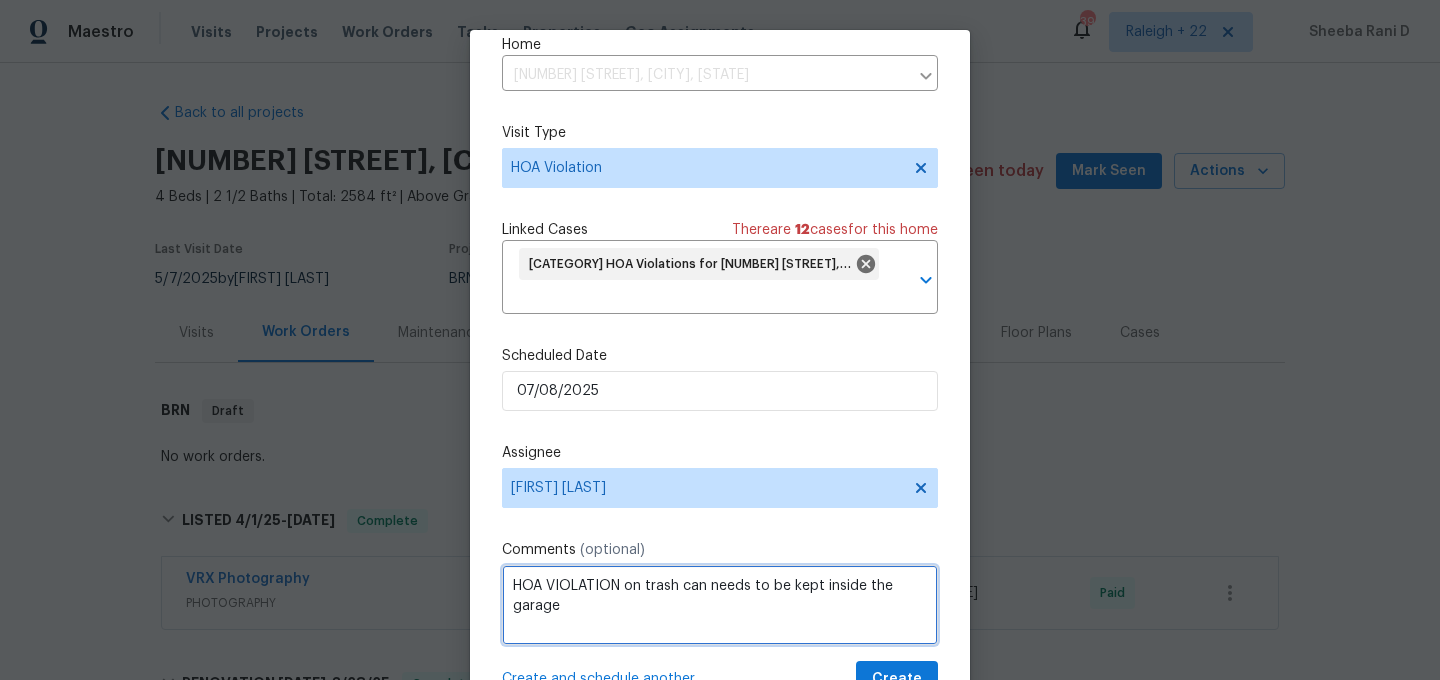 drag, startPoint x: 644, startPoint y: 582, endPoint x: 736, endPoint y: 607, distance: 95.33625 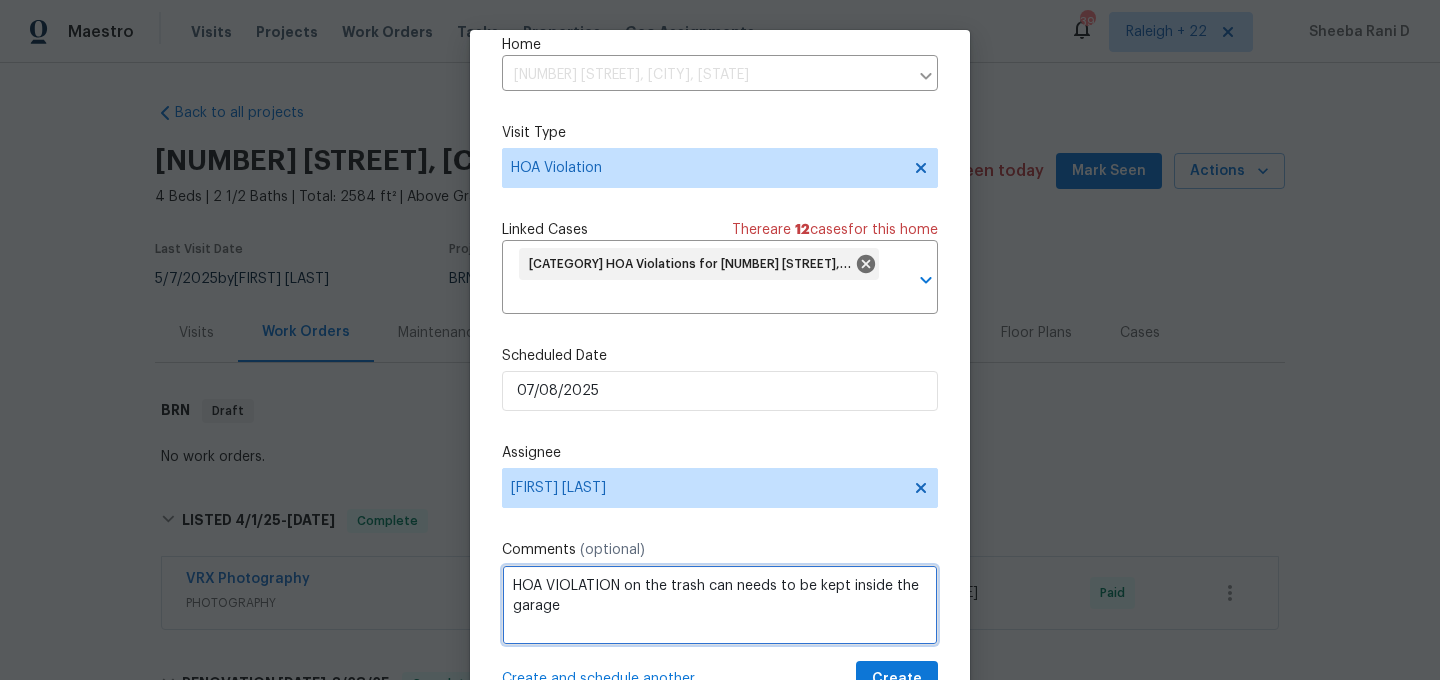 click on "HOA VIOLATION on the trash can needs to be kept inside the garage" at bounding box center [720, 605] 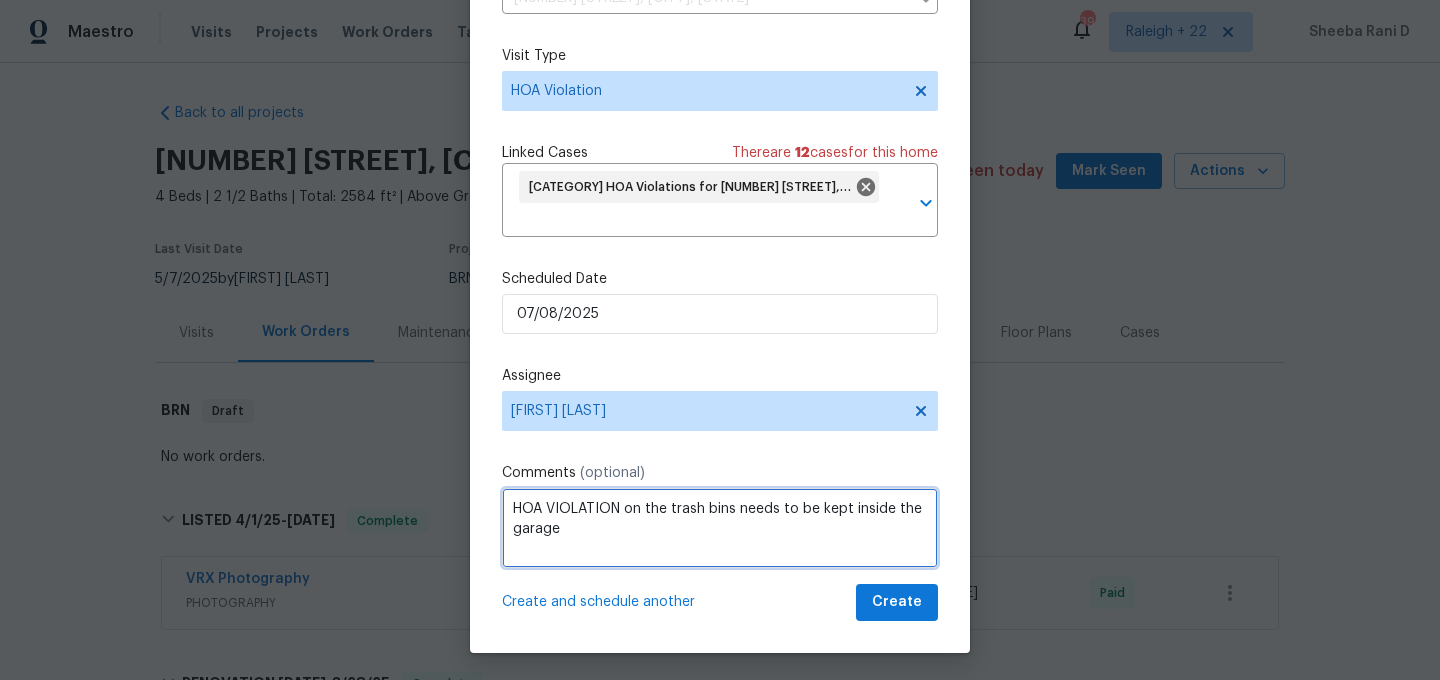 scroll, scrollTop: 78, scrollLeft: 0, axis: vertical 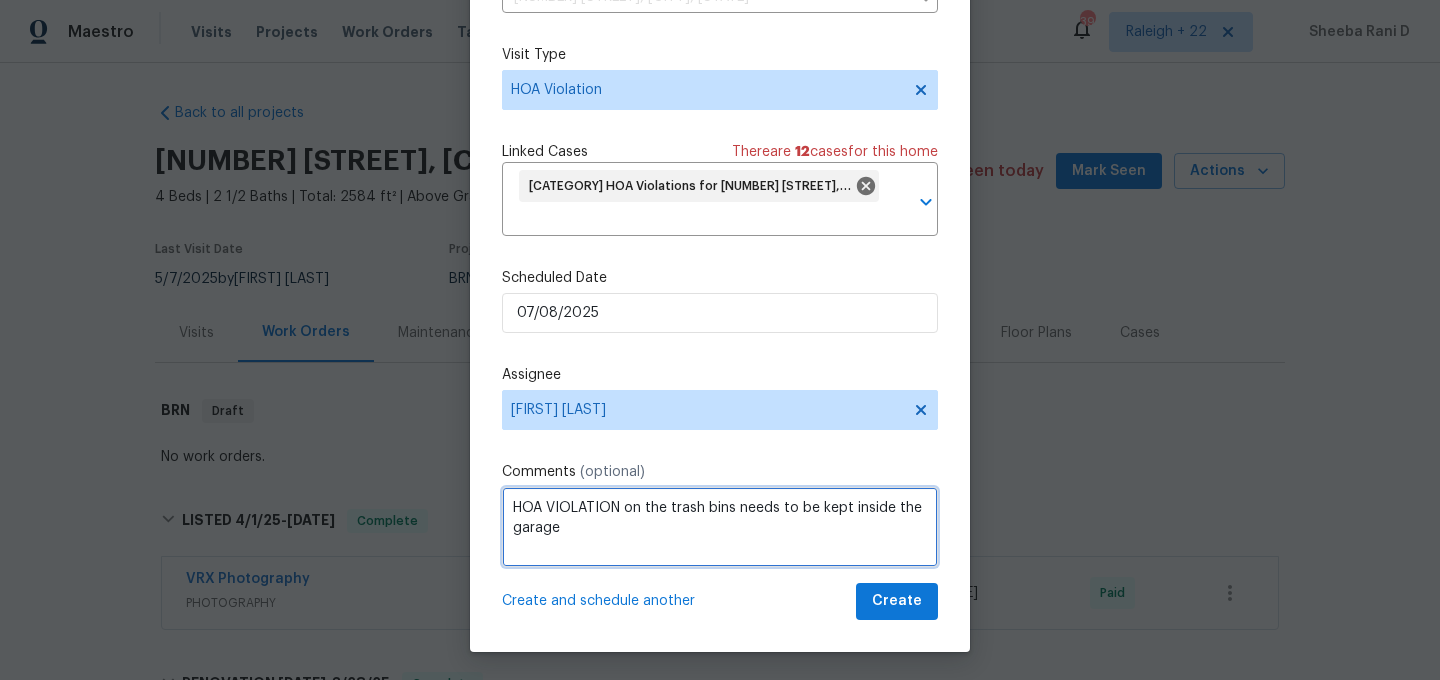 click on "HOA VIOLATION on the trash bins needs to be kept inside the garage" at bounding box center [720, 527] 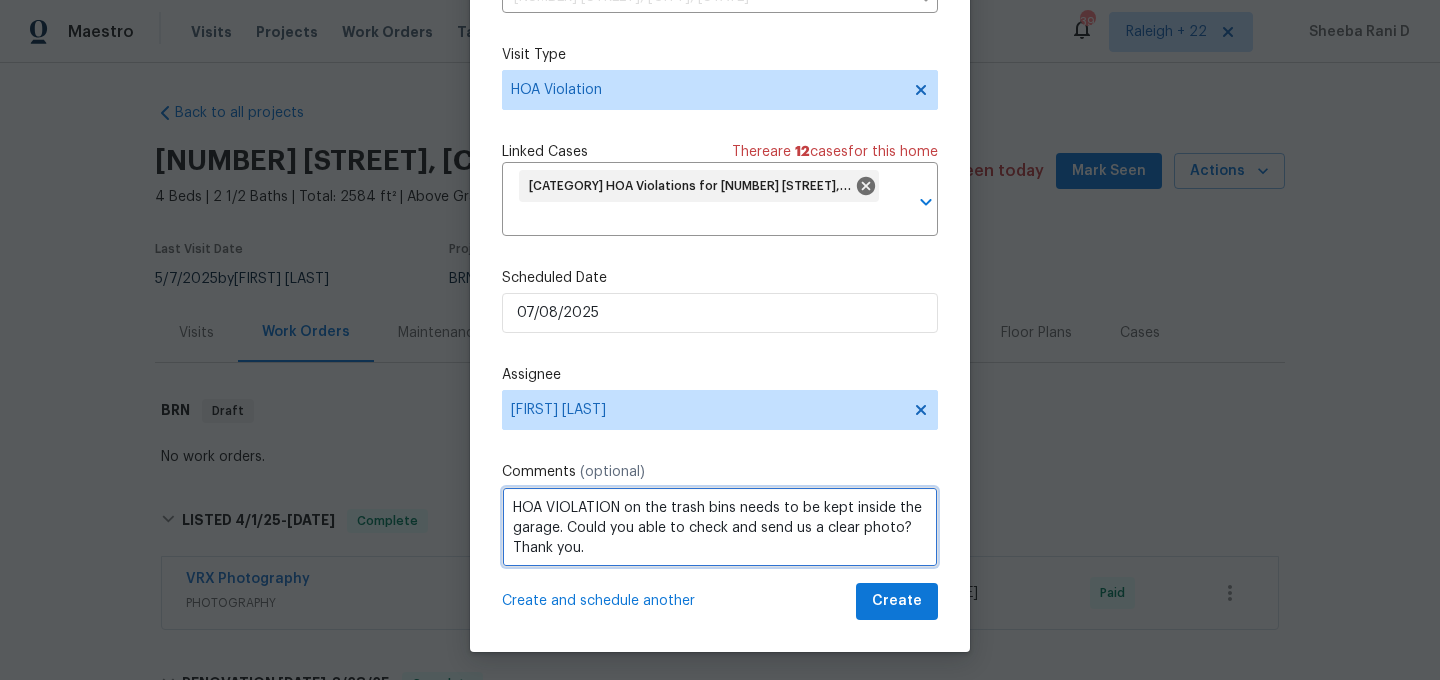 type on "HOA VIOLATION on the trash bins needs to be kept inside the garage. Could you able to check and send us a clear photo? Thank you." 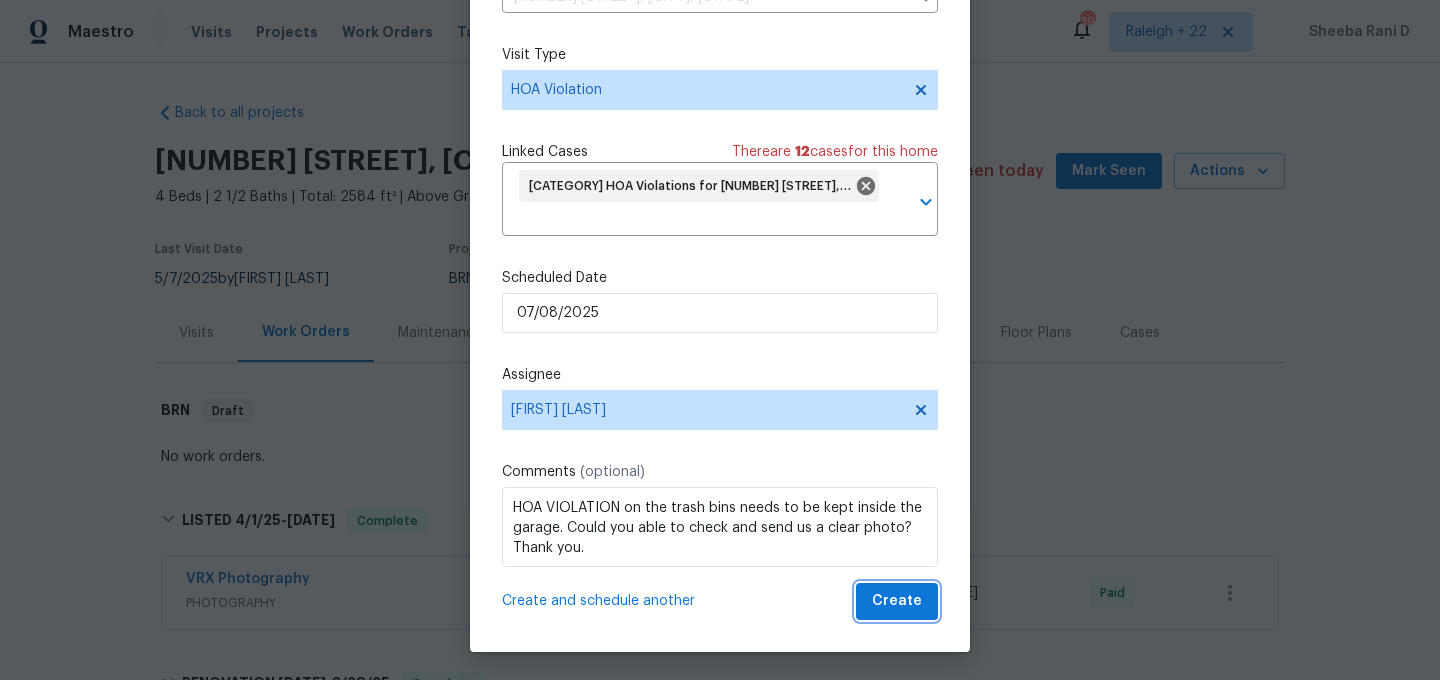 click on "Create" at bounding box center (897, 601) 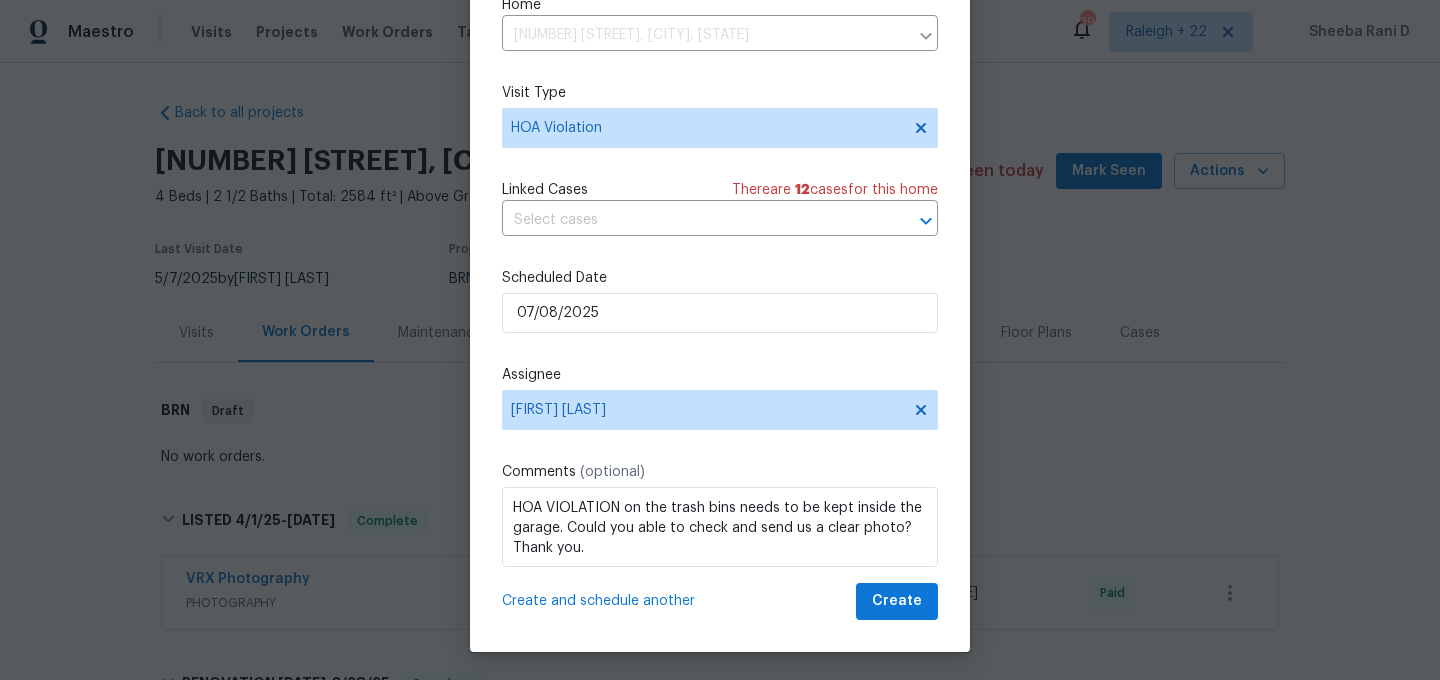 scroll, scrollTop: 36, scrollLeft: 0, axis: vertical 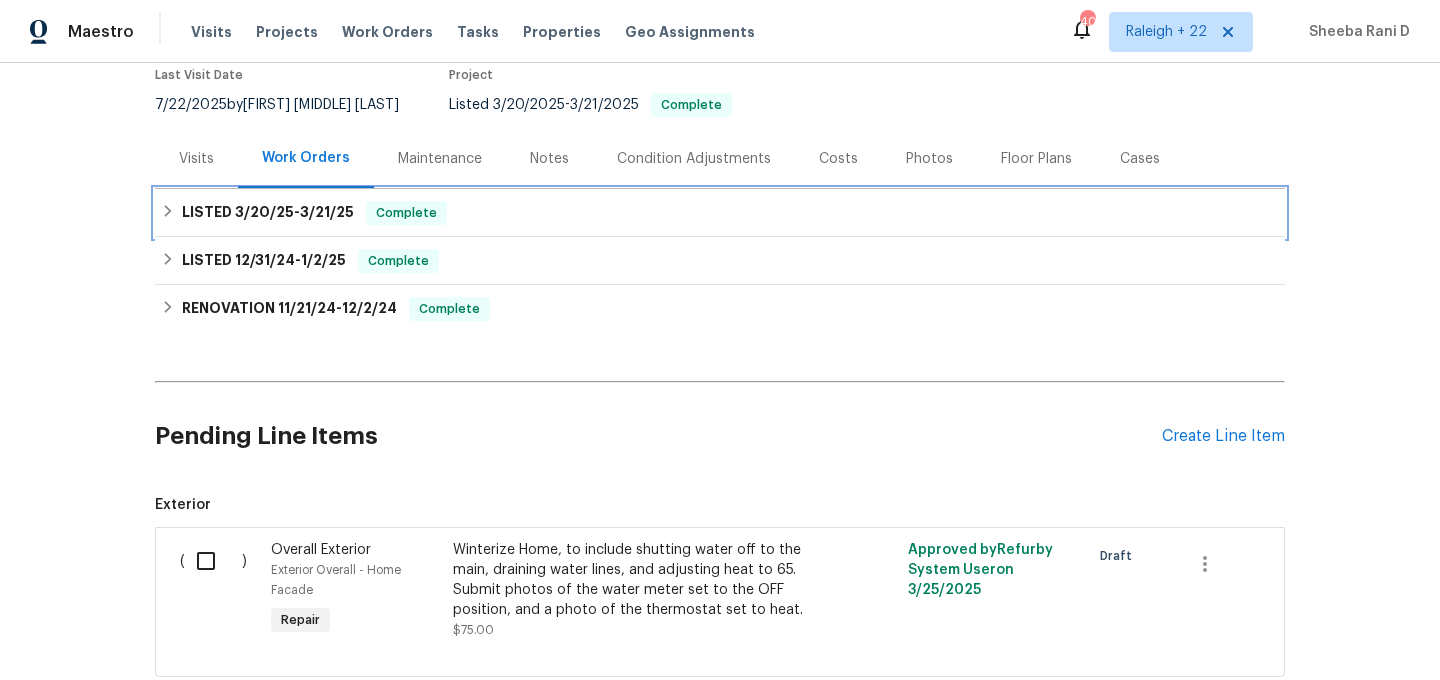 click 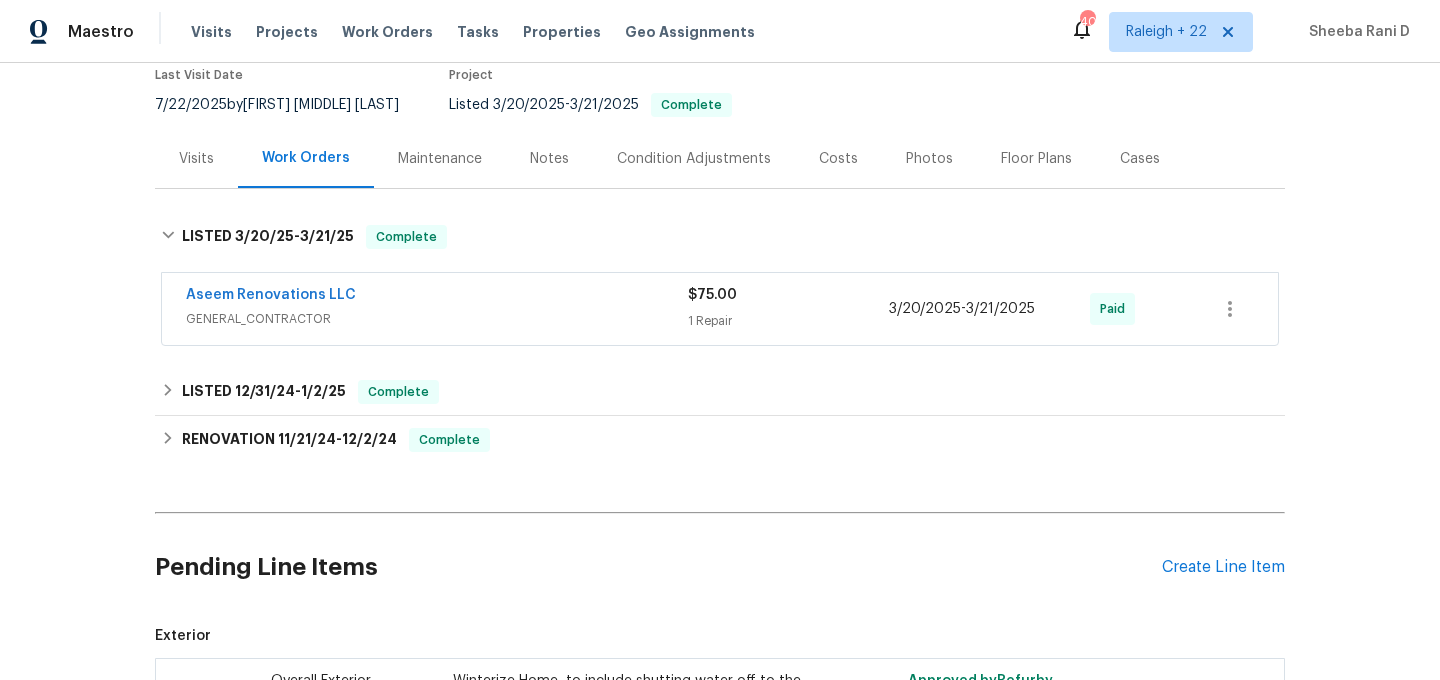 click on "GENERAL_CONTRACTOR" at bounding box center (437, 319) 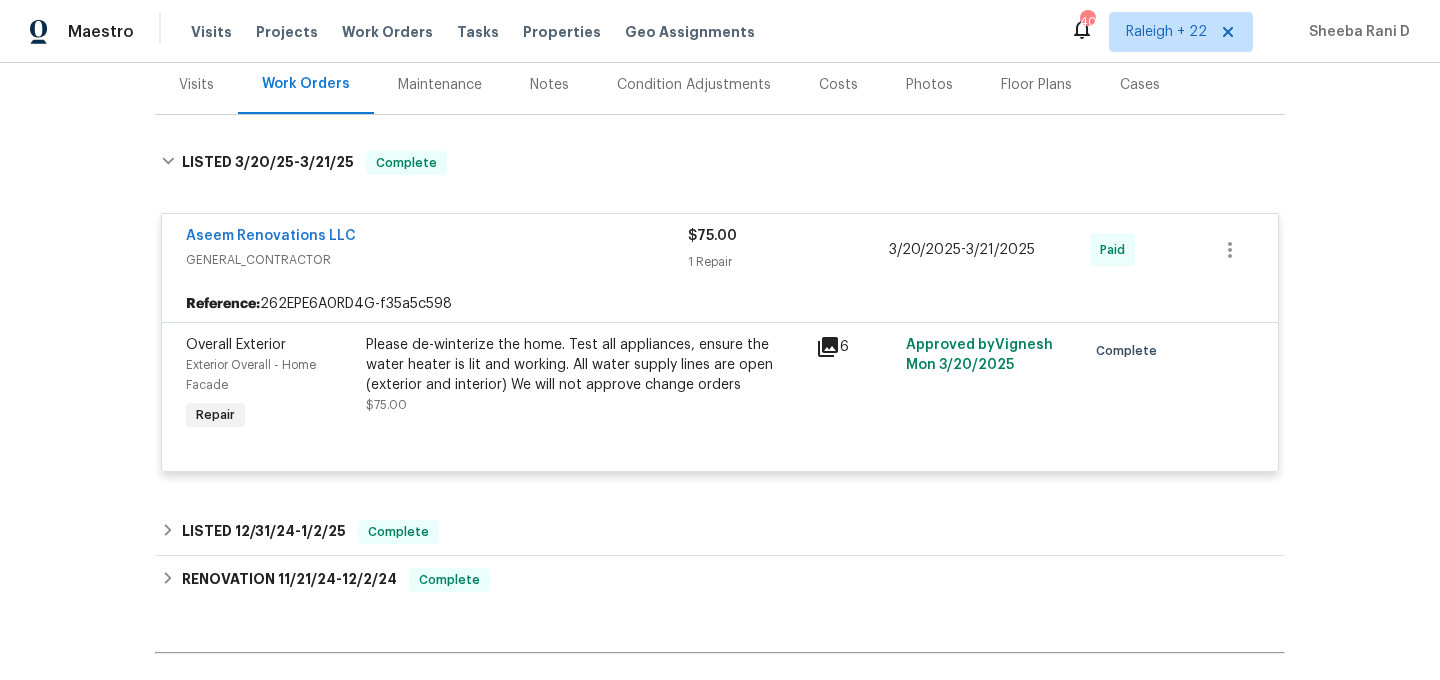 scroll, scrollTop: 446, scrollLeft: 0, axis: vertical 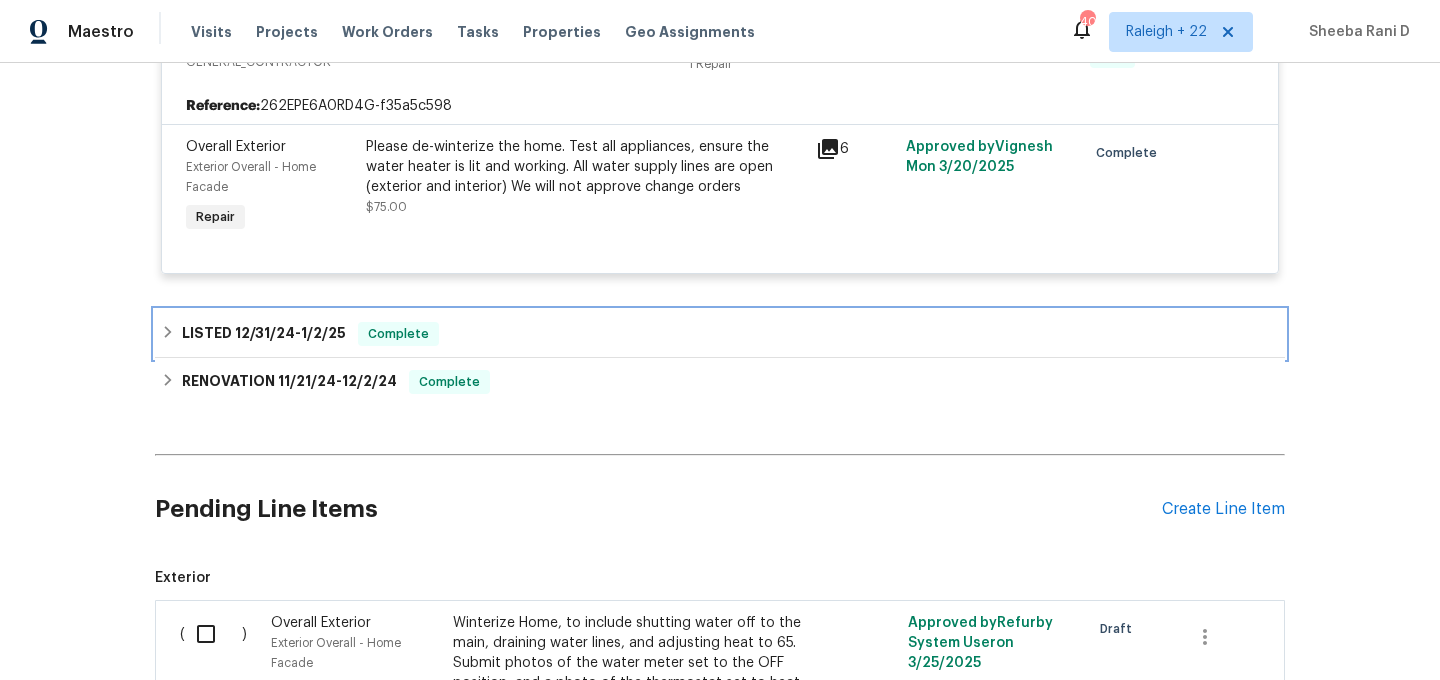 click on "LISTED [DATE] - [DATE] Complete" at bounding box center (720, 334) 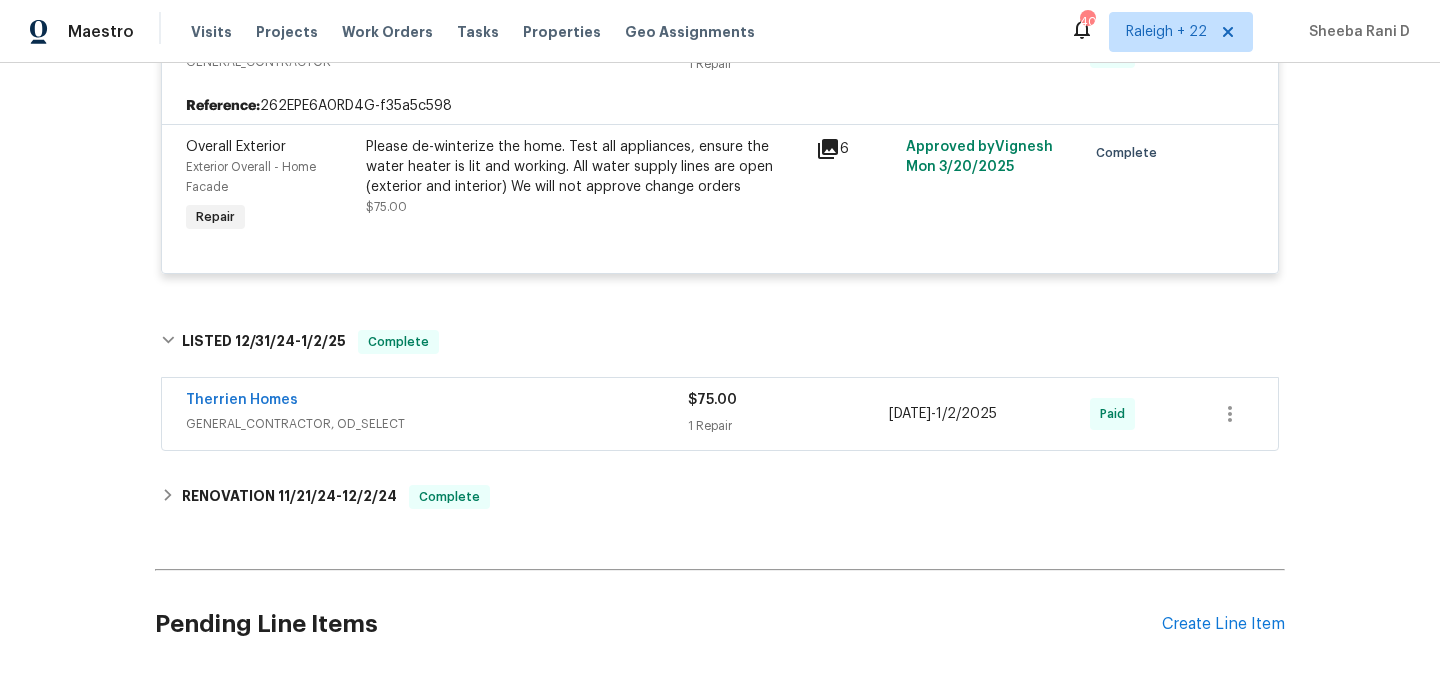 click on "GENERAL_CONTRACTOR, OD_SELECT" at bounding box center (437, 424) 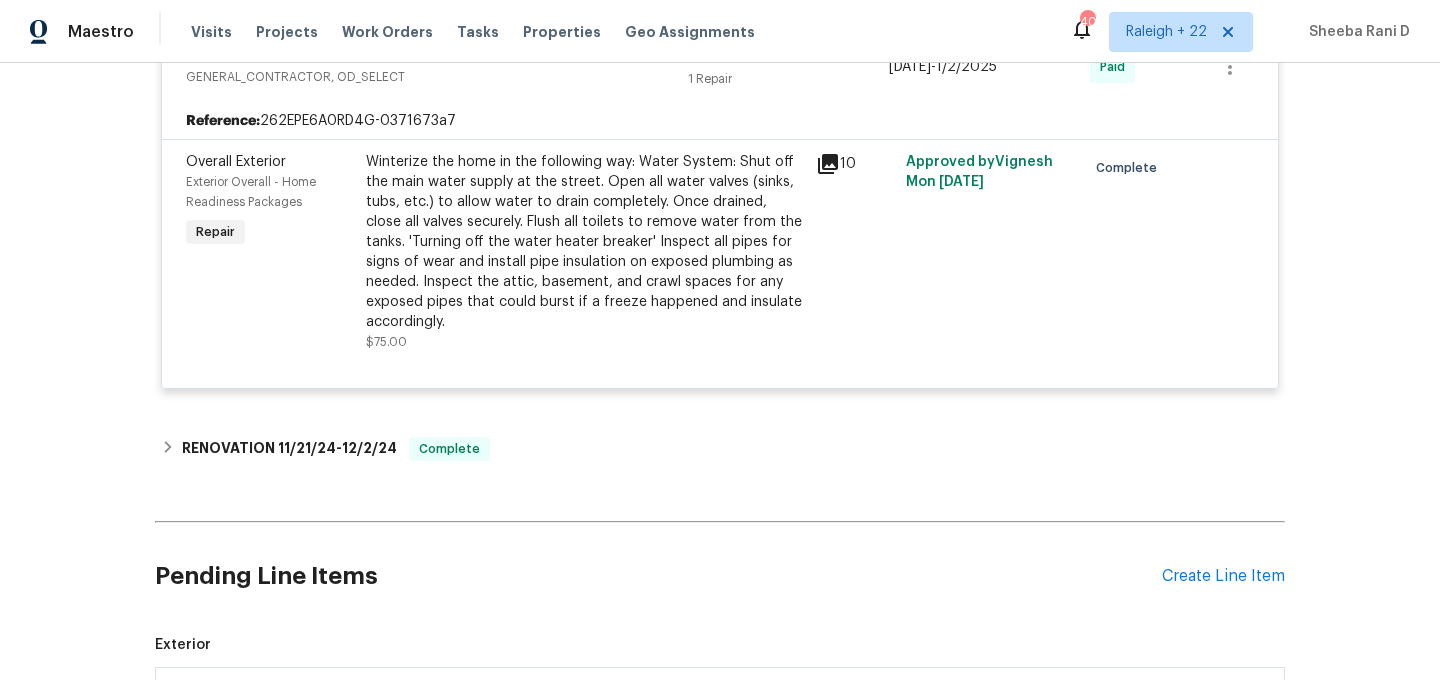 scroll, scrollTop: 1039, scrollLeft: 0, axis: vertical 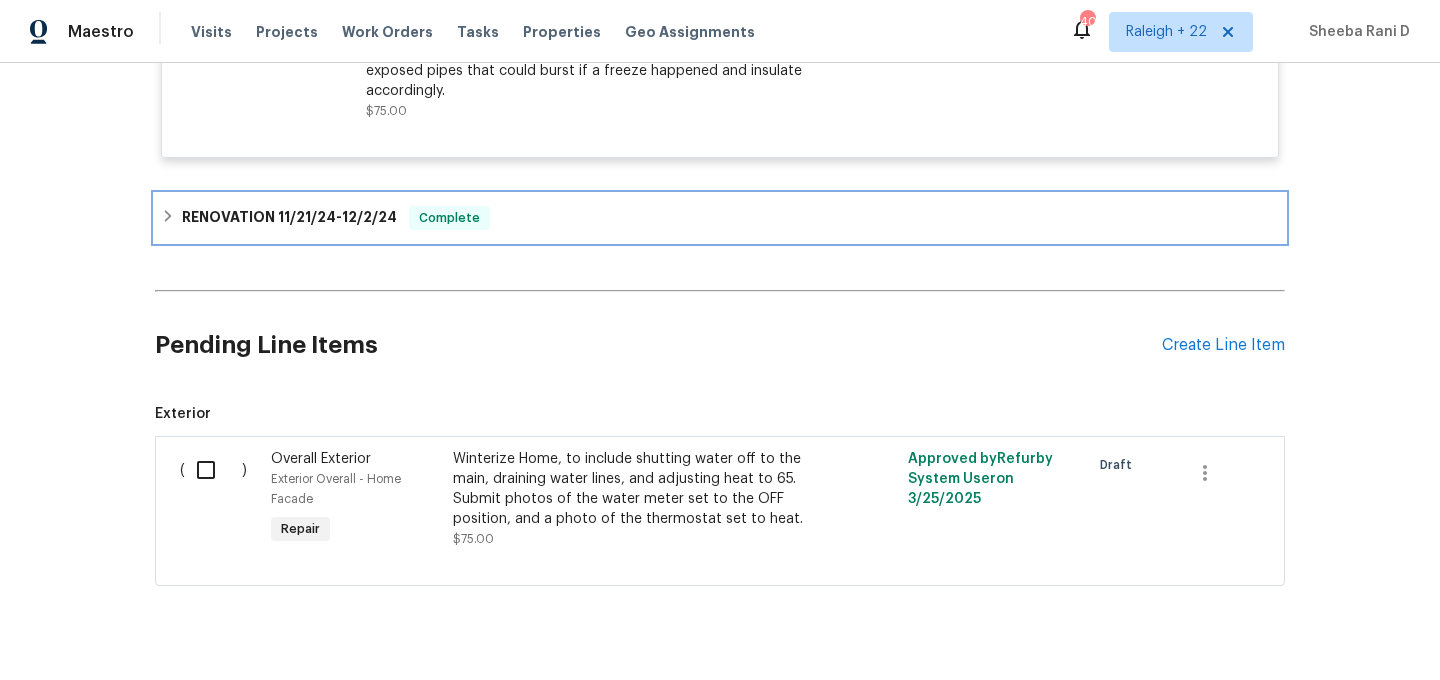 click on "RENOVATION   [DATE]  -  [DATE] Complete" at bounding box center (720, 218) 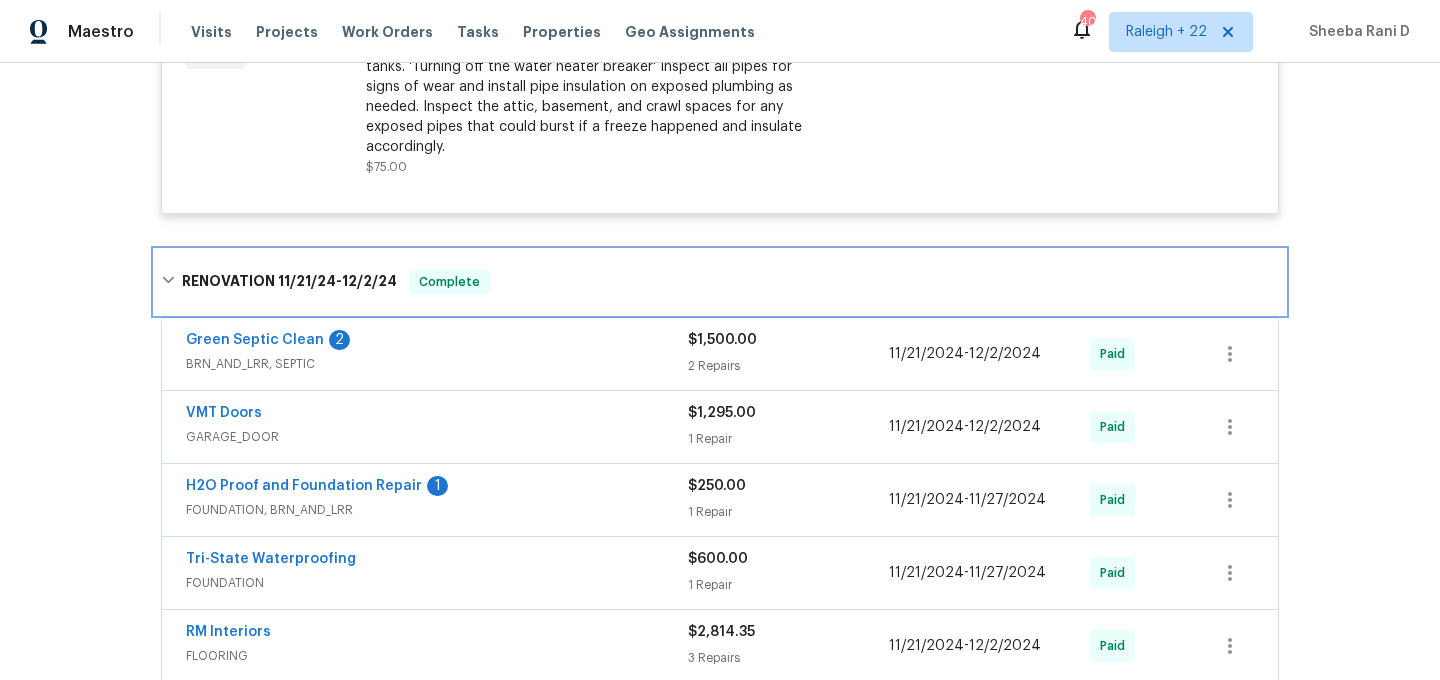 scroll, scrollTop: 981, scrollLeft: 0, axis: vertical 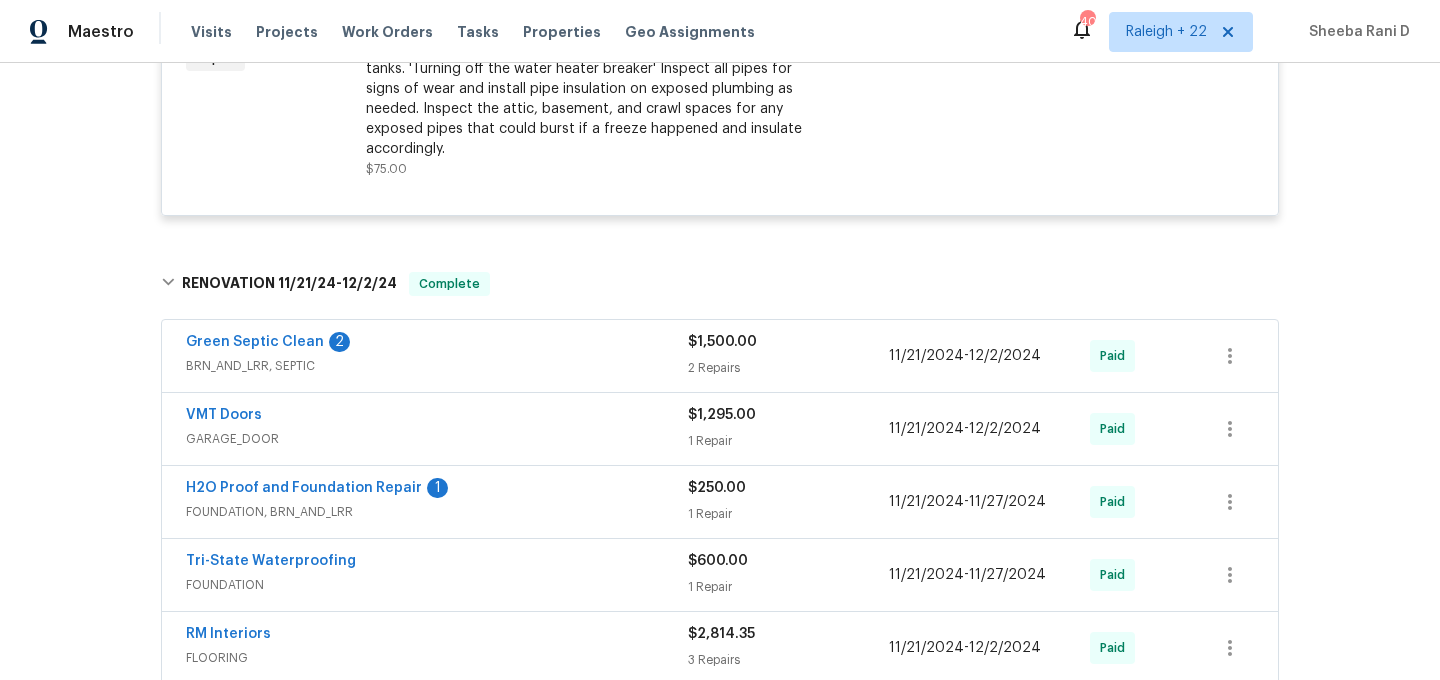 click on "BRN_AND_LRR, SEPTIC" at bounding box center (437, 366) 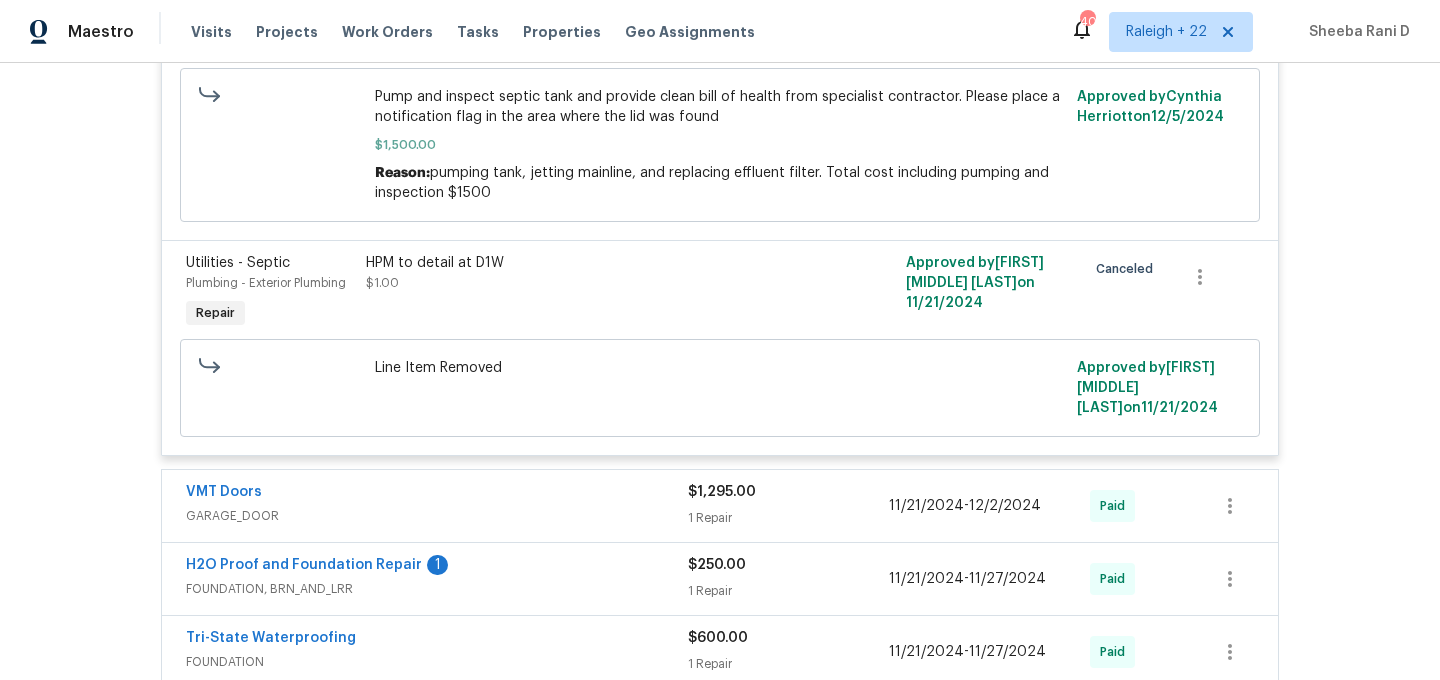scroll, scrollTop: 1486, scrollLeft: 0, axis: vertical 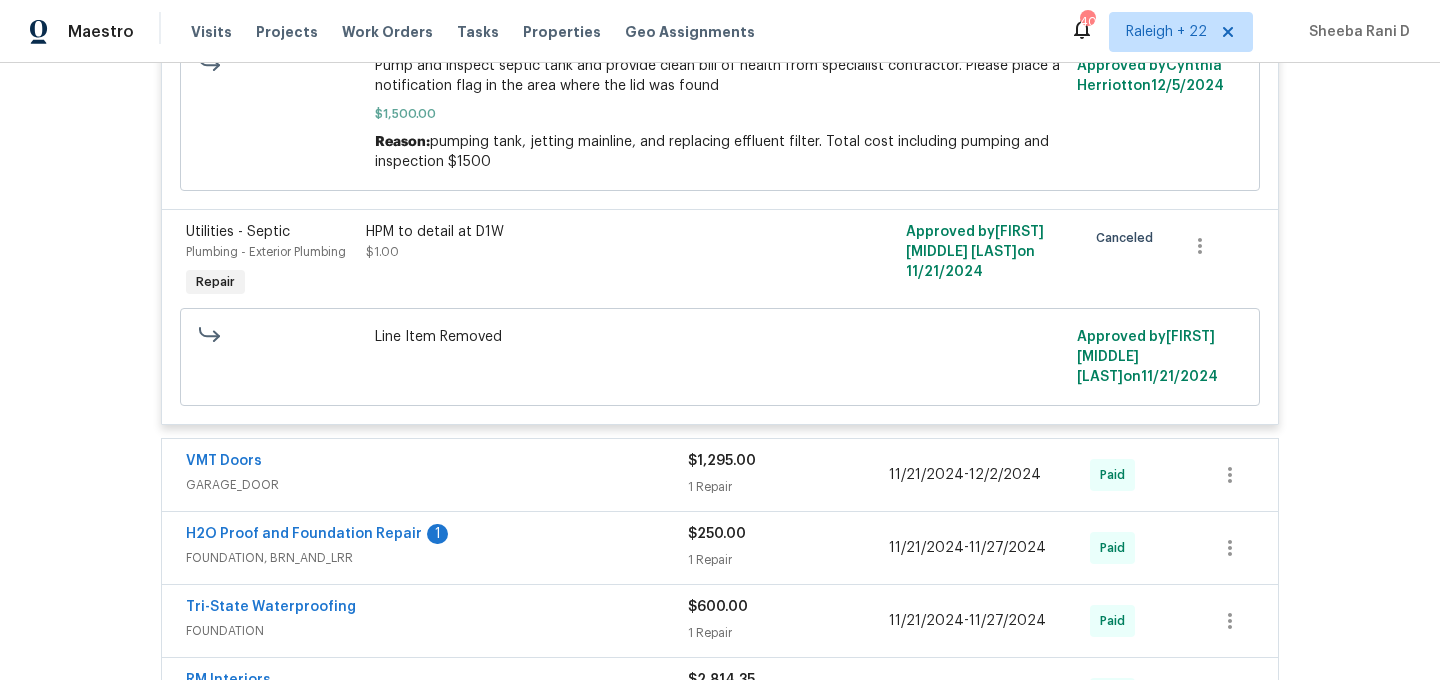 click on "GARAGE_DOOR" at bounding box center [437, 485] 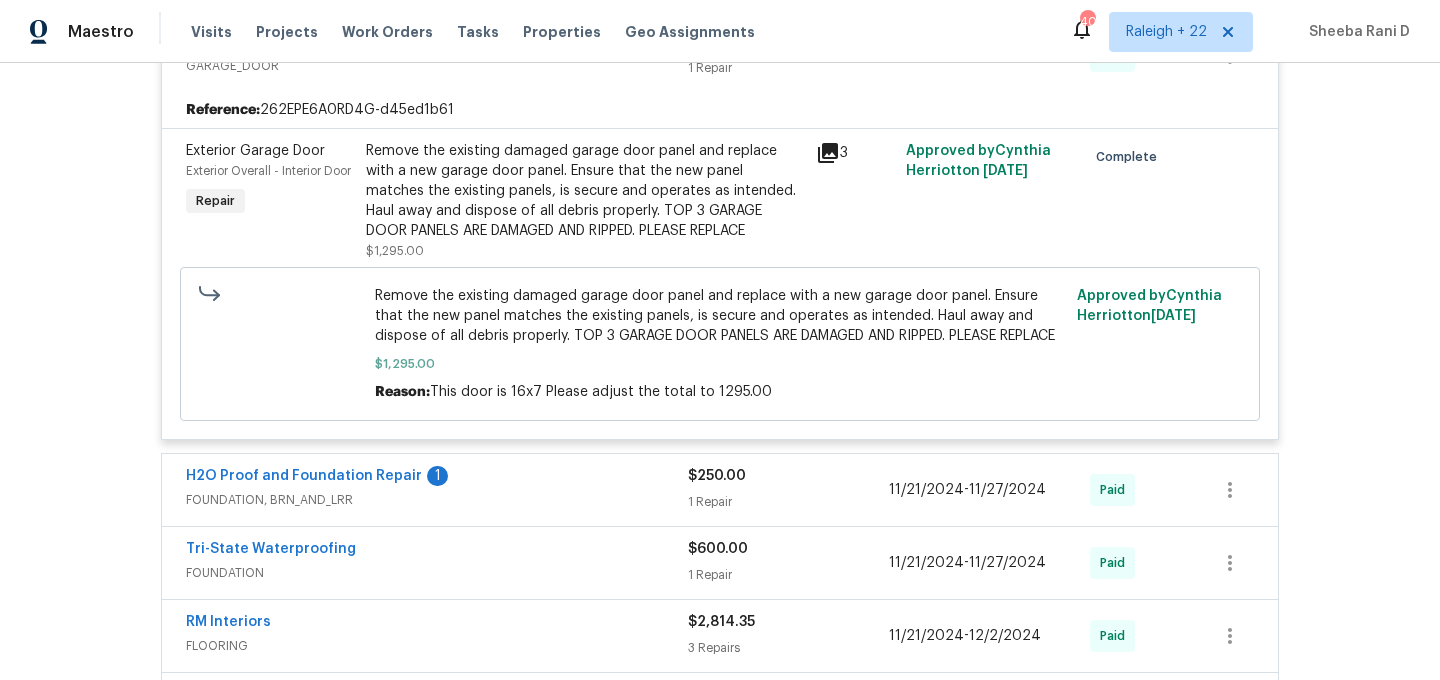 scroll, scrollTop: 1923, scrollLeft: 0, axis: vertical 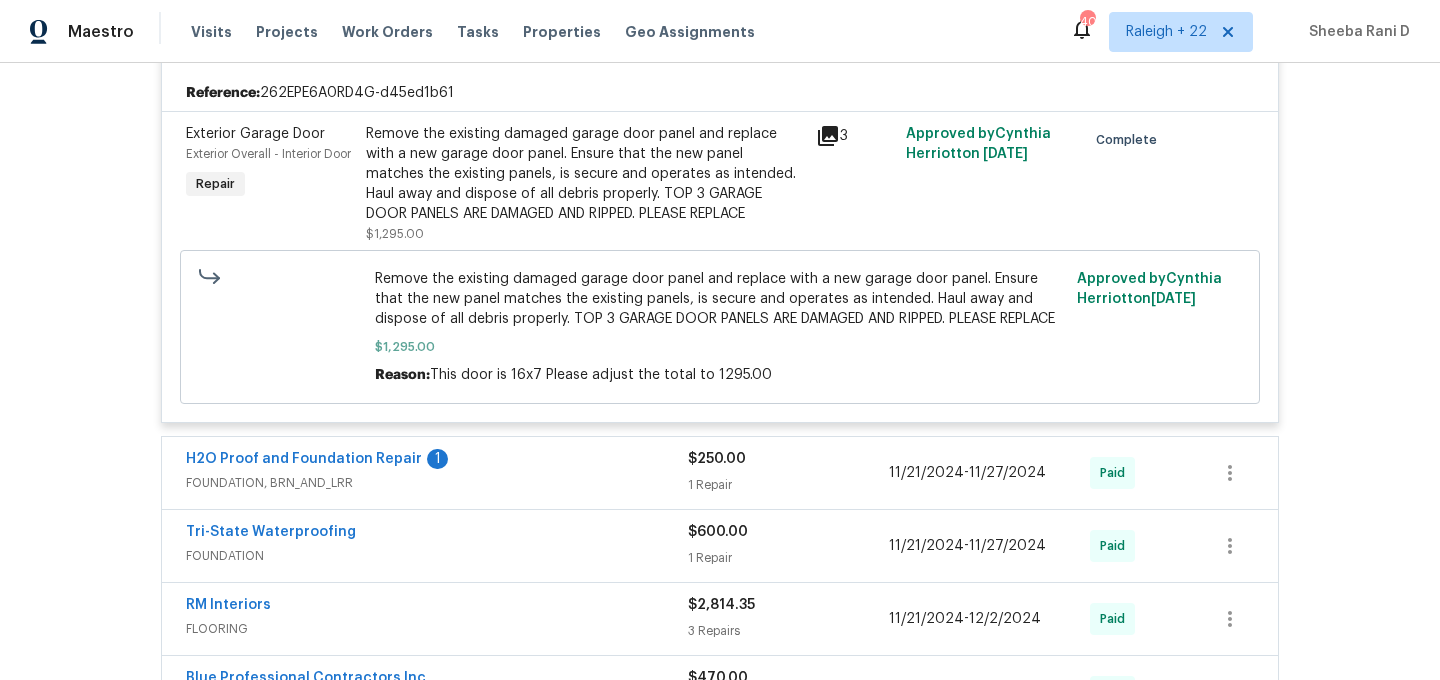 click on "FOUNDATION, BRN_AND_LRR" at bounding box center [437, 483] 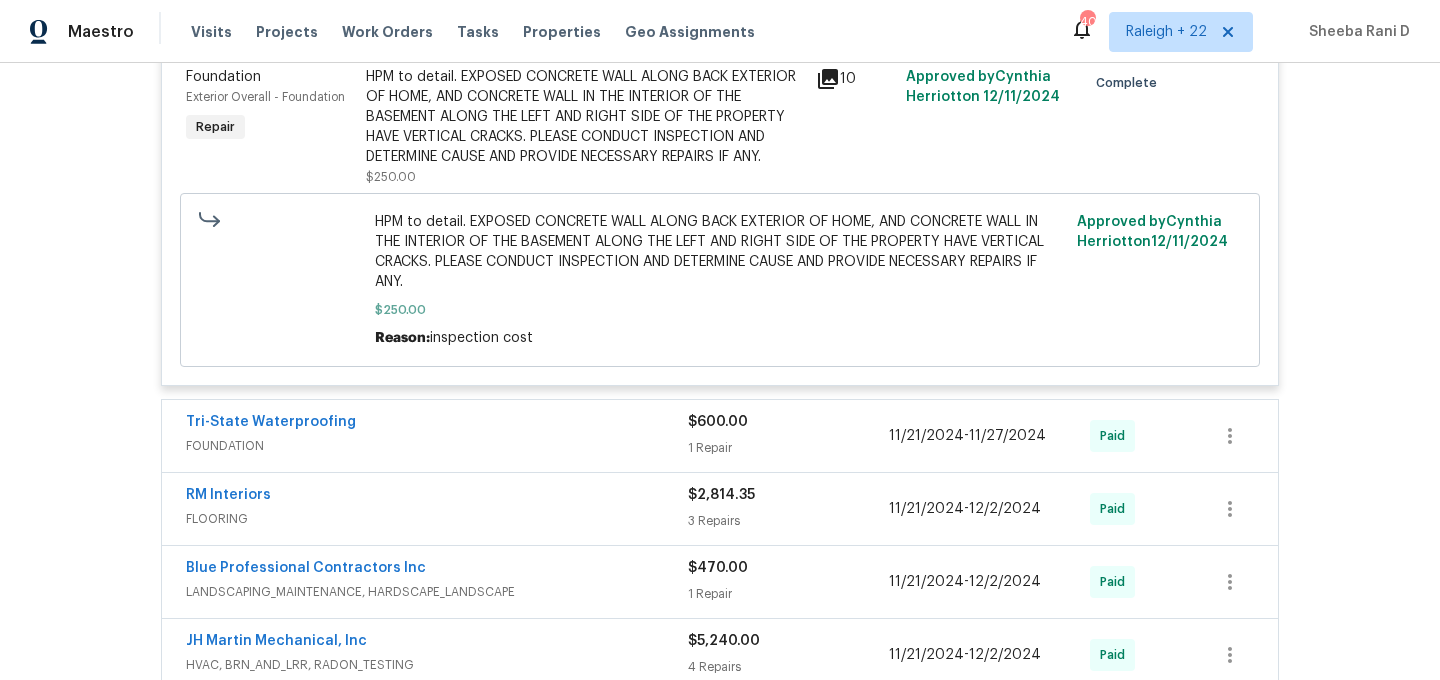 scroll, scrollTop: 2429, scrollLeft: 0, axis: vertical 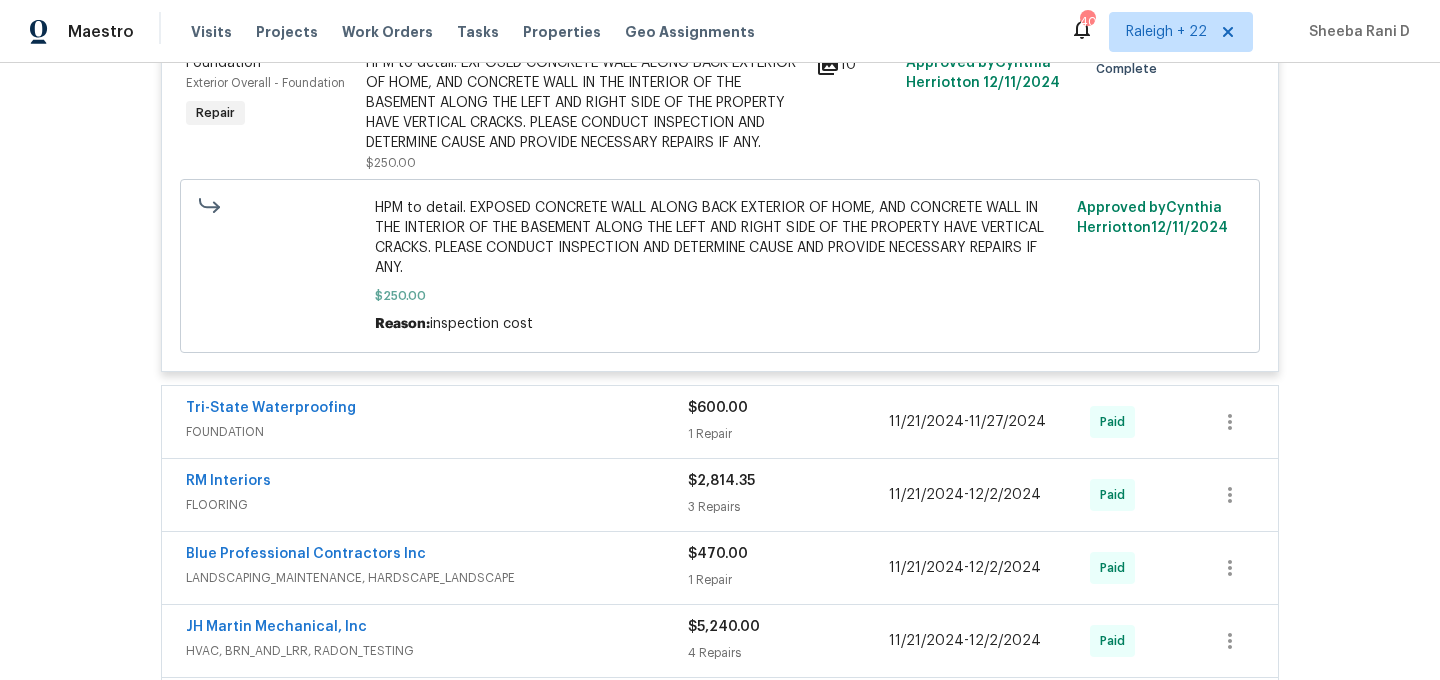 click on "FOUNDATION" at bounding box center (437, 432) 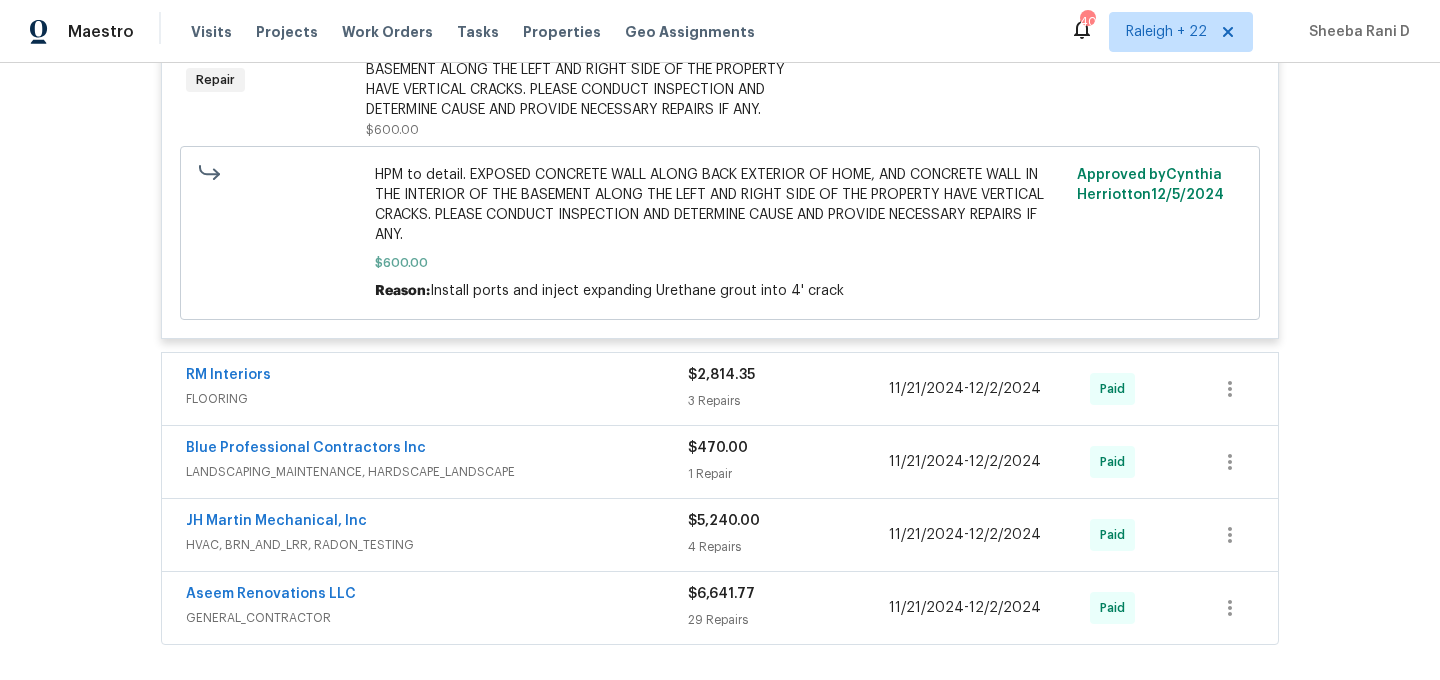 scroll, scrollTop: 2925, scrollLeft: 0, axis: vertical 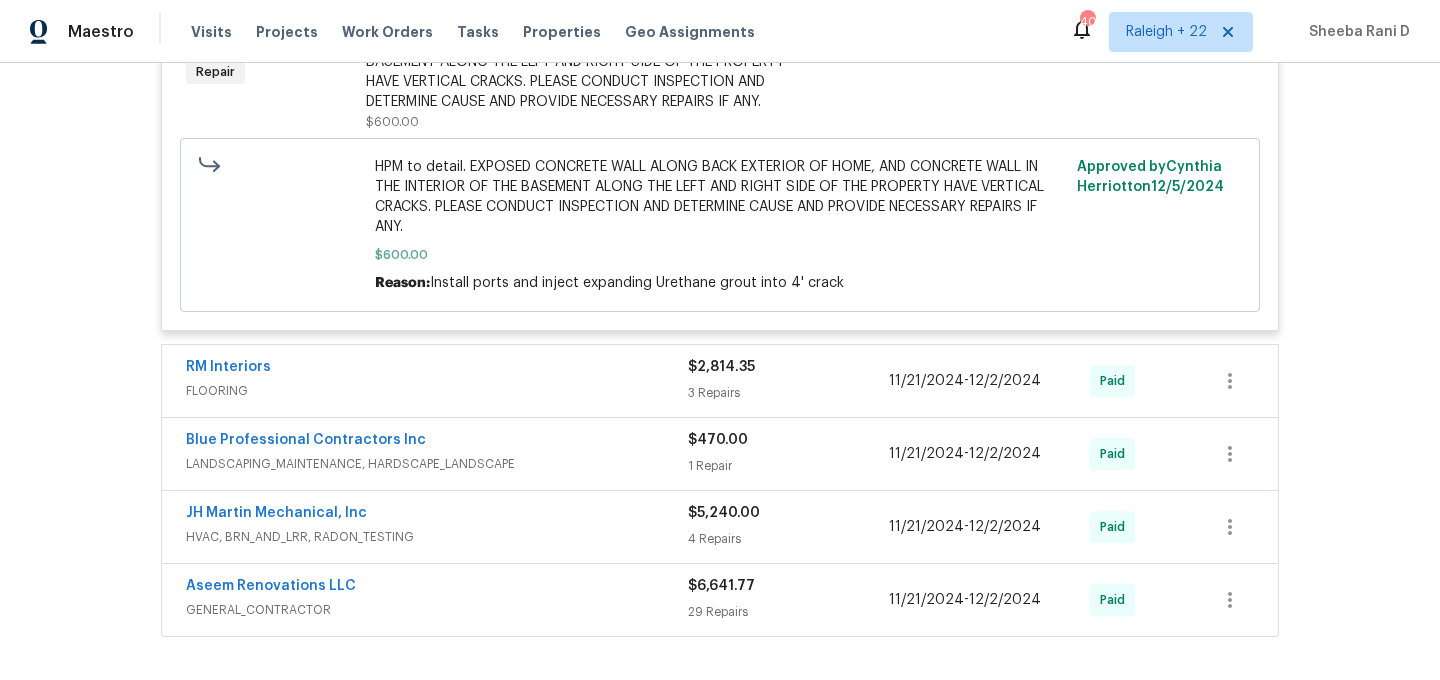 click on "FLOORING" at bounding box center [437, 391] 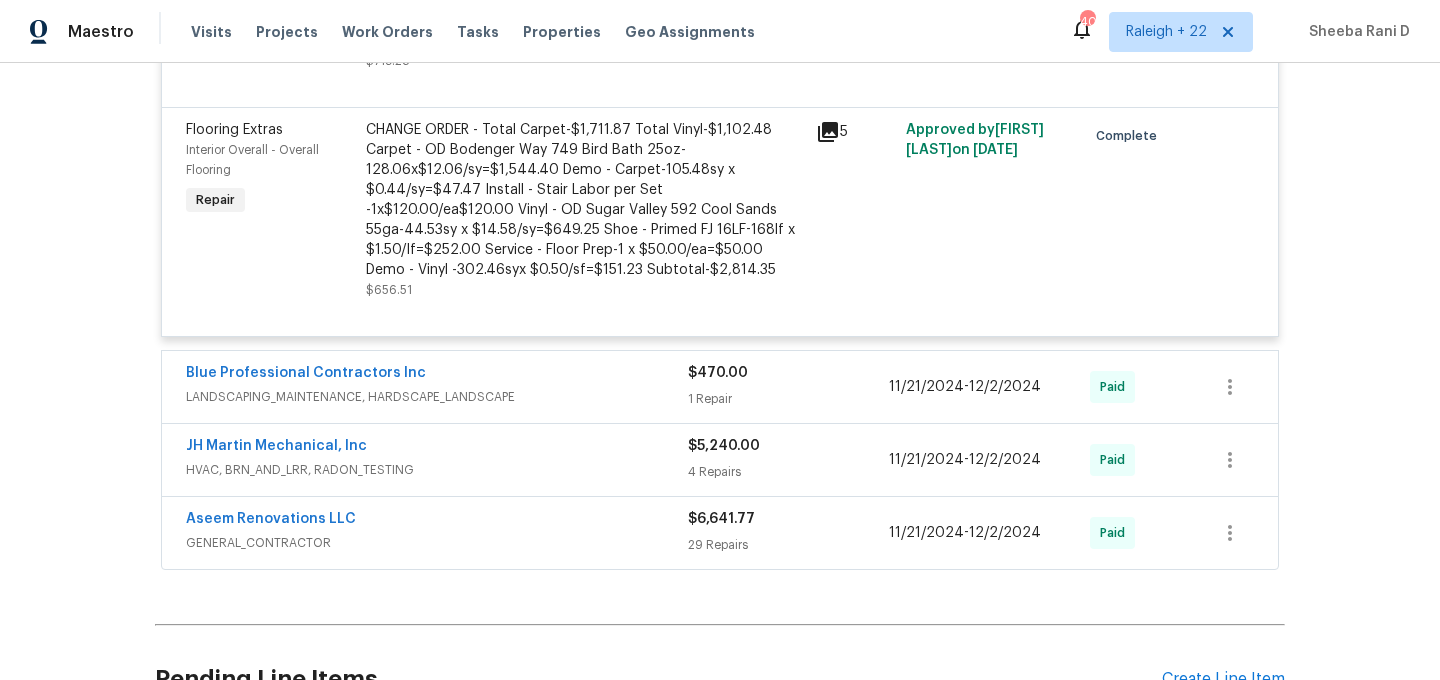 scroll, scrollTop: 3658, scrollLeft: 0, axis: vertical 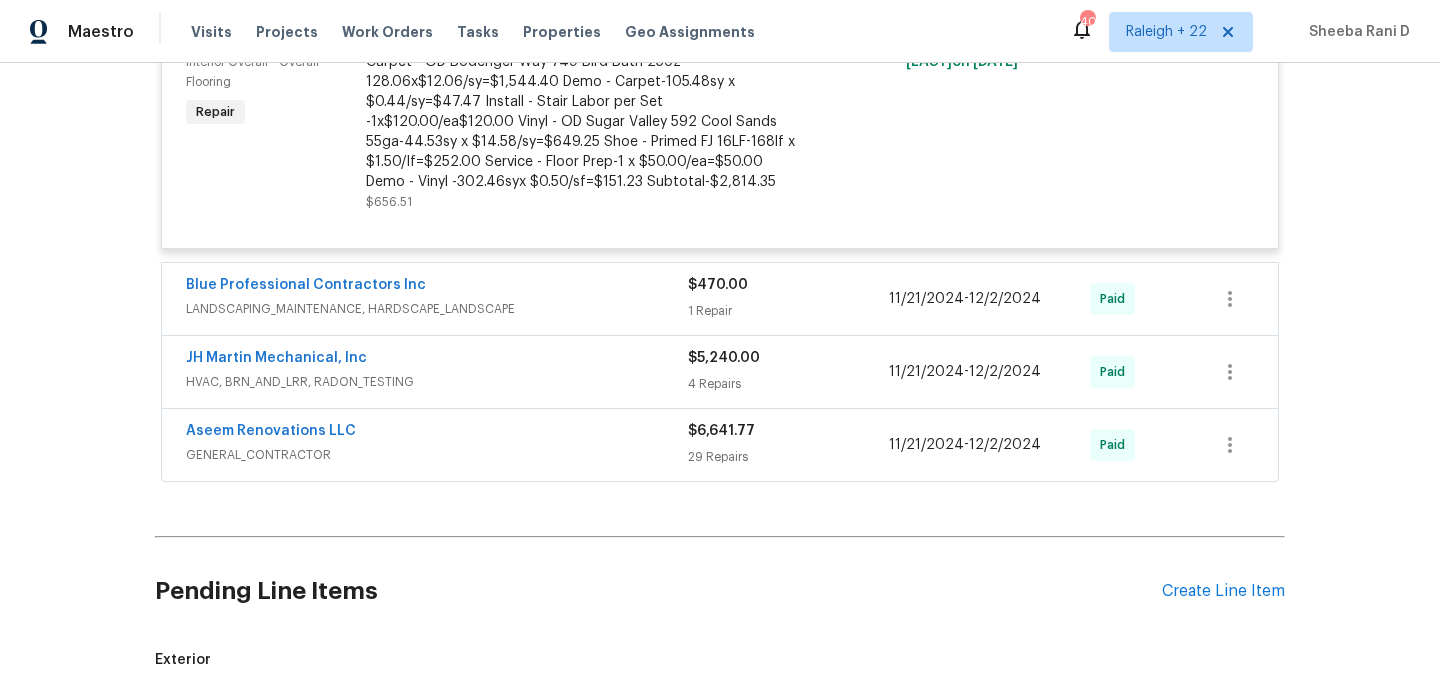 click on "LANDSCAPING_MAINTENANCE, HARDSCAPE_LANDSCAPE" at bounding box center (437, 309) 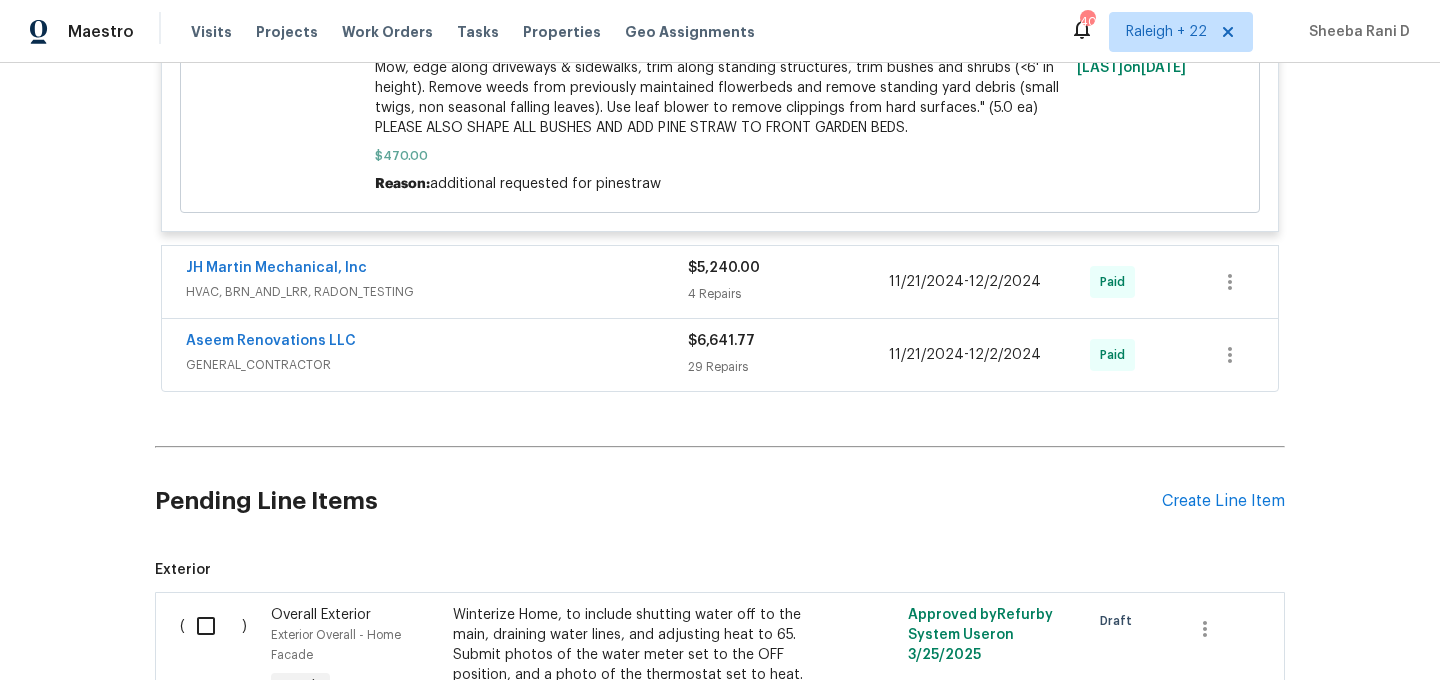 scroll, scrollTop: 4419, scrollLeft: 0, axis: vertical 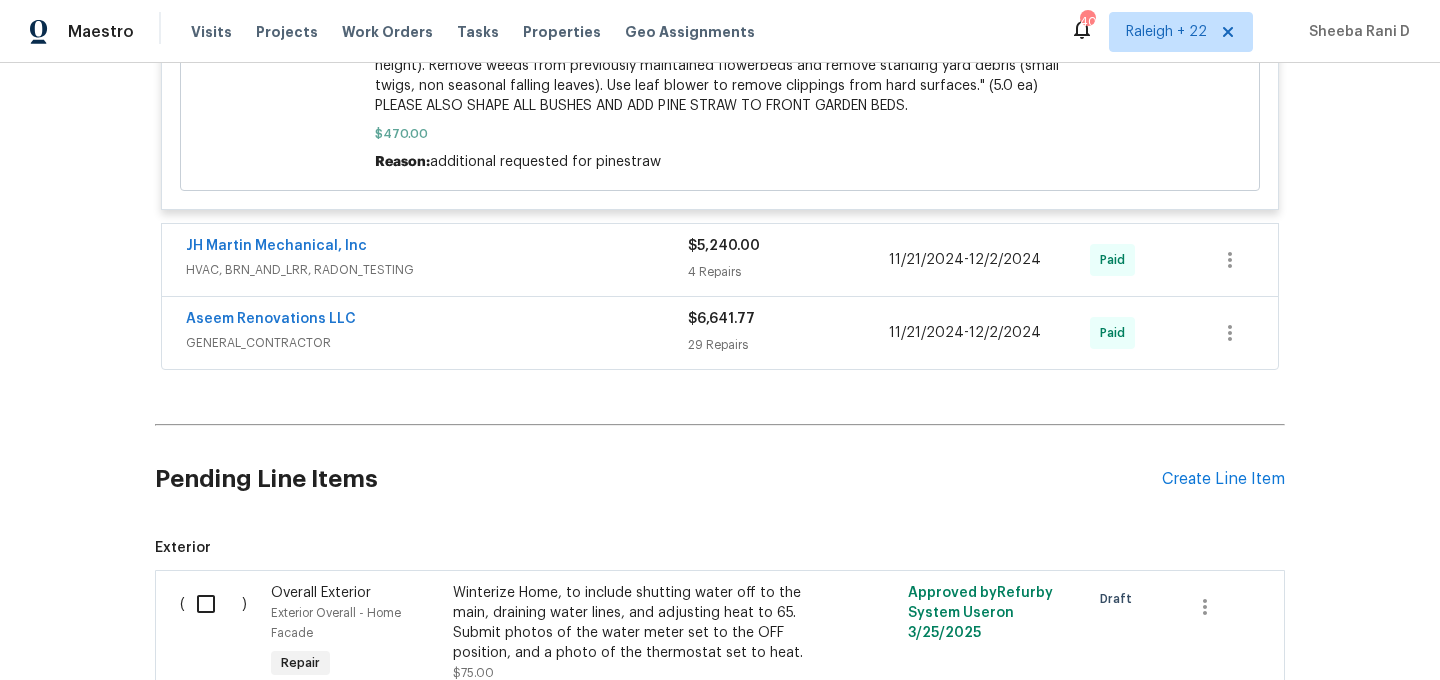 click on "HVAC, BRN_AND_LRR, RADON_TESTING" at bounding box center [437, 270] 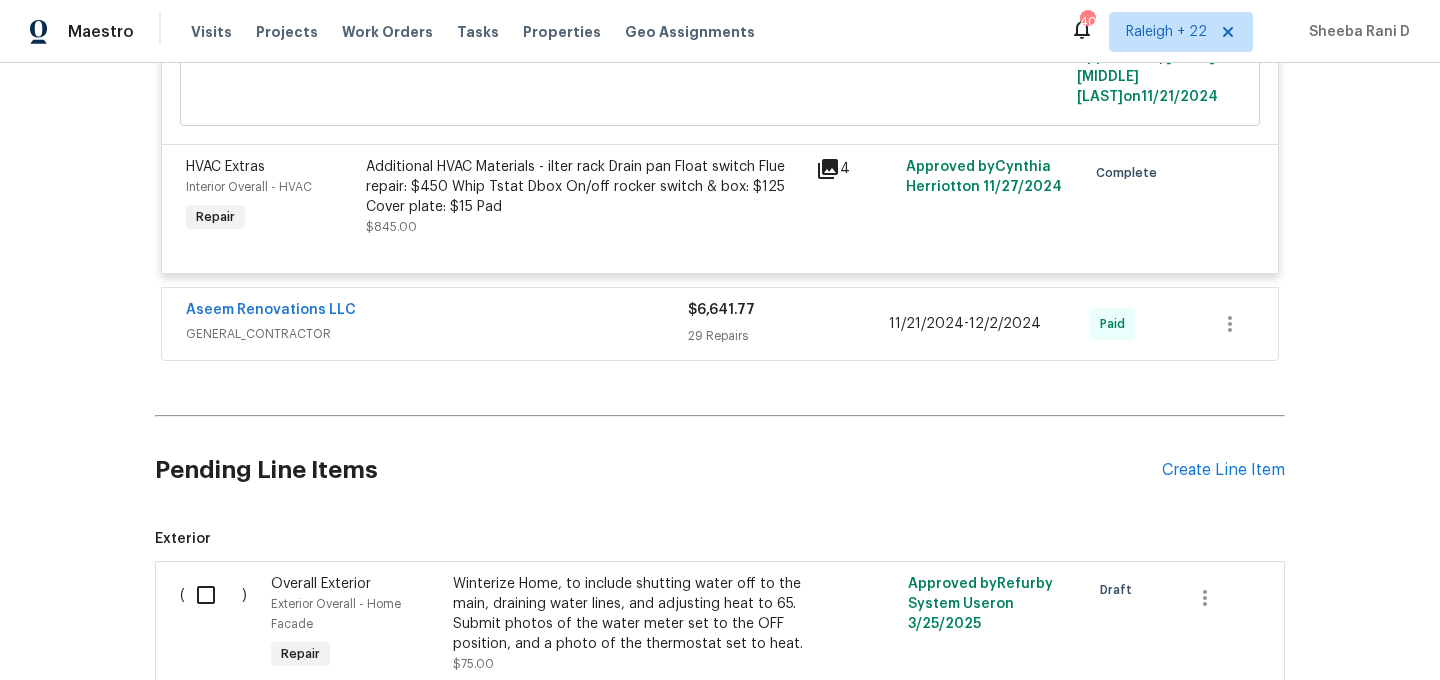 scroll, scrollTop: 5283, scrollLeft: 0, axis: vertical 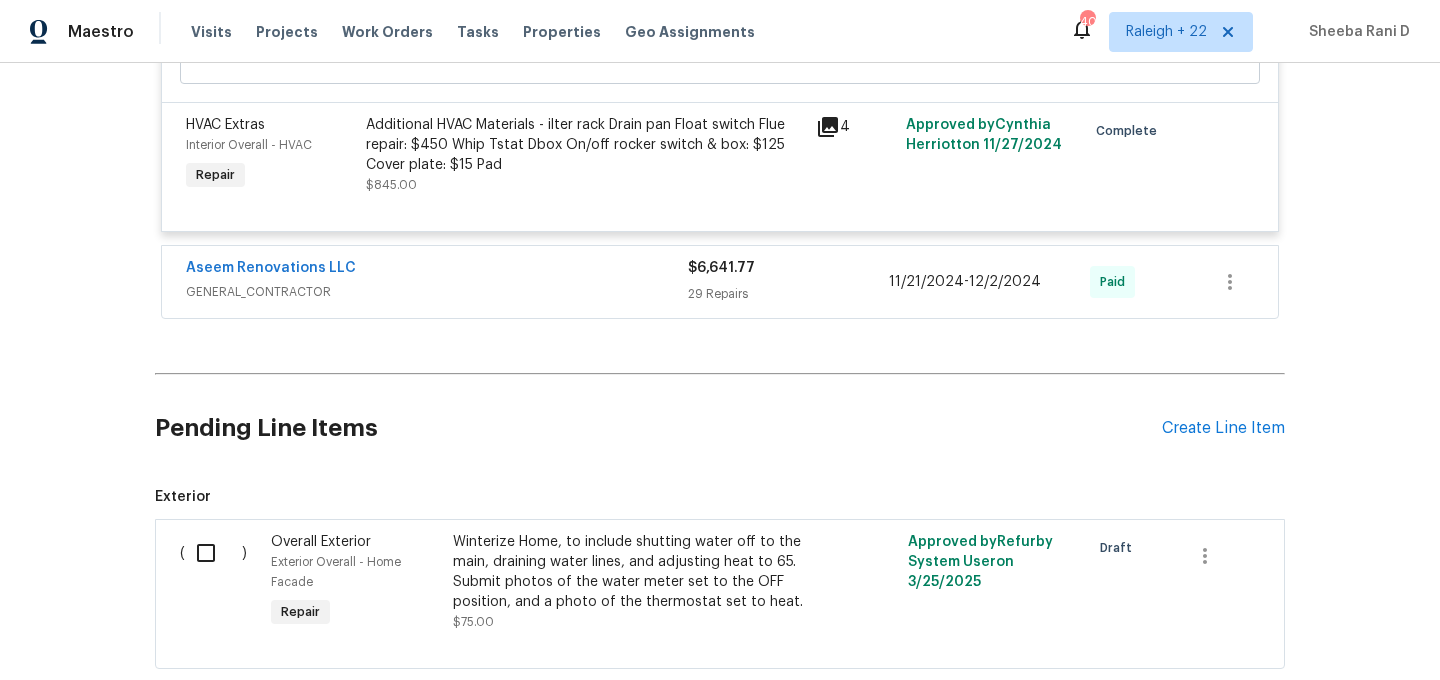 click on "GENERAL_CONTRACTOR" at bounding box center [437, 292] 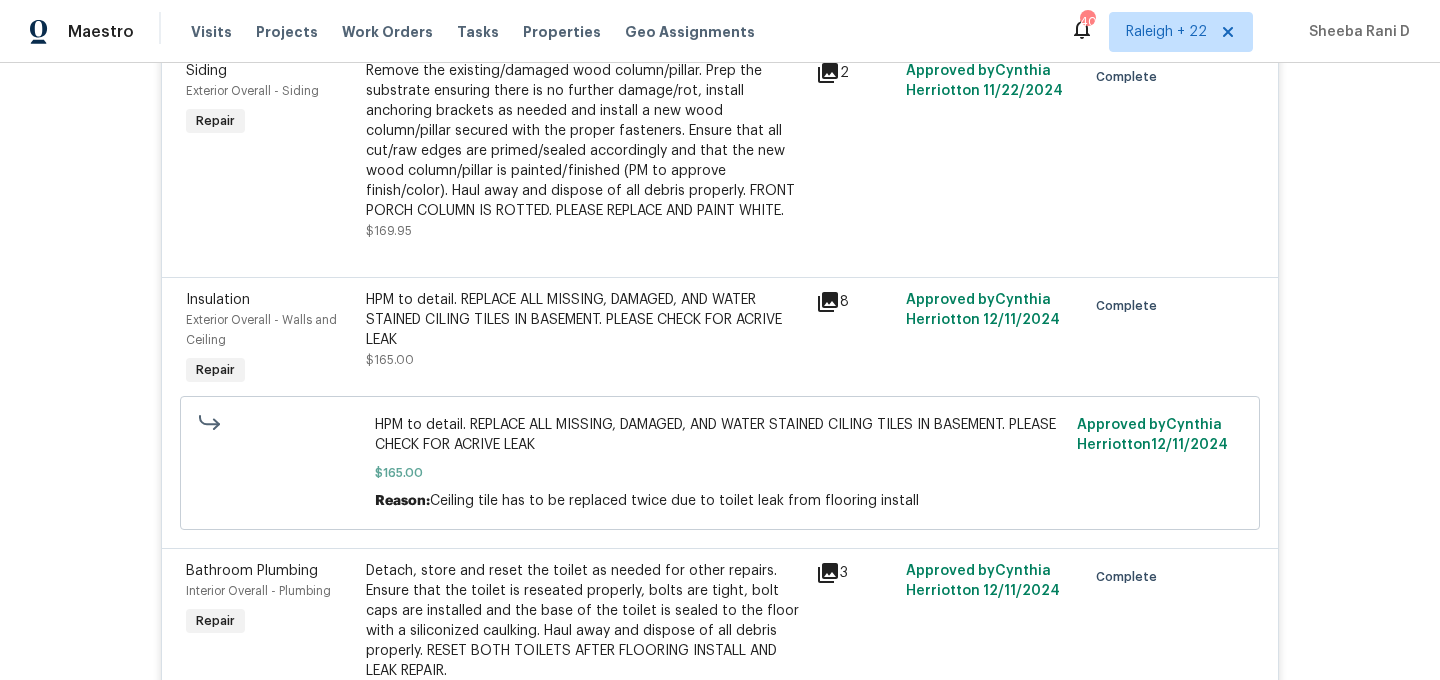 scroll, scrollTop: 11818, scrollLeft: 0, axis: vertical 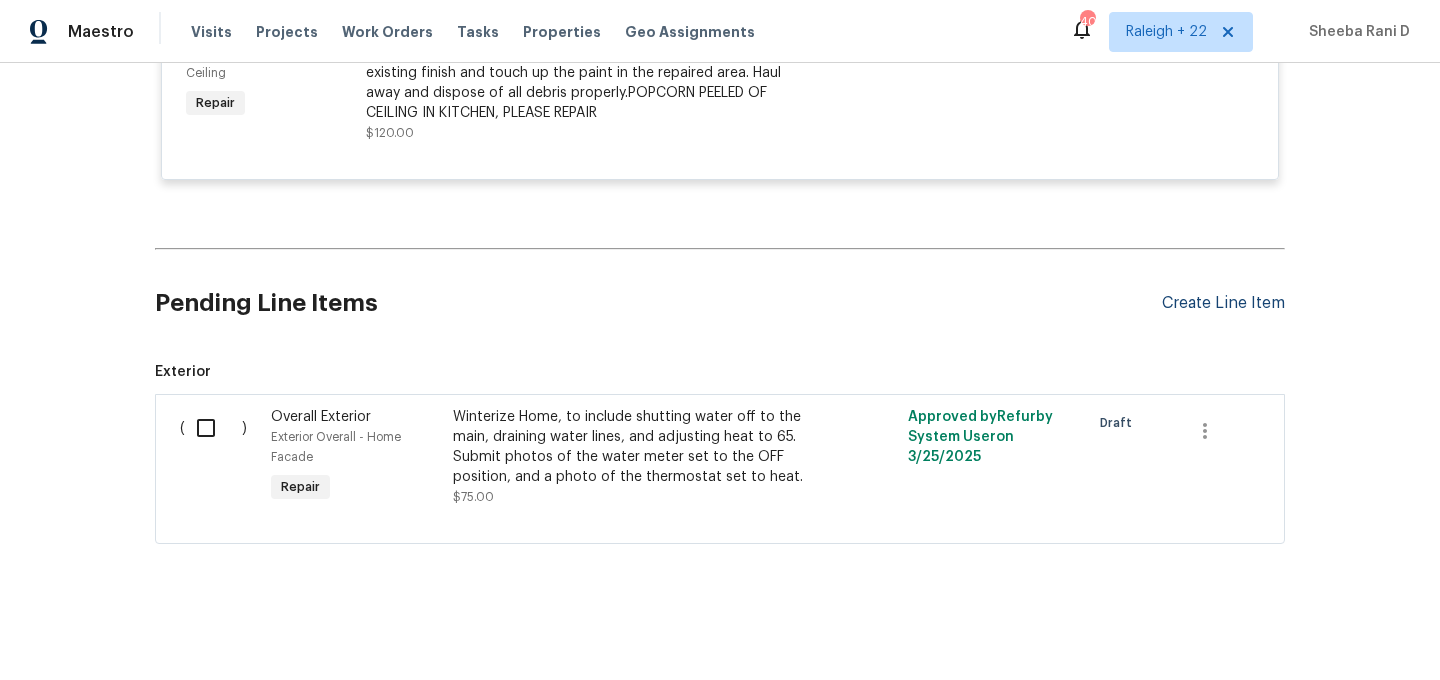 click on "Create Line Item" at bounding box center (1223, 303) 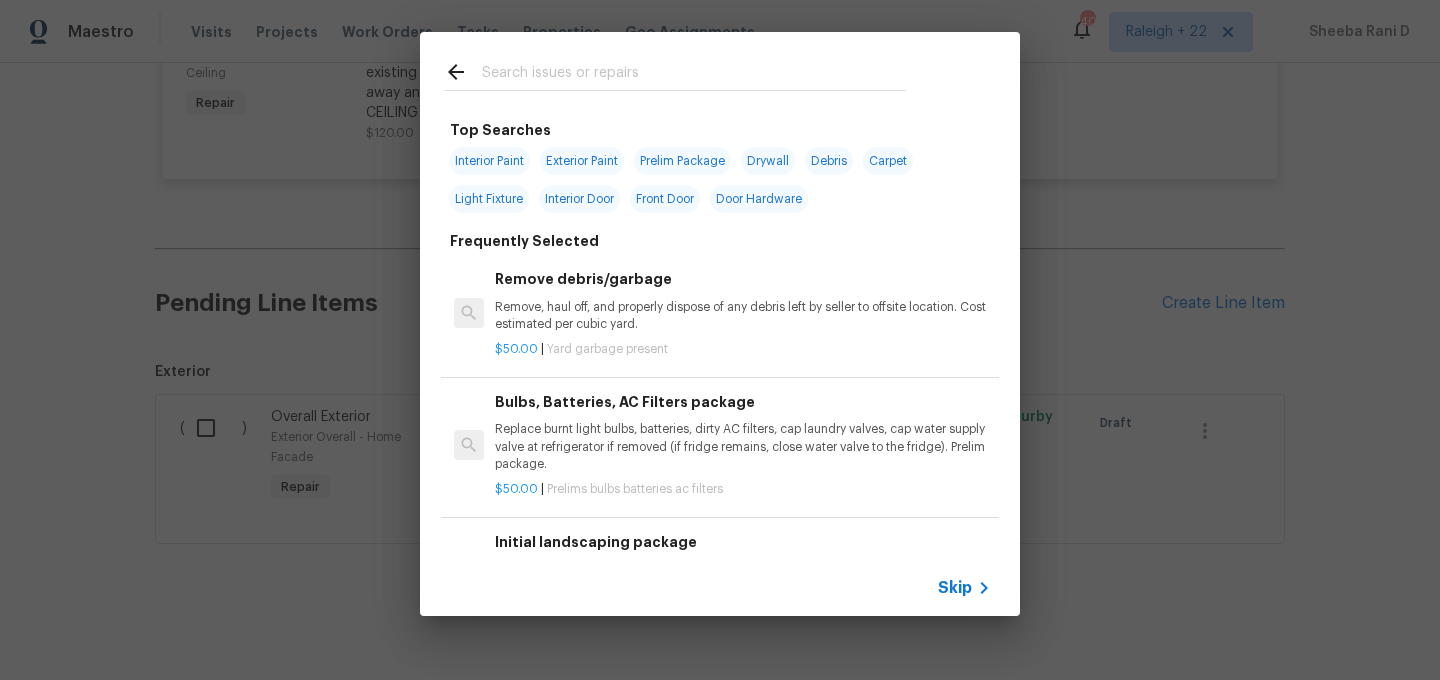 click 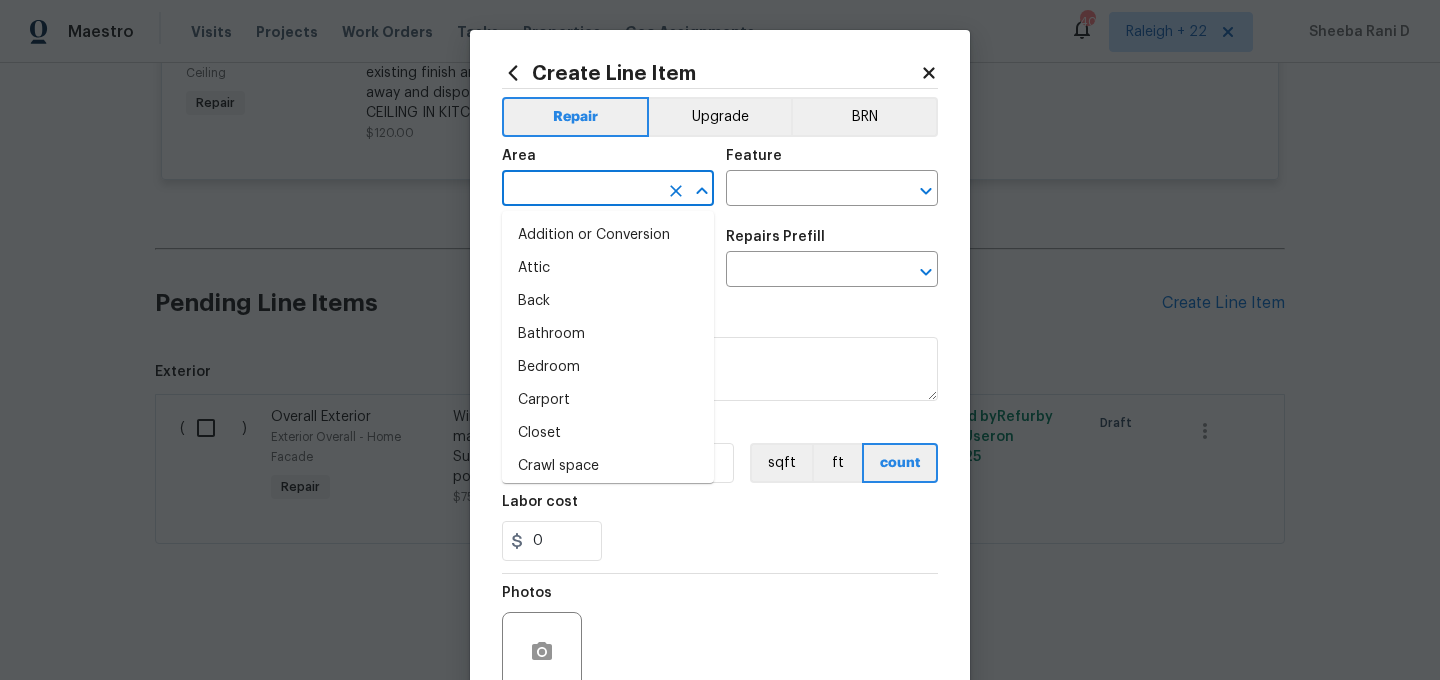 click at bounding box center (580, 190) 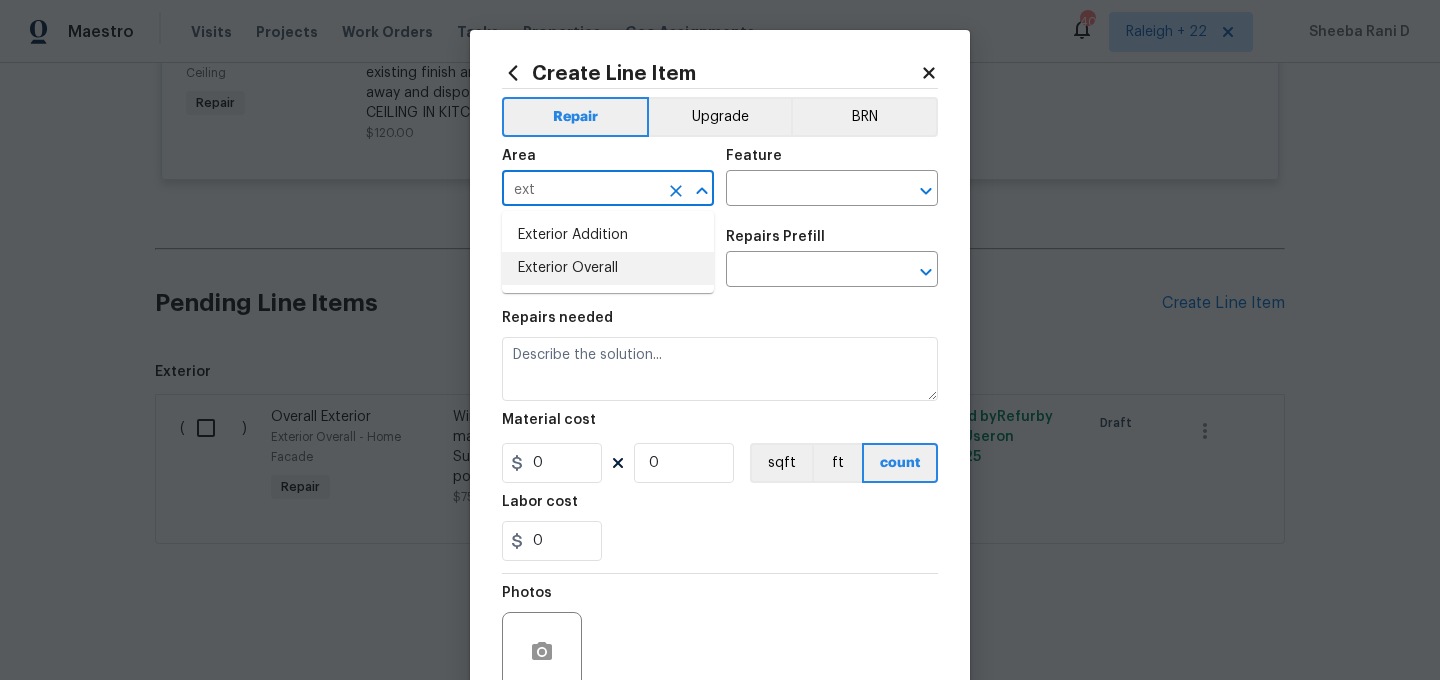 click on "Exterior Overall" at bounding box center [608, 268] 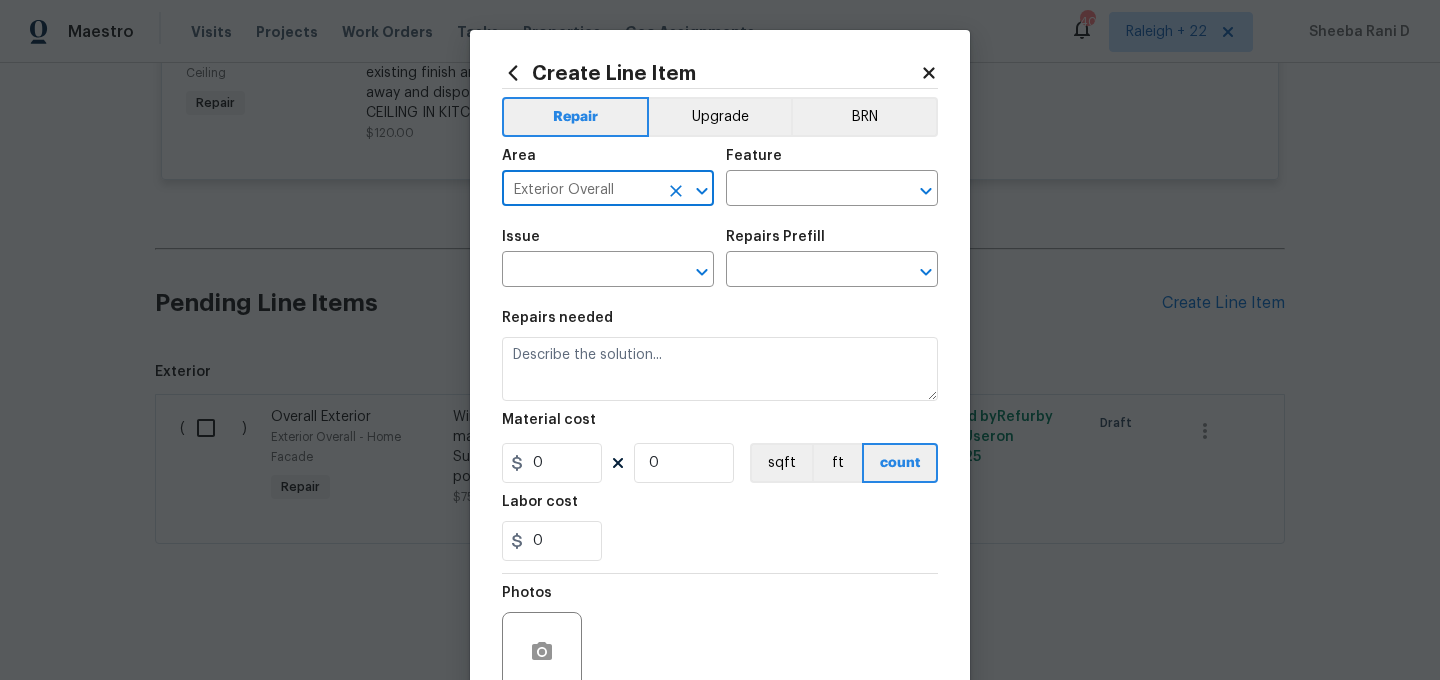 type on "Exterior Overall" 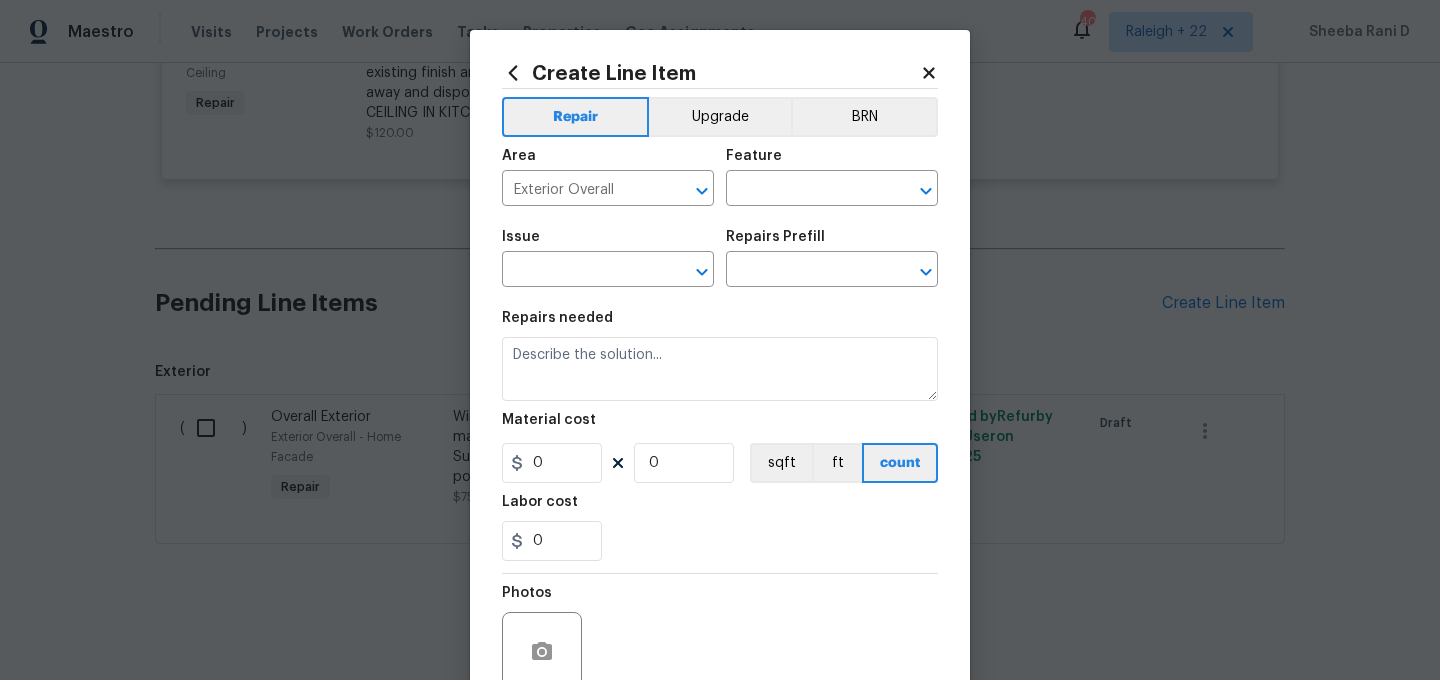 click on "Feature" at bounding box center [832, 162] 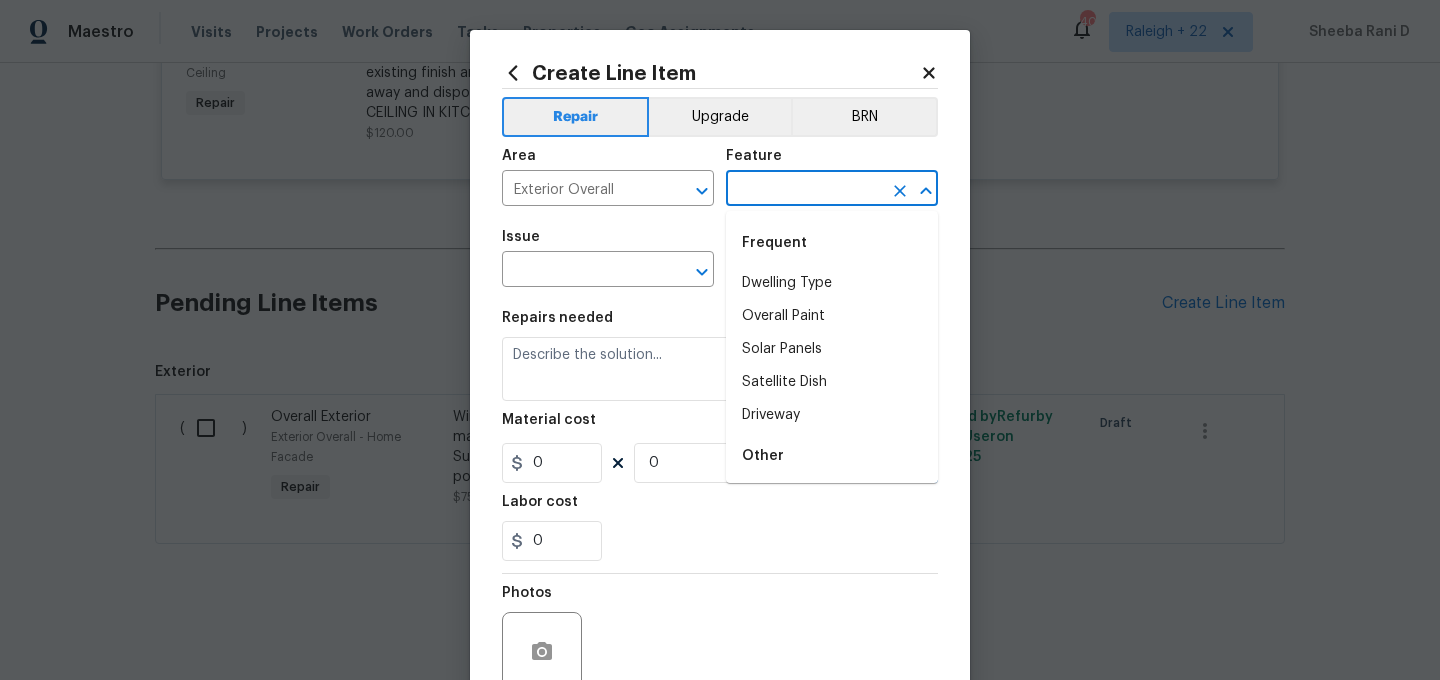 click at bounding box center [804, 190] 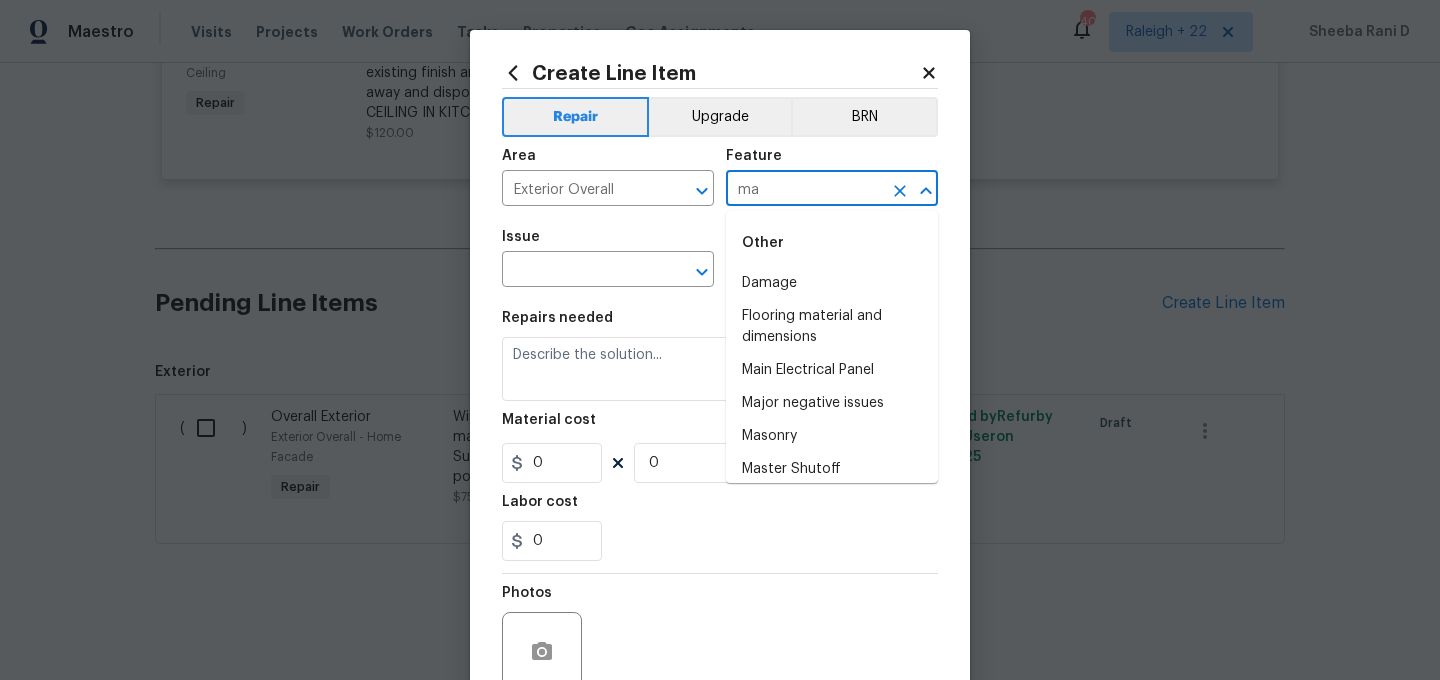 type on "m" 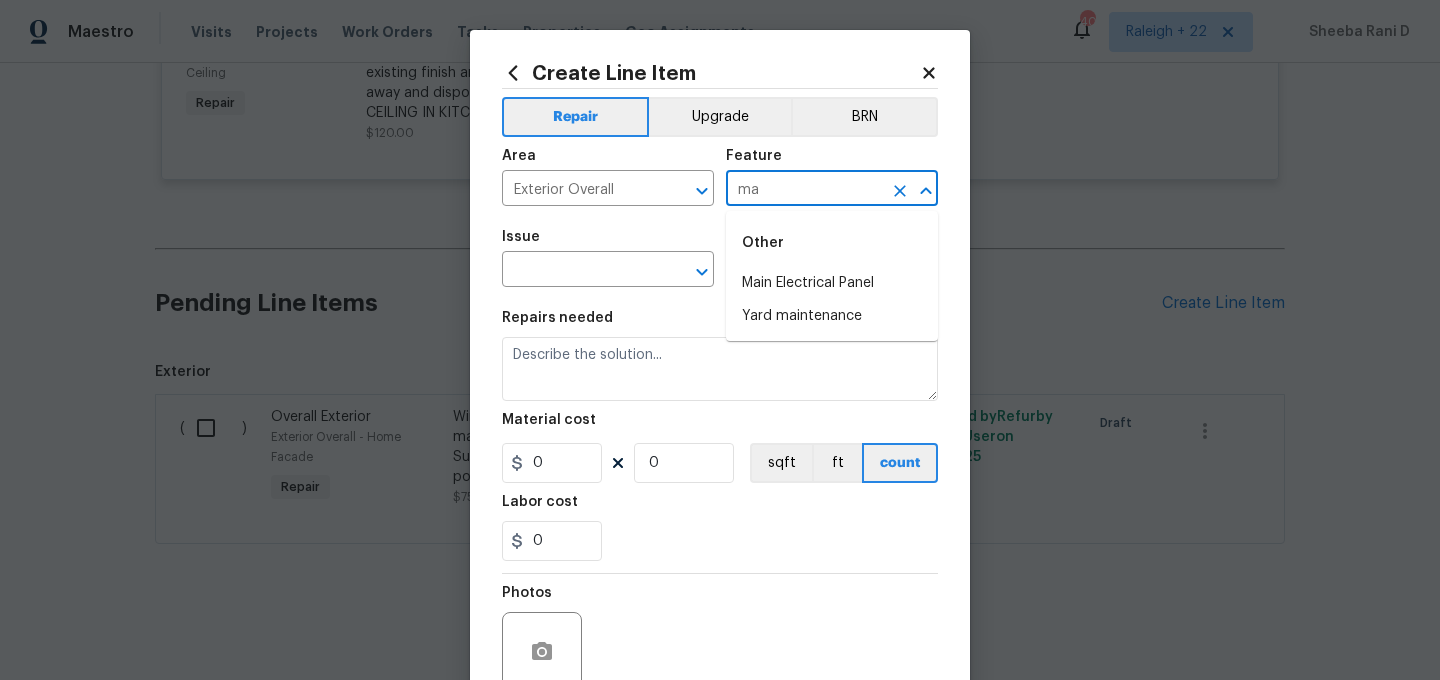 type on "m" 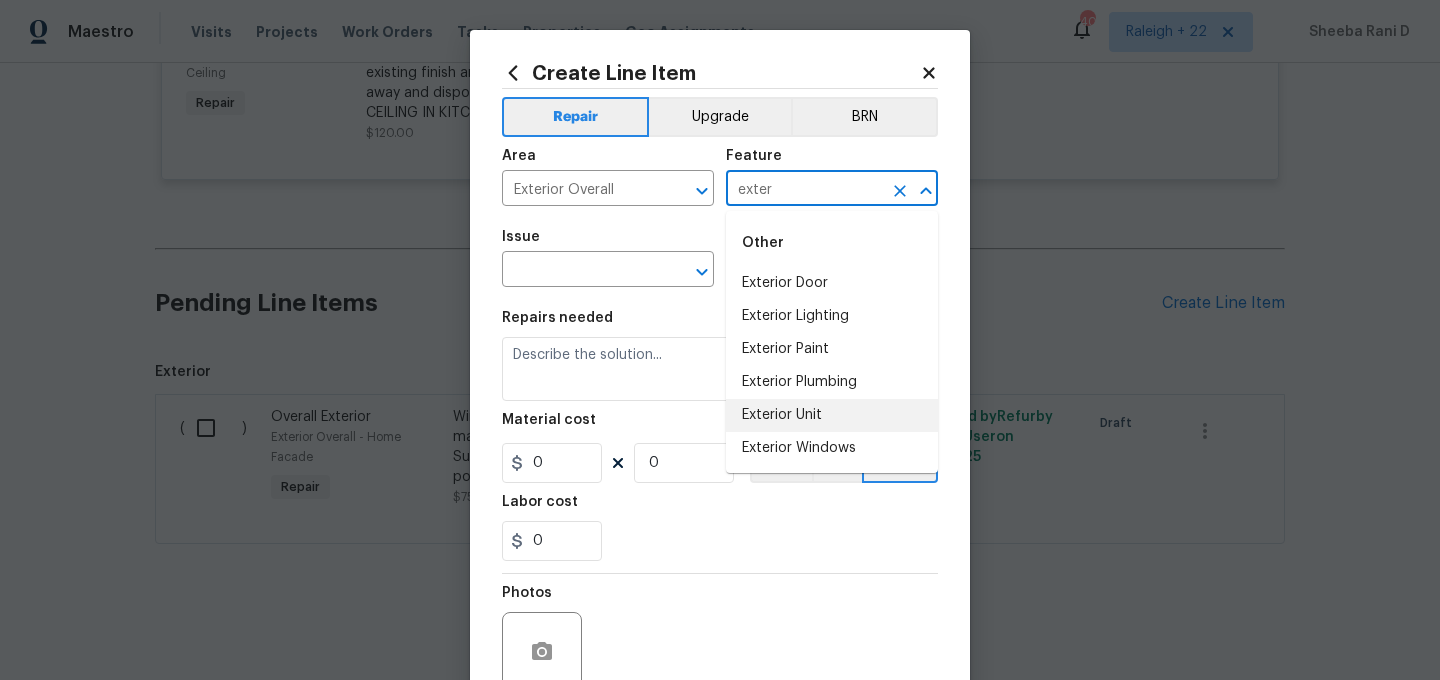 click on "Exterior Unit" at bounding box center (832, 415) 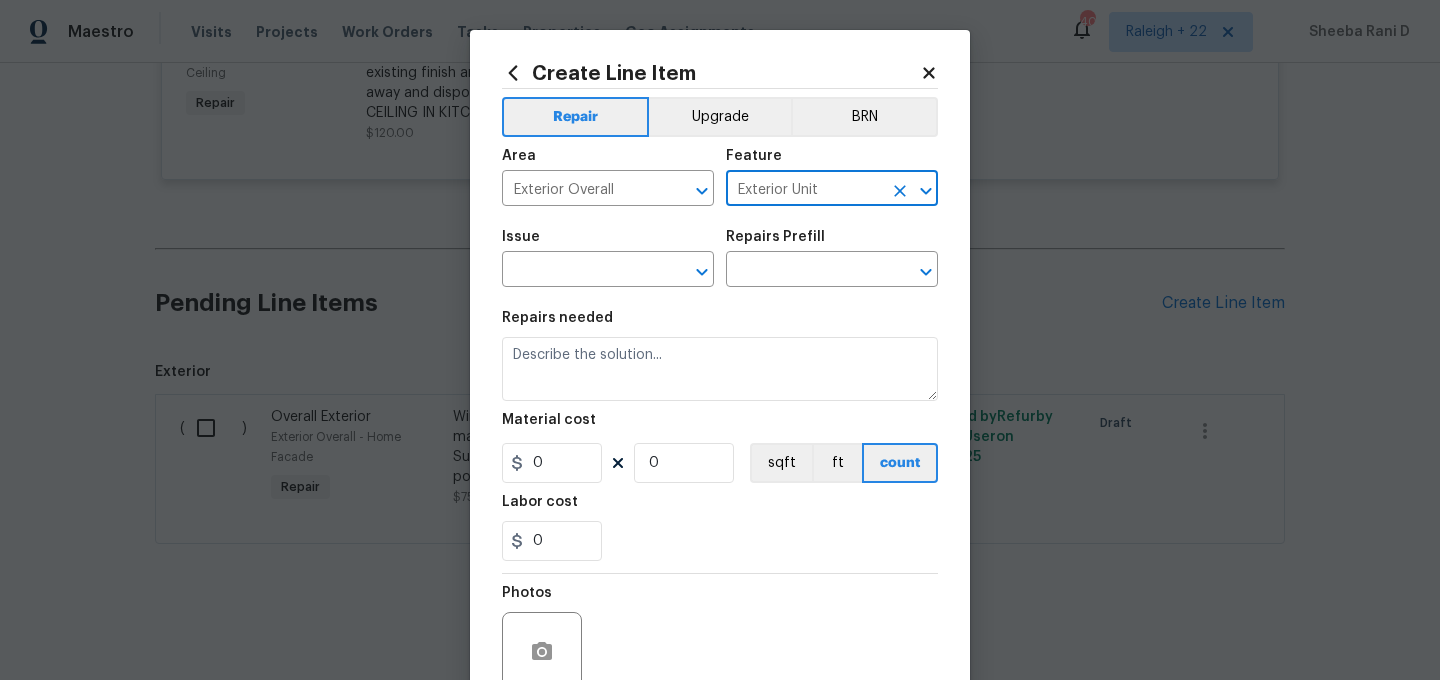 type on "Exterior Unit" 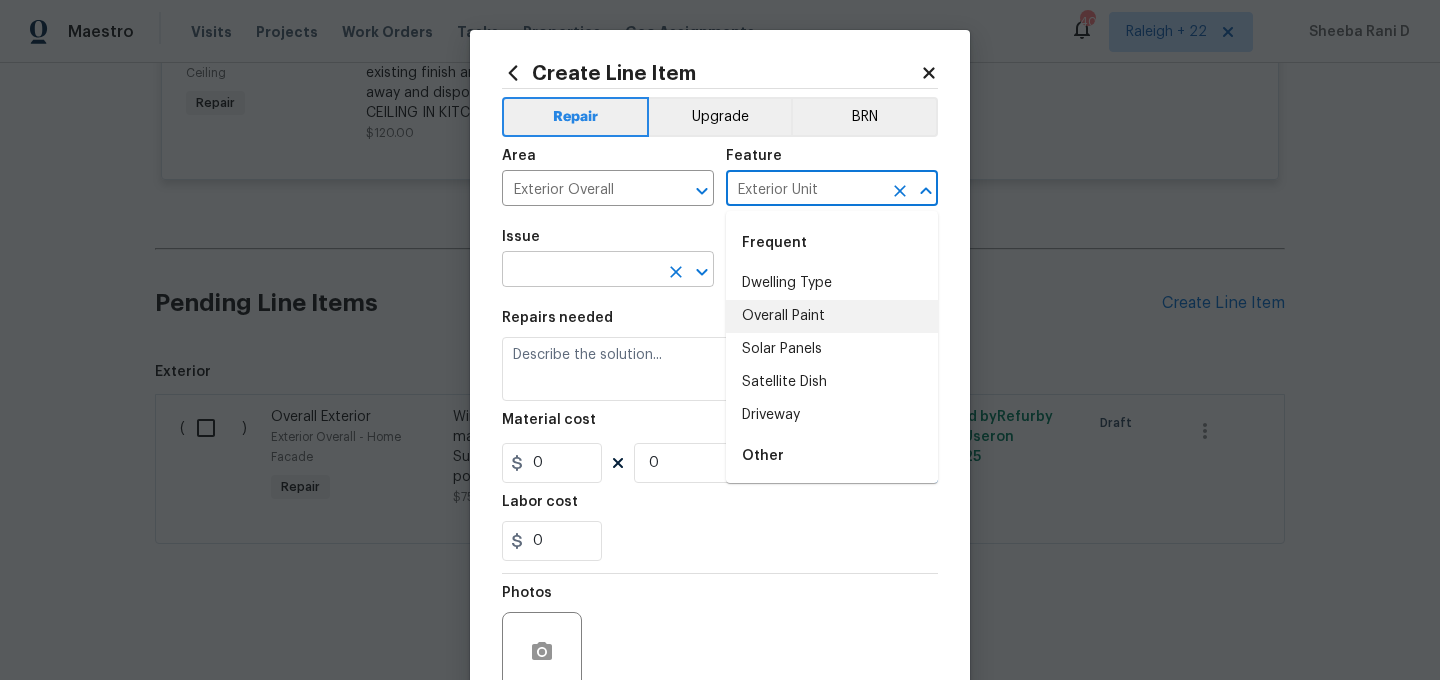 click at bounding box center [580, 271] 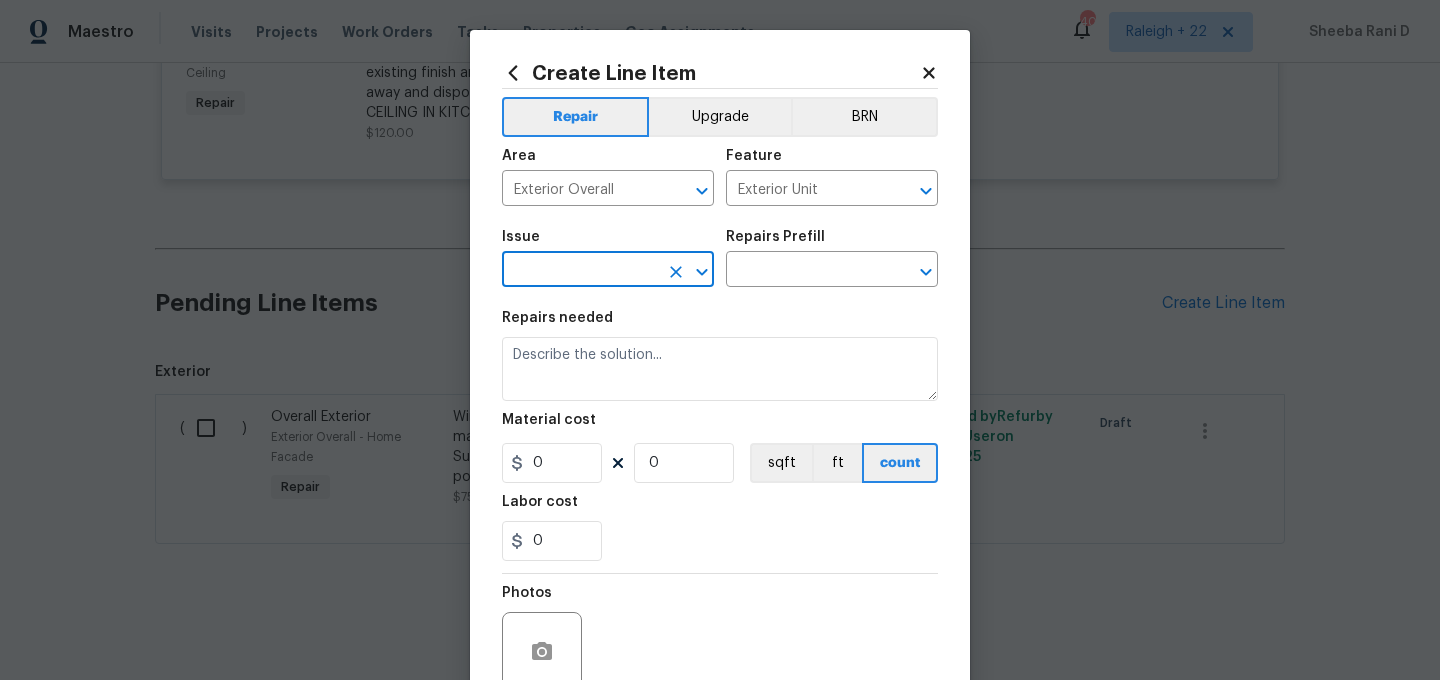 click at bounding box center [580, 271] 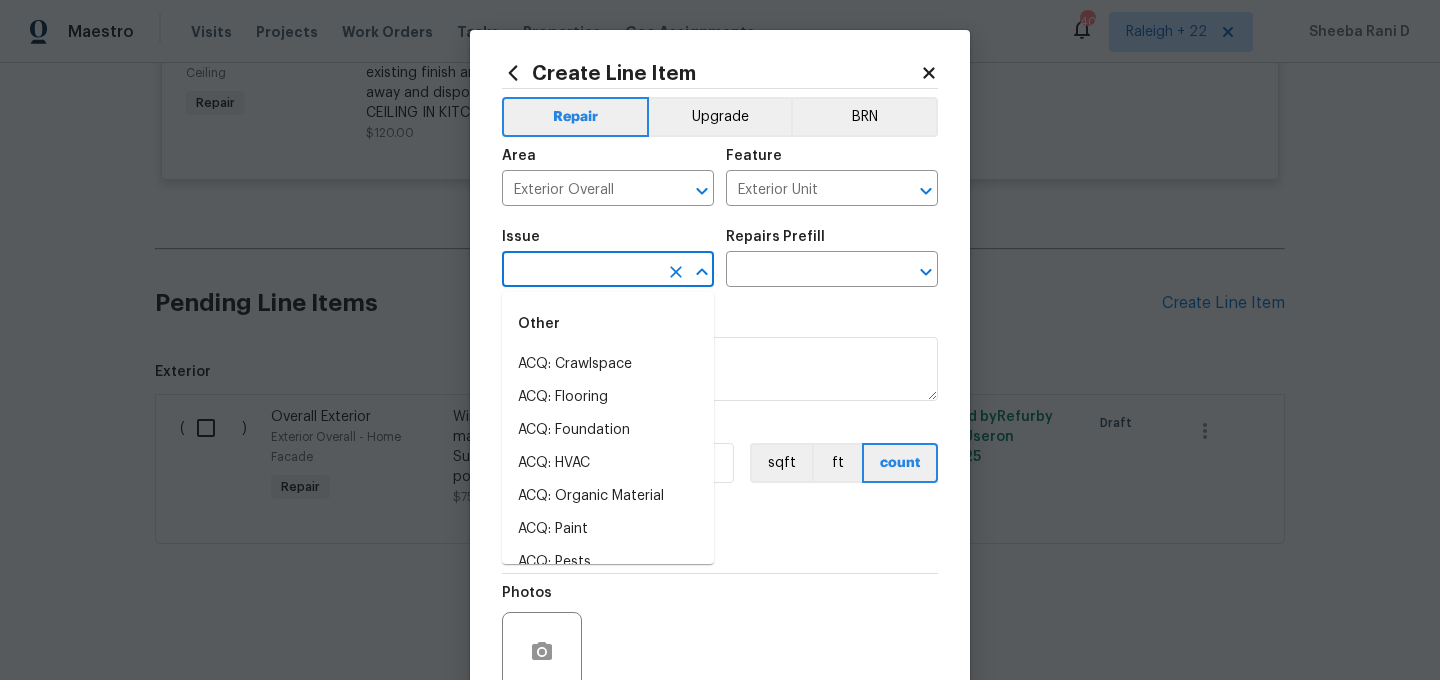 type on "e" 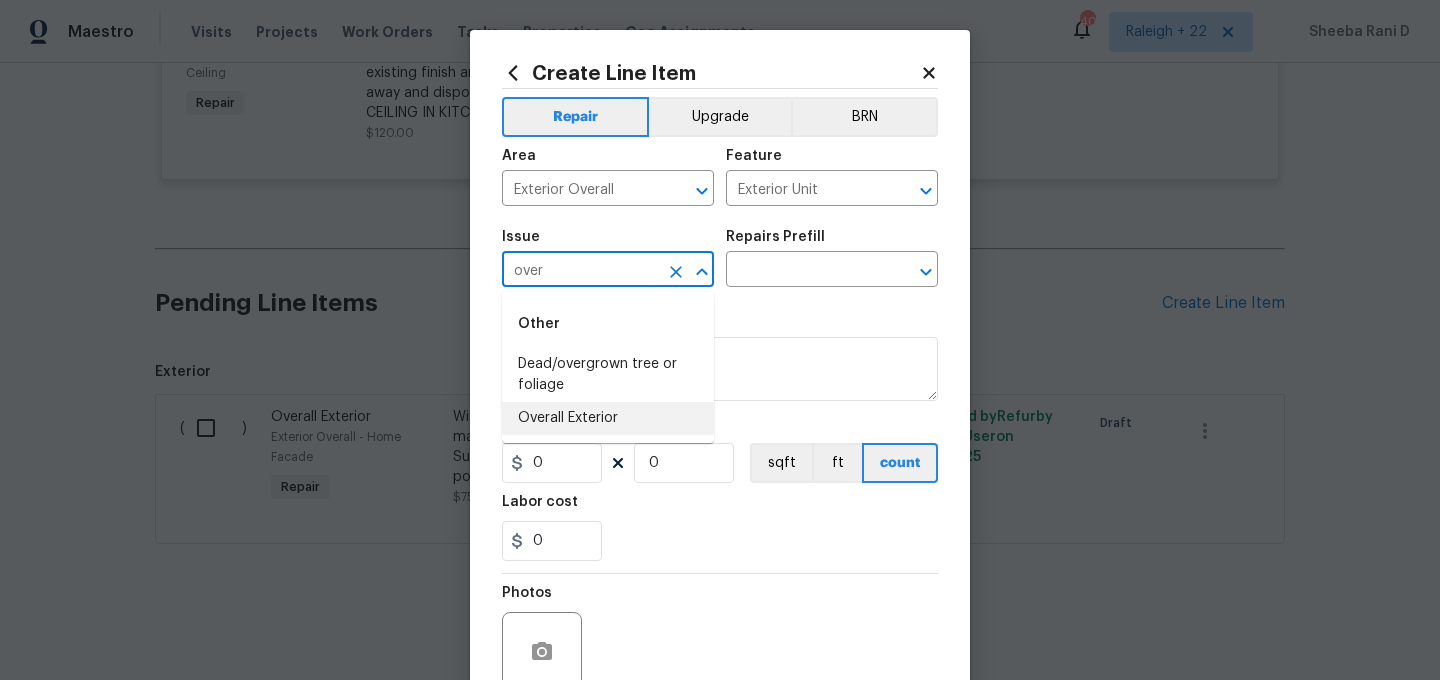 click on "Overall Exterior" at bounding box center (608, 418) 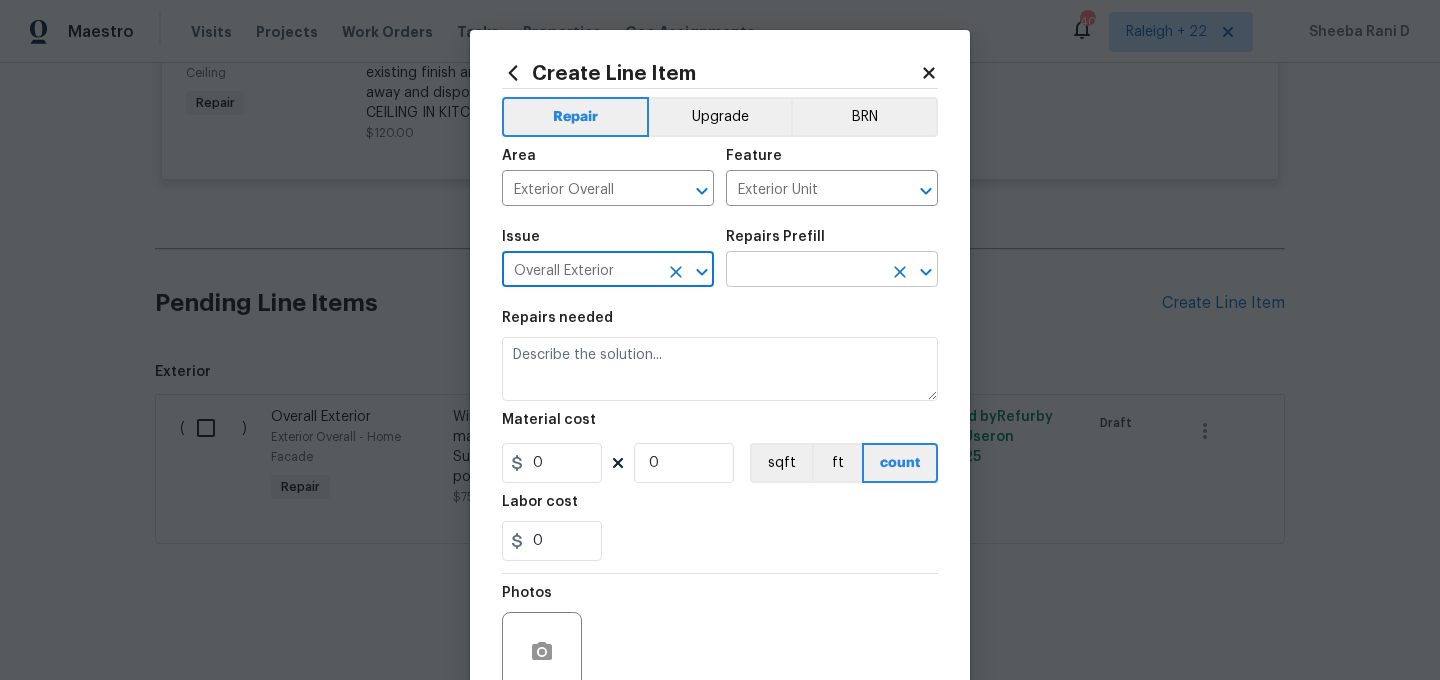 type on "Overall Exterior" 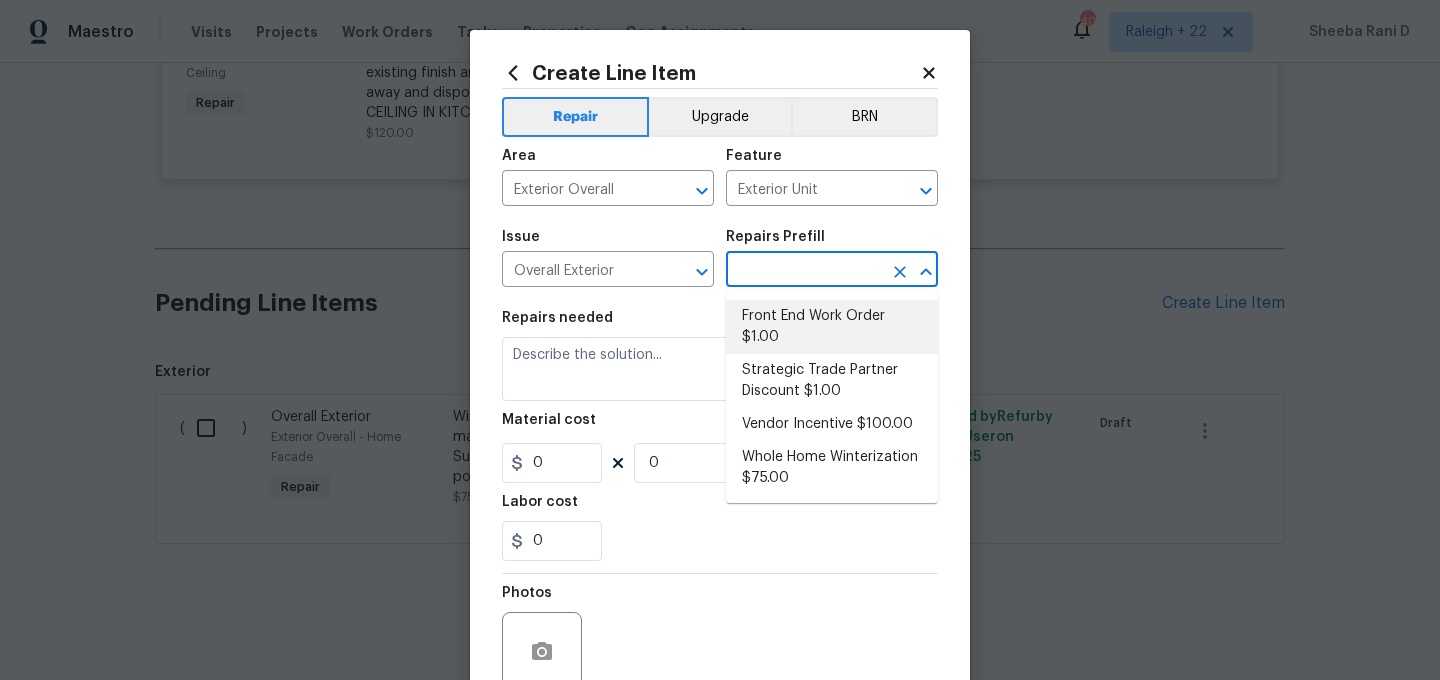 click on "Front End Work Order $1.00" at bounding box center (832, 327) 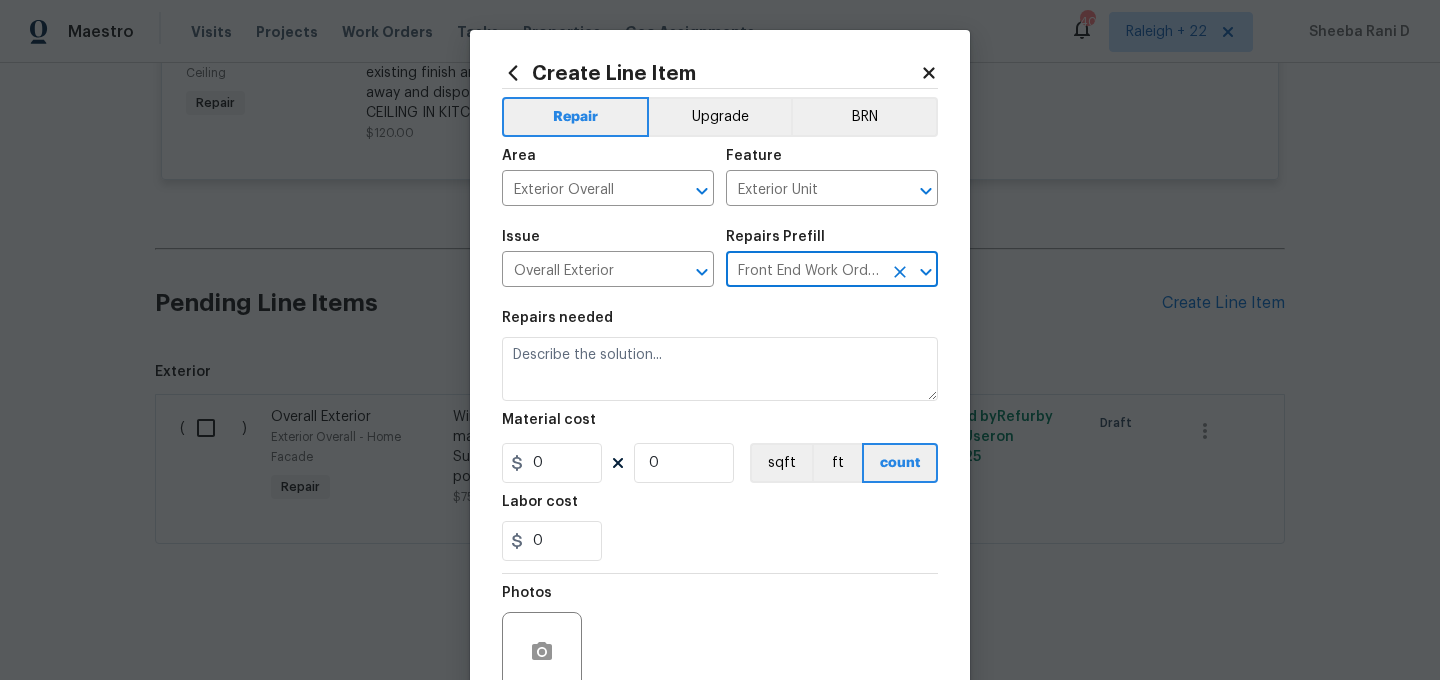 type on "Placeholder line item for the creation of front end work orders." 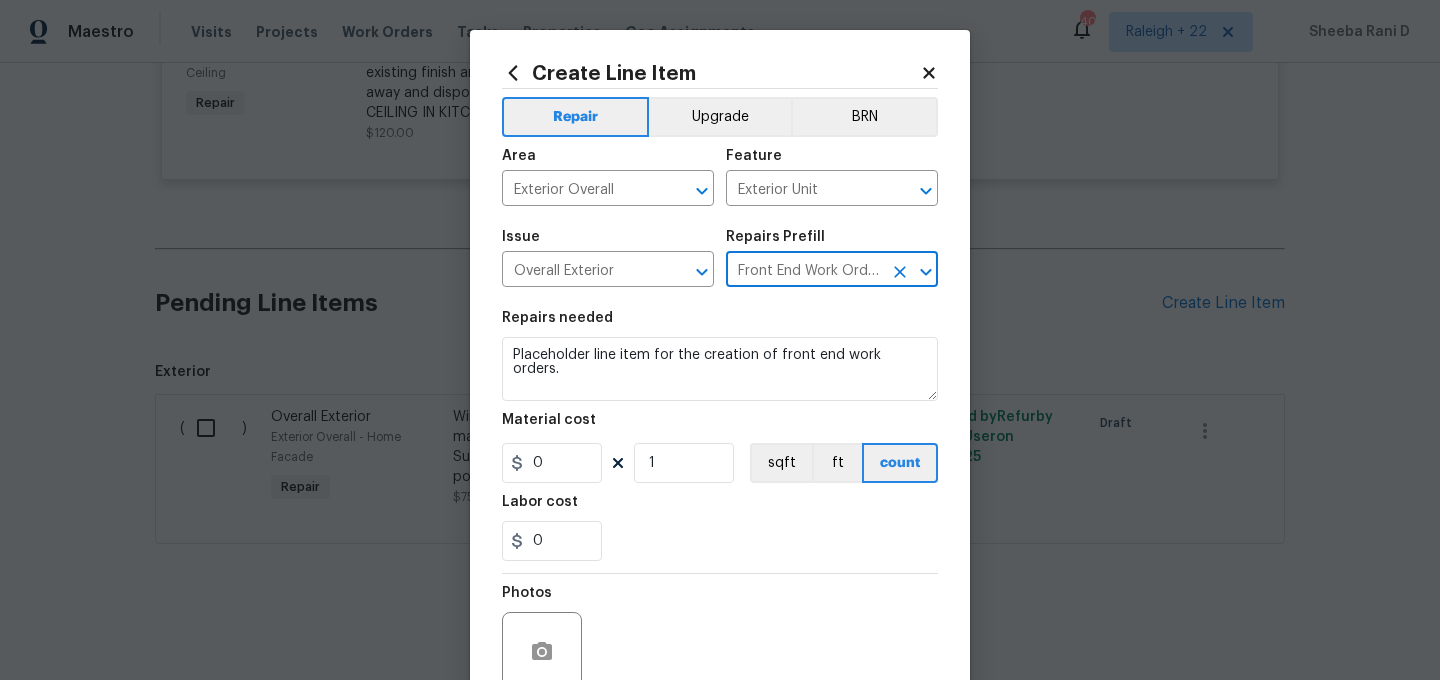type on "1" 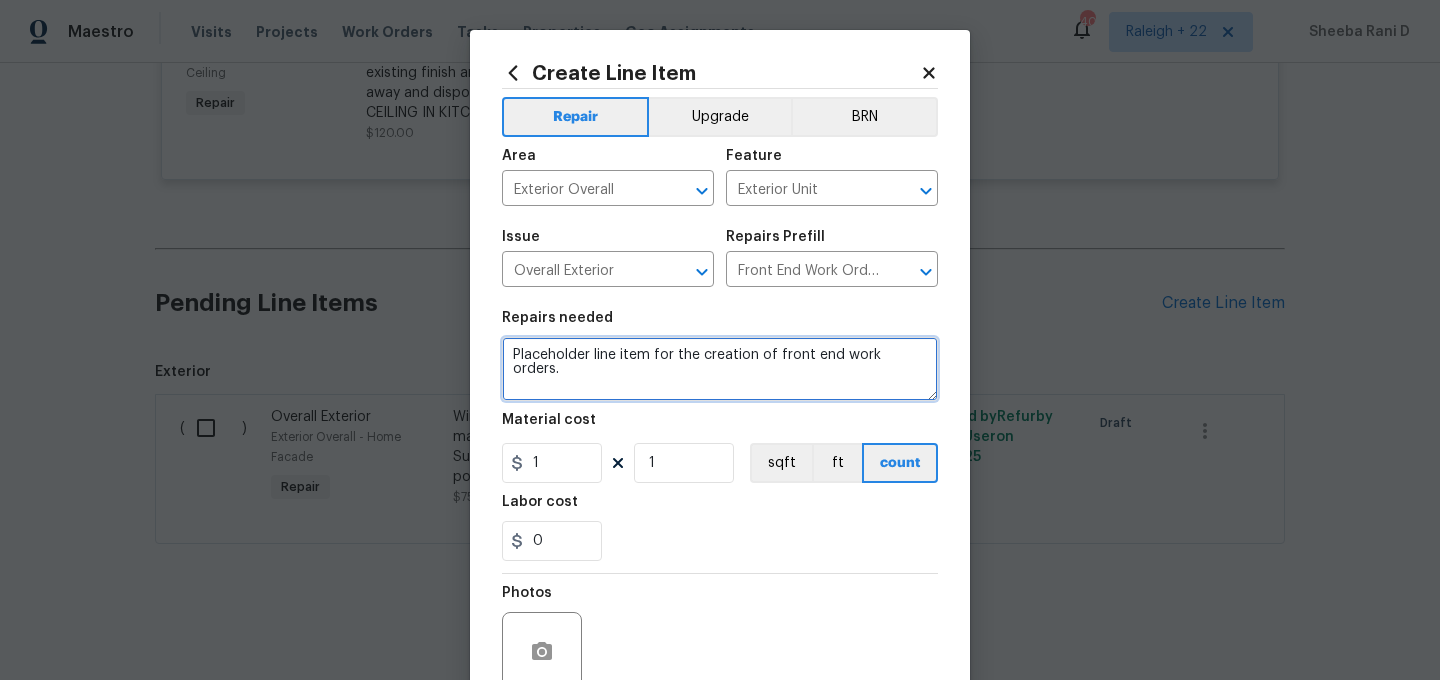 drag, startPoint x: 506, startPoint y: 348, endPoint x: 935, endPoint y: 374, distance: 429.78717 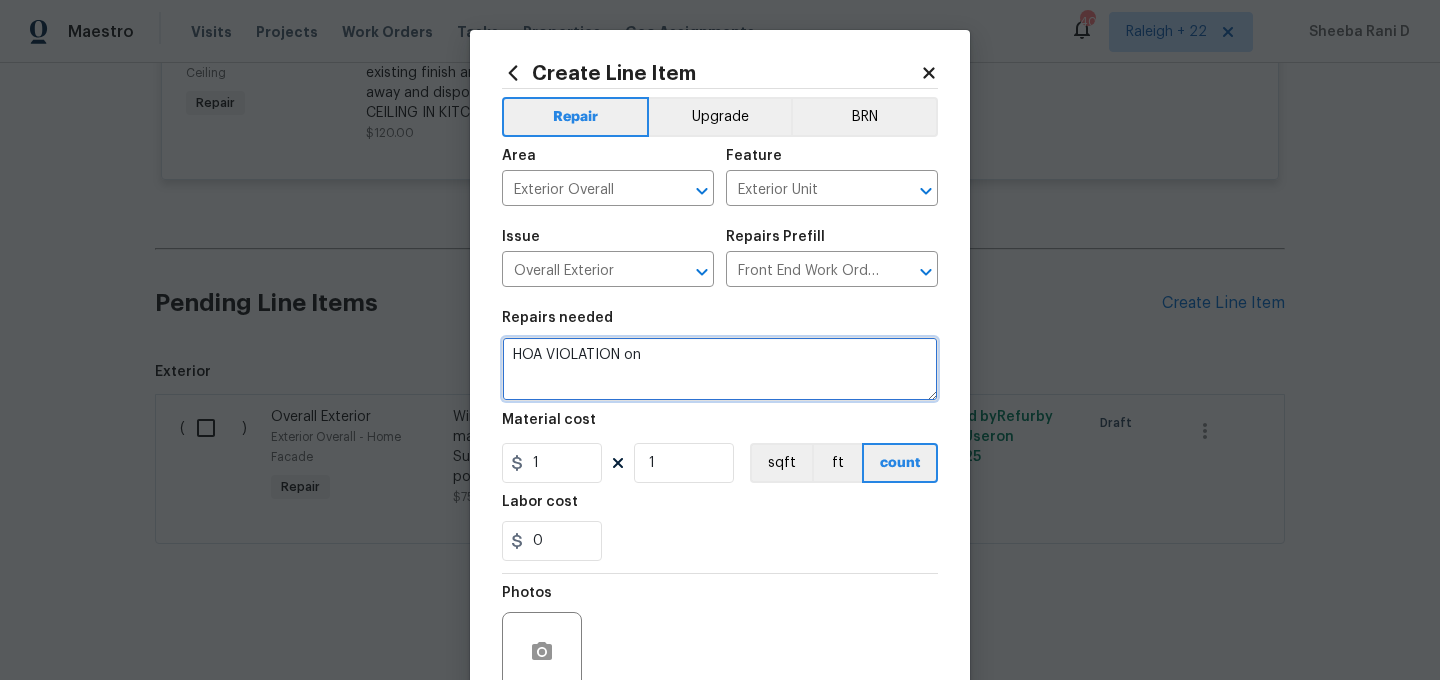 click on "HOA VIOLATION on" at bounding box center [720, 369] 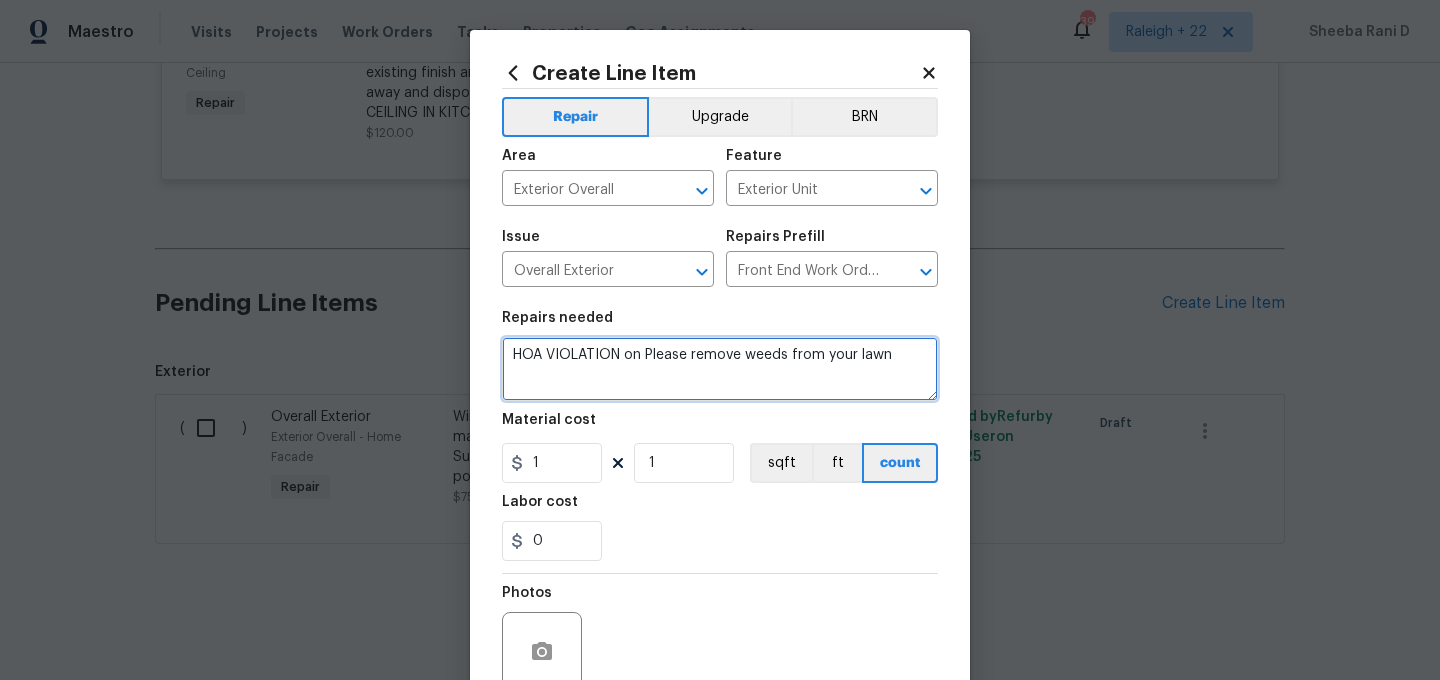 click on "HOA VIOLATION on Please remove weeds from your lawn" at bounding box center [720, 369] 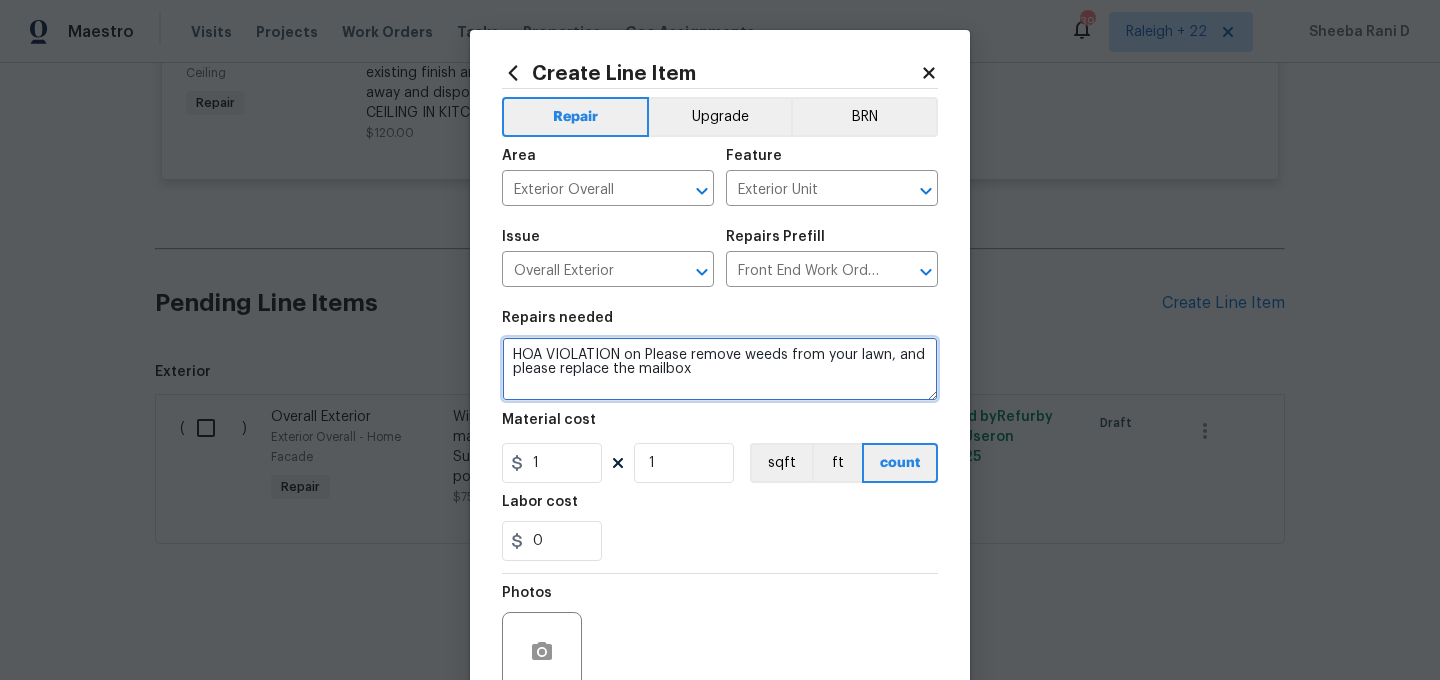 click on "HOA VIOLATION on Please remove weeds from your lawn, and please replace the mailbox" at bounding box center [720, 369] 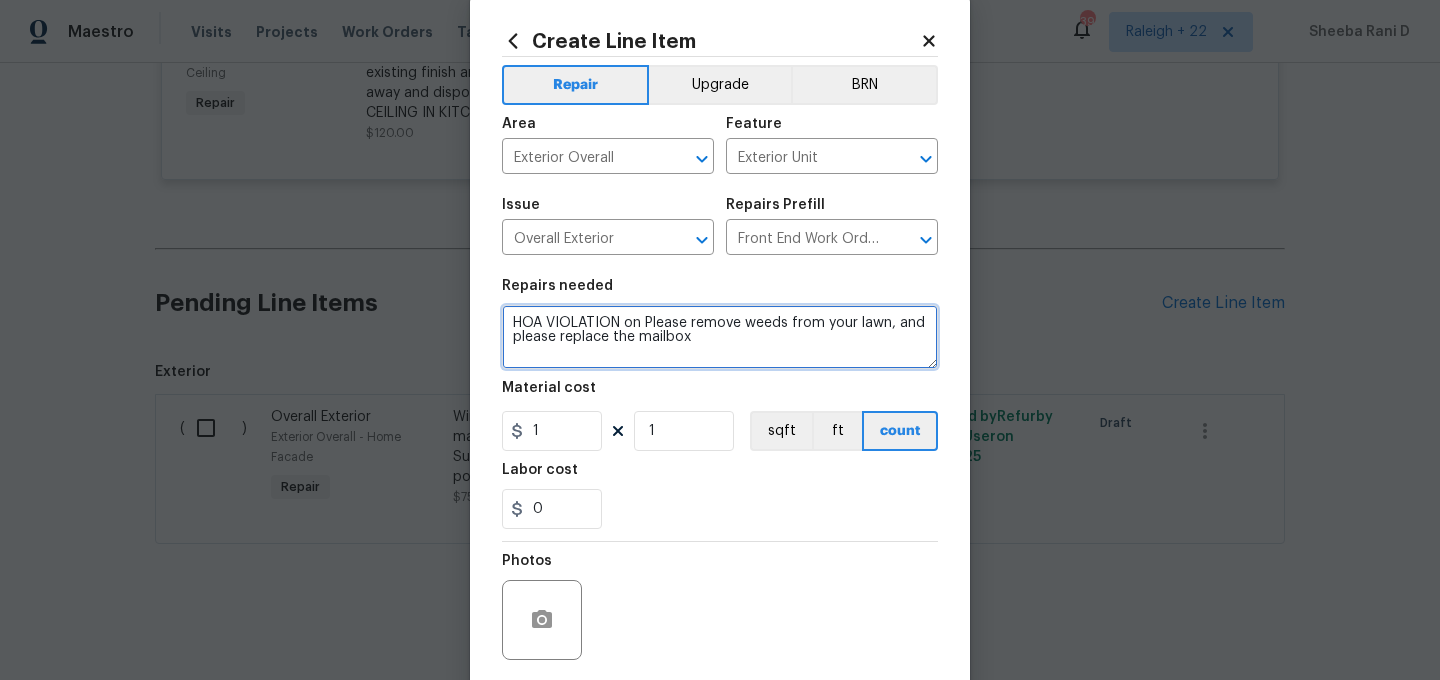 scroll, scrollTop: 42, scrollLeft: 0, axis: vertical 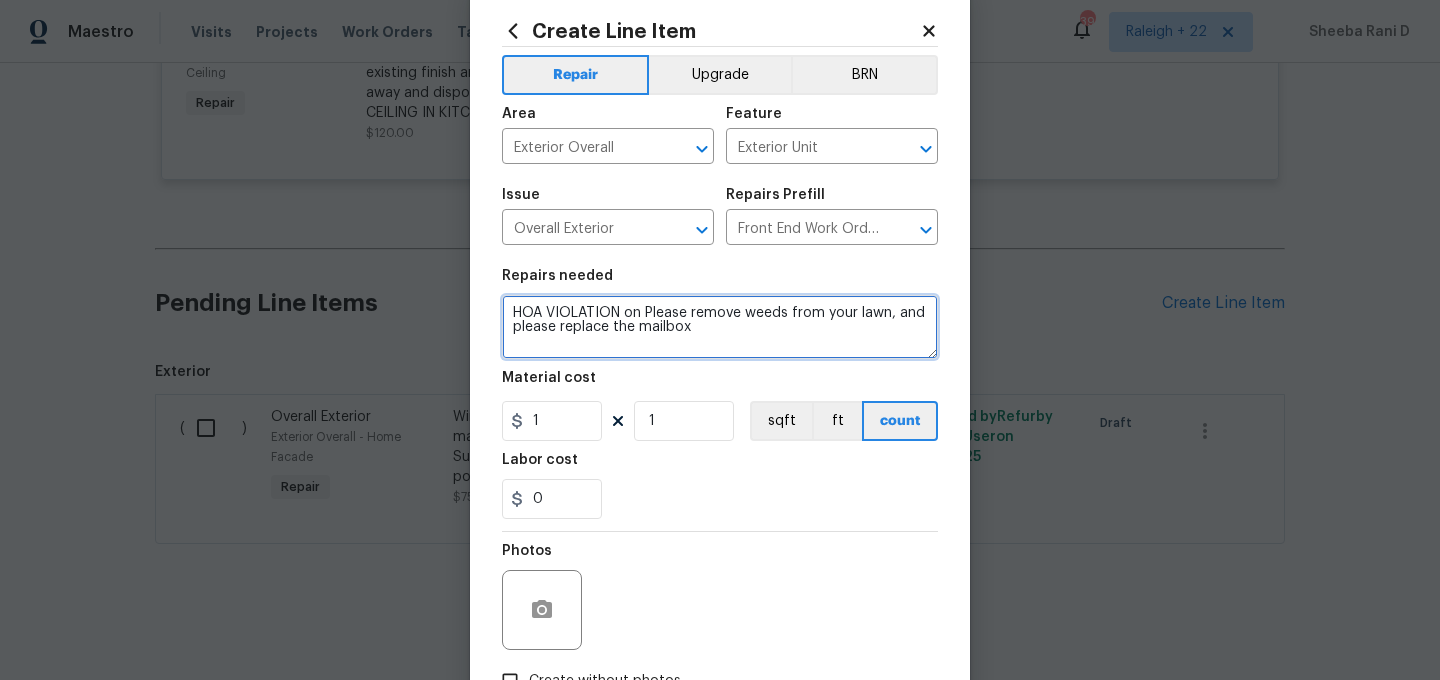 click on "HOA VIOLATION on Please remove weeds from your lawn, and please replace the mailbox" at bounding box center [720, 327] 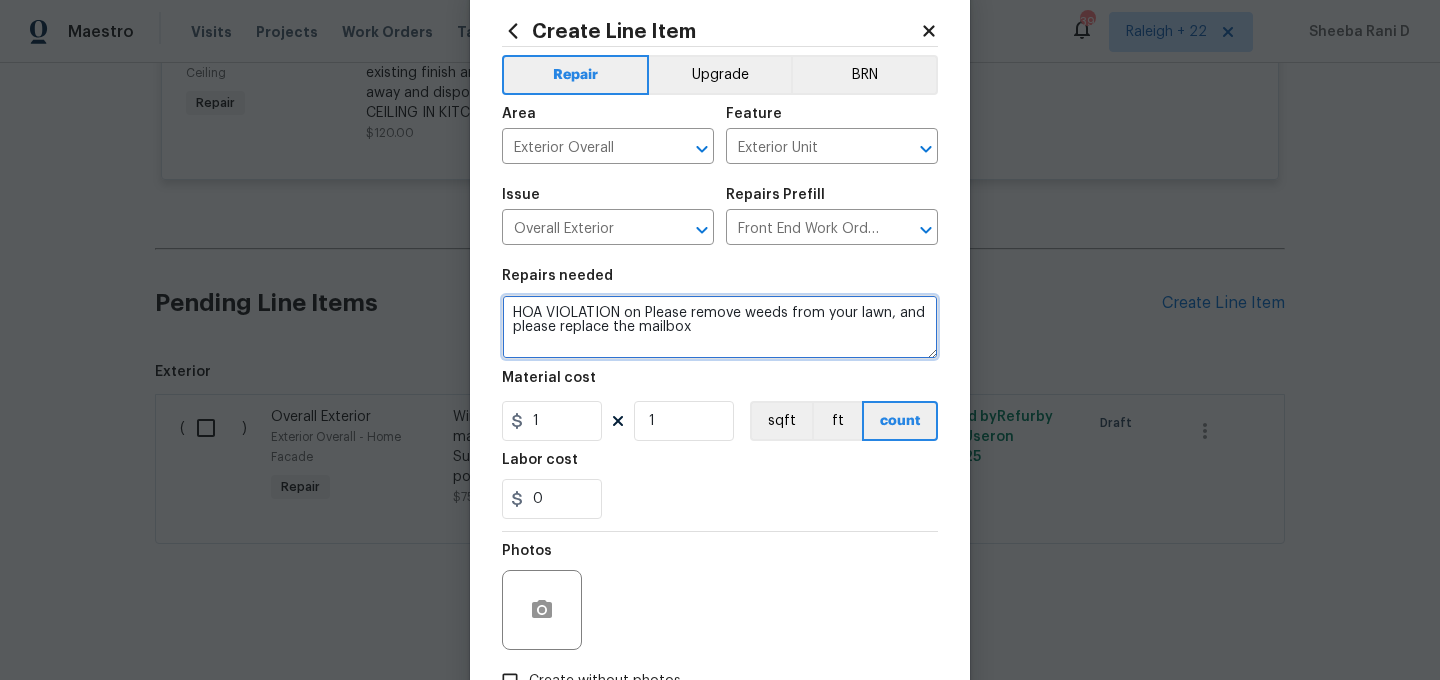 click on "HOA VIOLATION on Please remove weeds from your lawn, and please replace the mailbox" at bounding box center [720, 327] 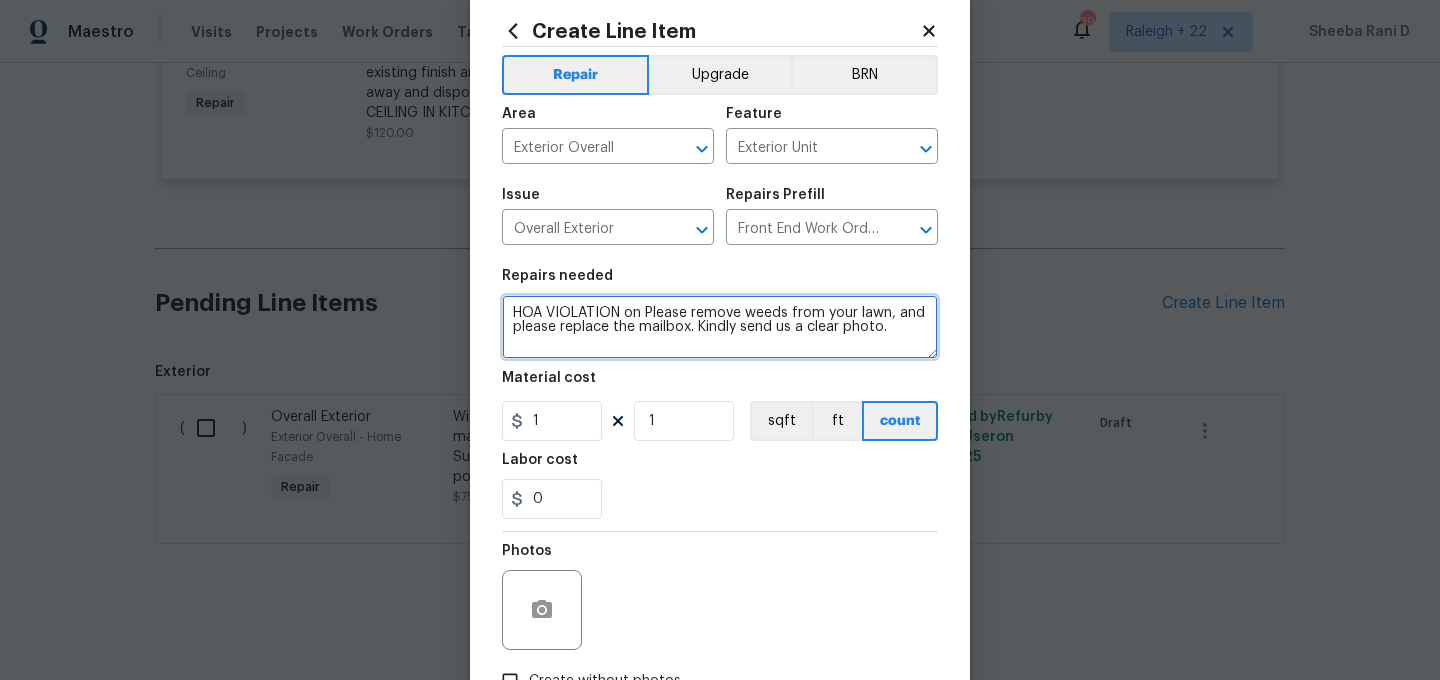 click on "HOA VIOLATION on Please remove weeds from your lawn, and please replace the mailbox. Kindly send us a clear photo." at bounding box center [720, 327] 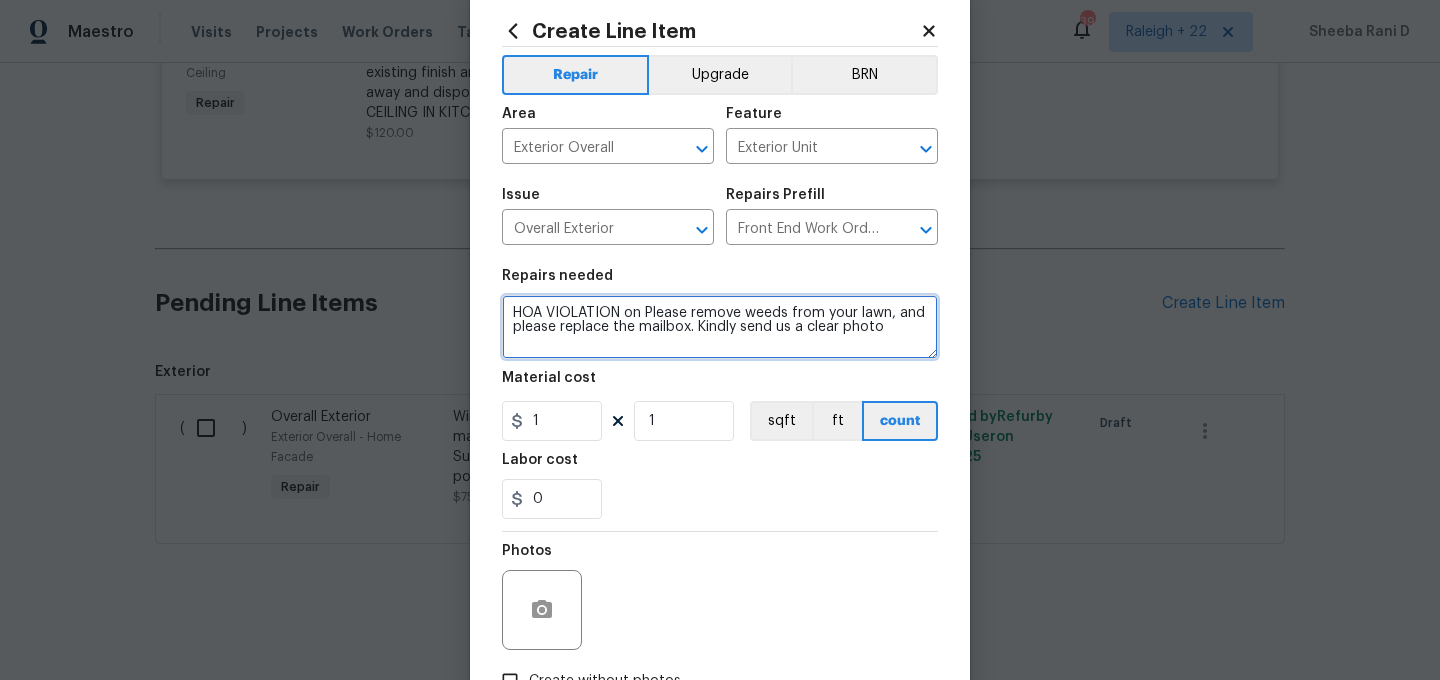click on "HOA VIOLATION on Please remove weeds from your lawn, and please replace the mailbox. Kindly send us a clear photo" at bounding box center [720, 327] 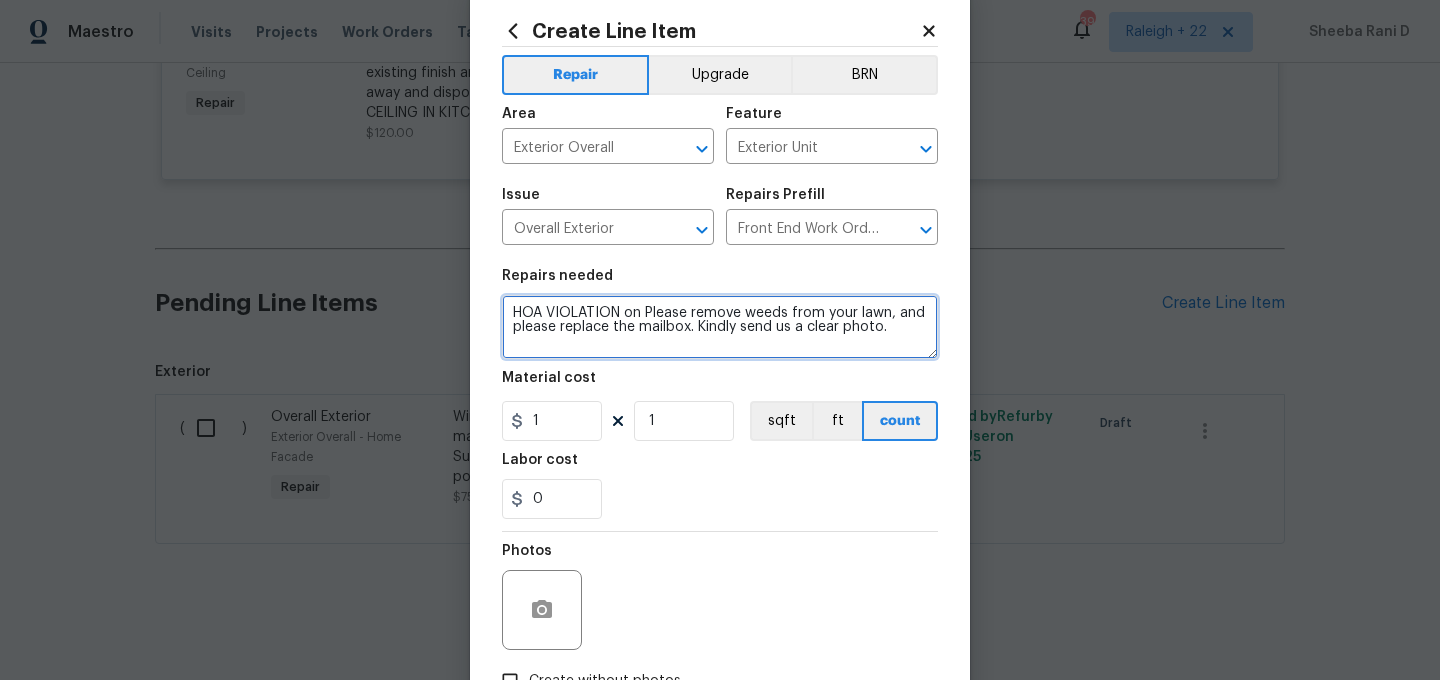 click on "HOA VIOLATION on Please remove weeds from your lawn, and please replace the mailbox. Kindly send us a clear photo." at bounding box center (720, 327) 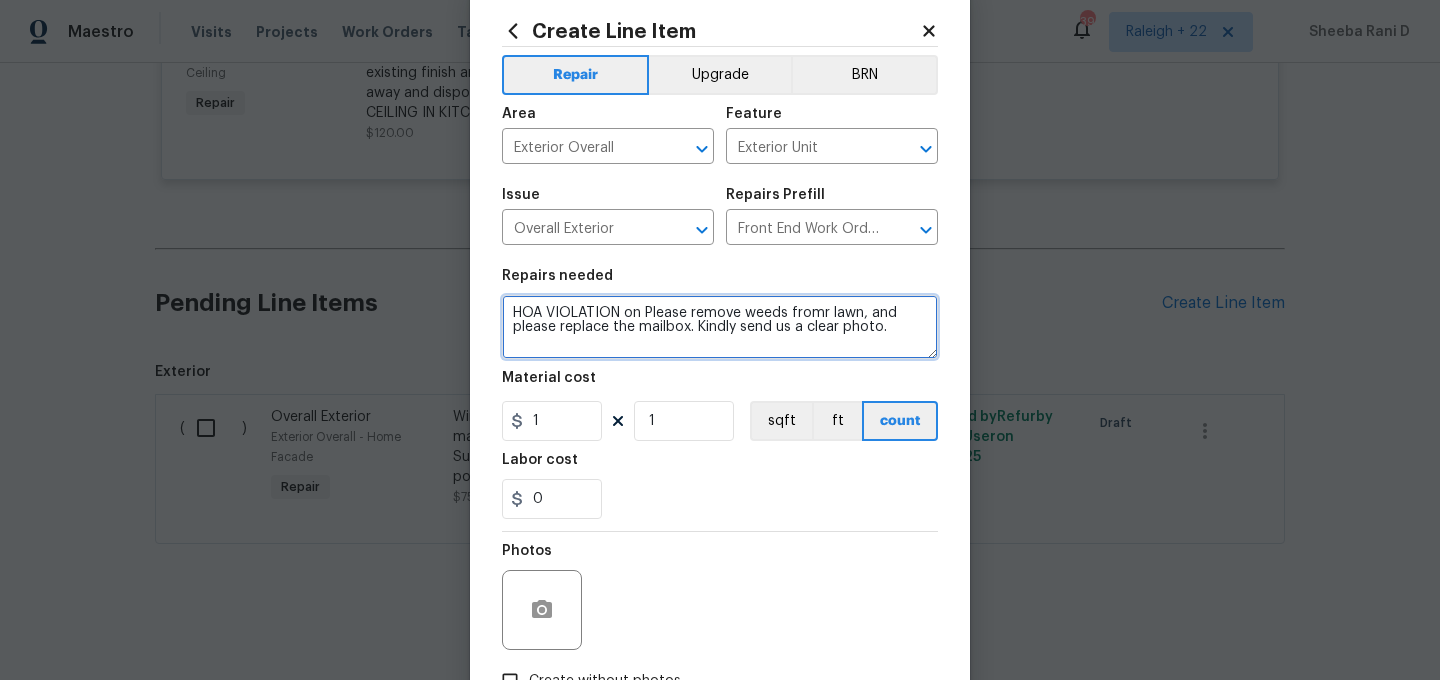 click on "HOA VIOLATION on Please remove weeds fromr lawn, and please replace the mailbox. Kindly send us a clear photo." at bounding box center [720, 327] 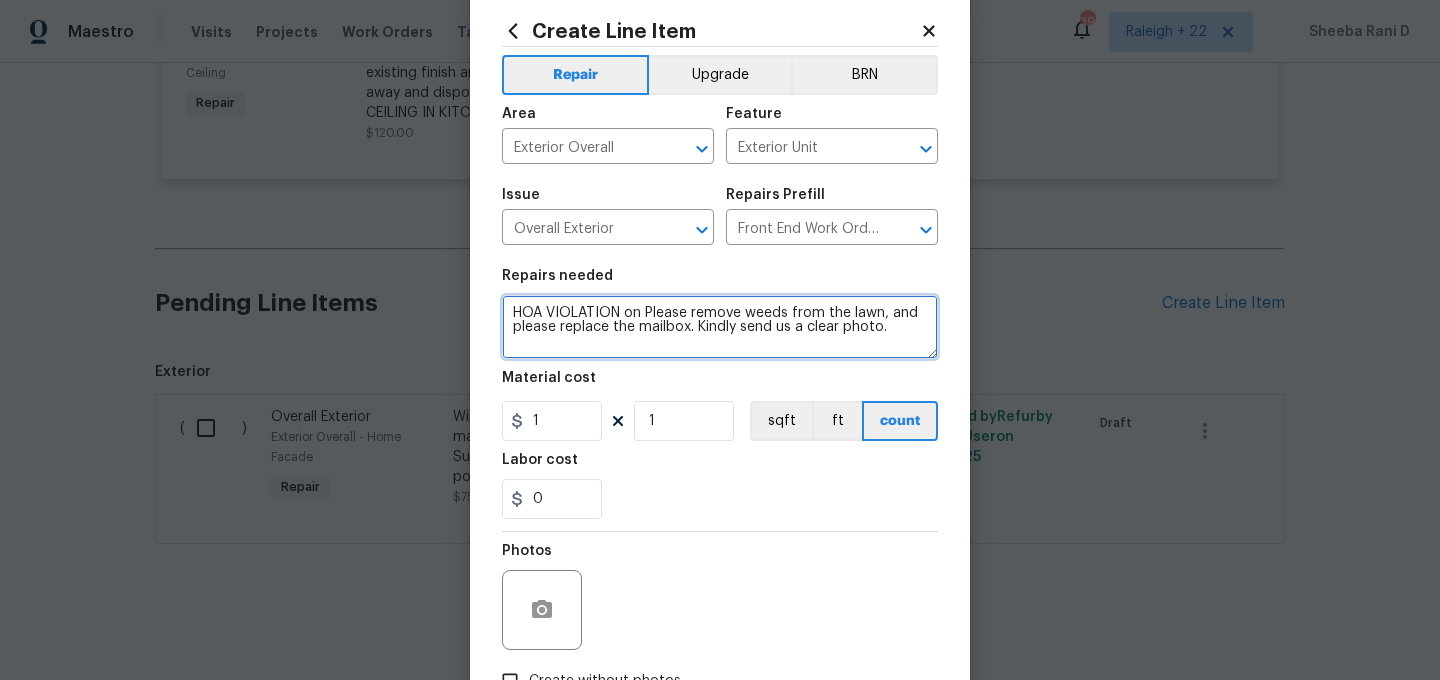 type on "HOA VIOLATION on Please remove weeds from the lawn, and please replace the mailbox. Kindly send us a clear photo." 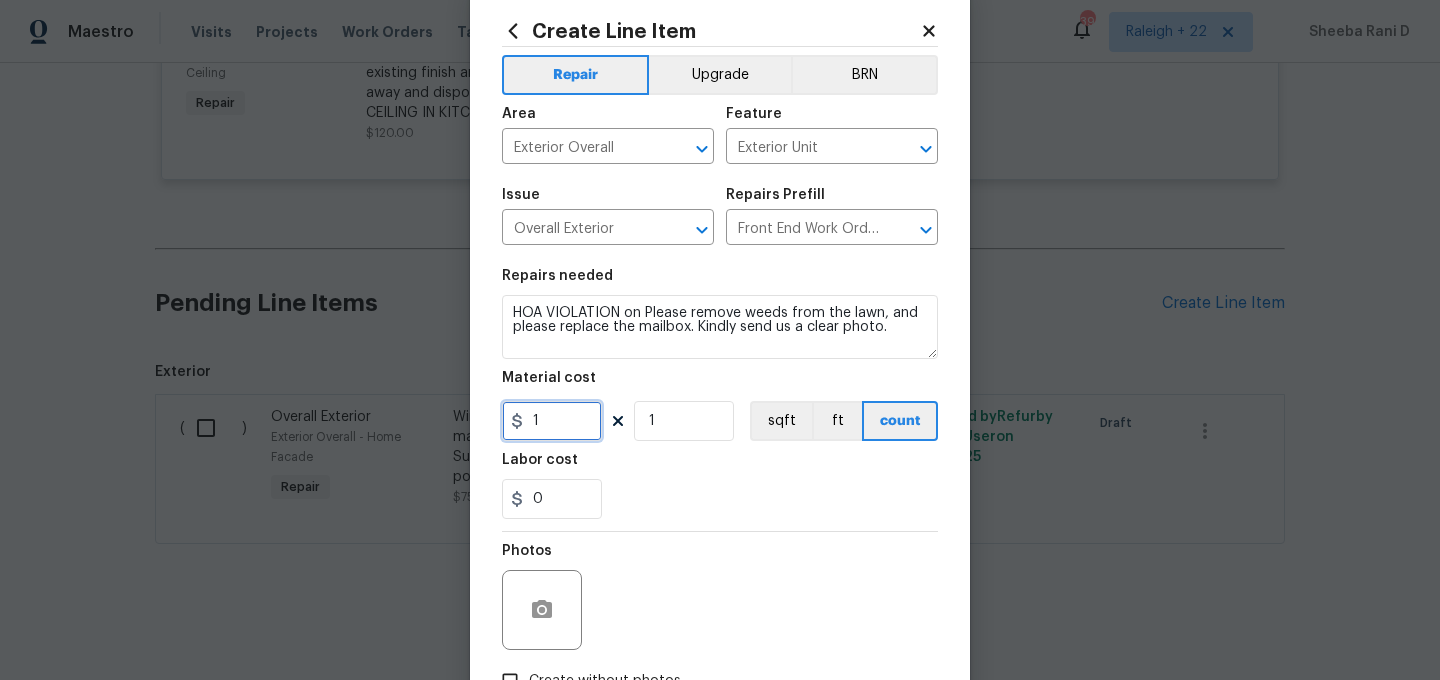 click on "1" at bounding box center [552, 421] 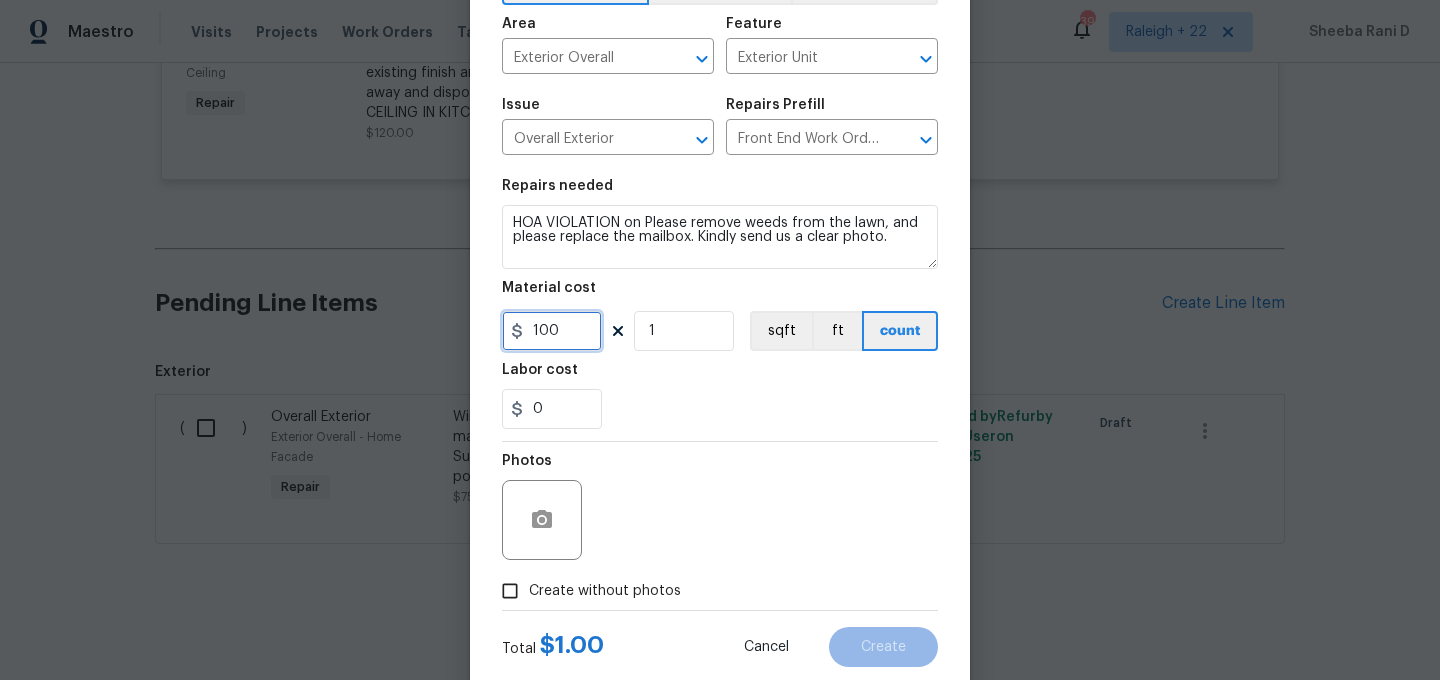 scroll, scrollTop: 182, scrollLeft: 0, axis: vertical 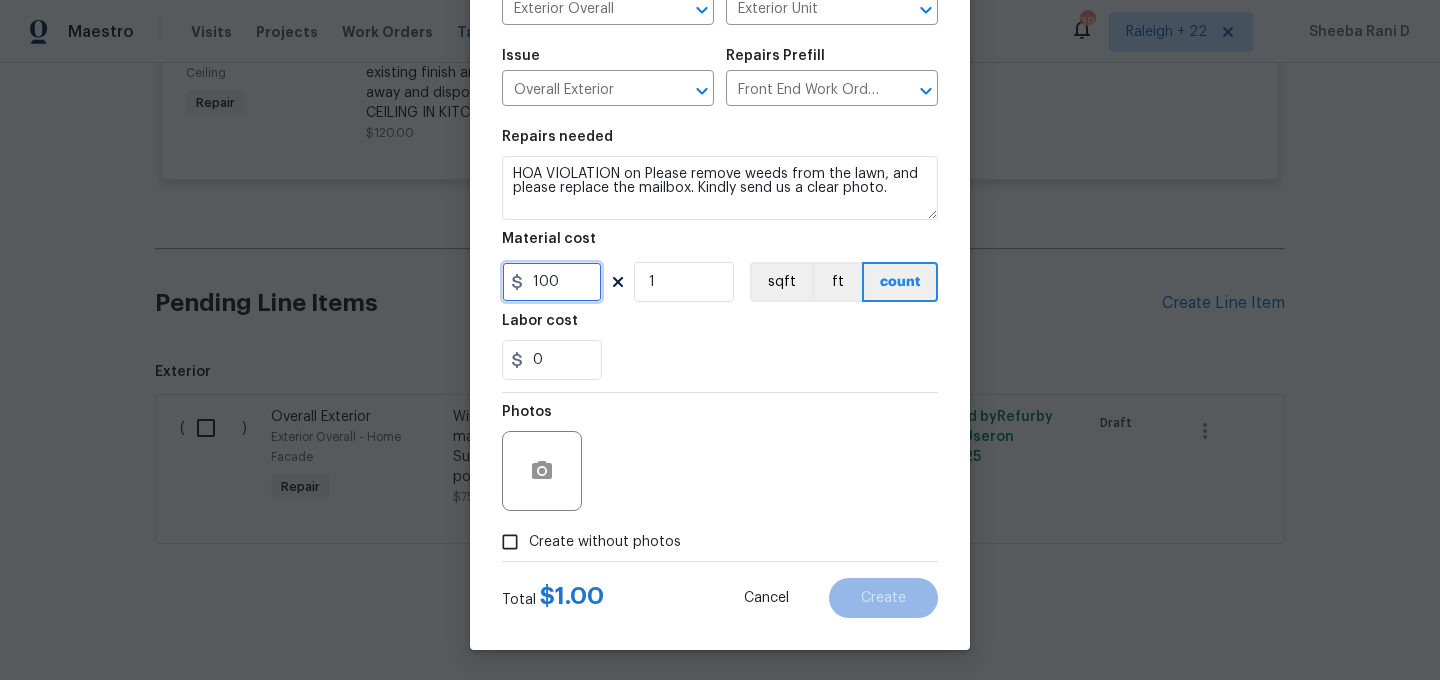 type on "100" 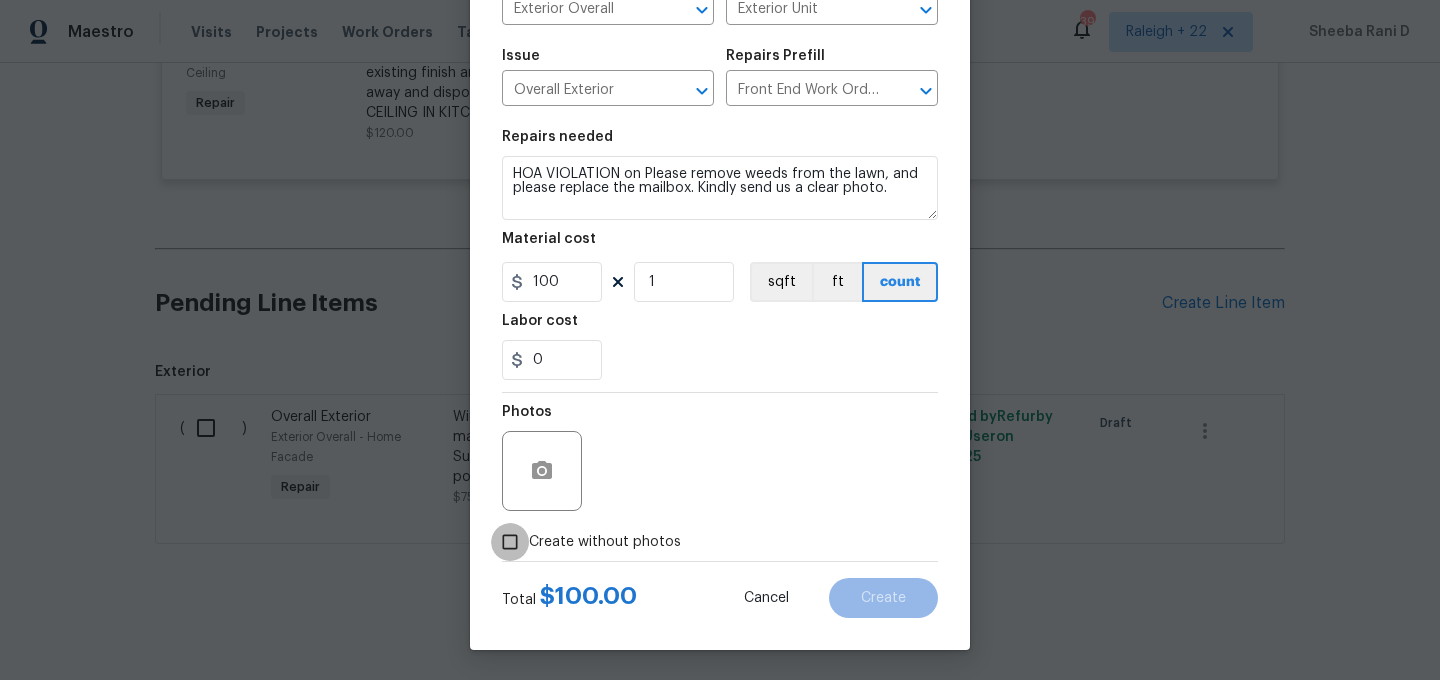 click on "Create without photos" at bounding box center [510, 542] 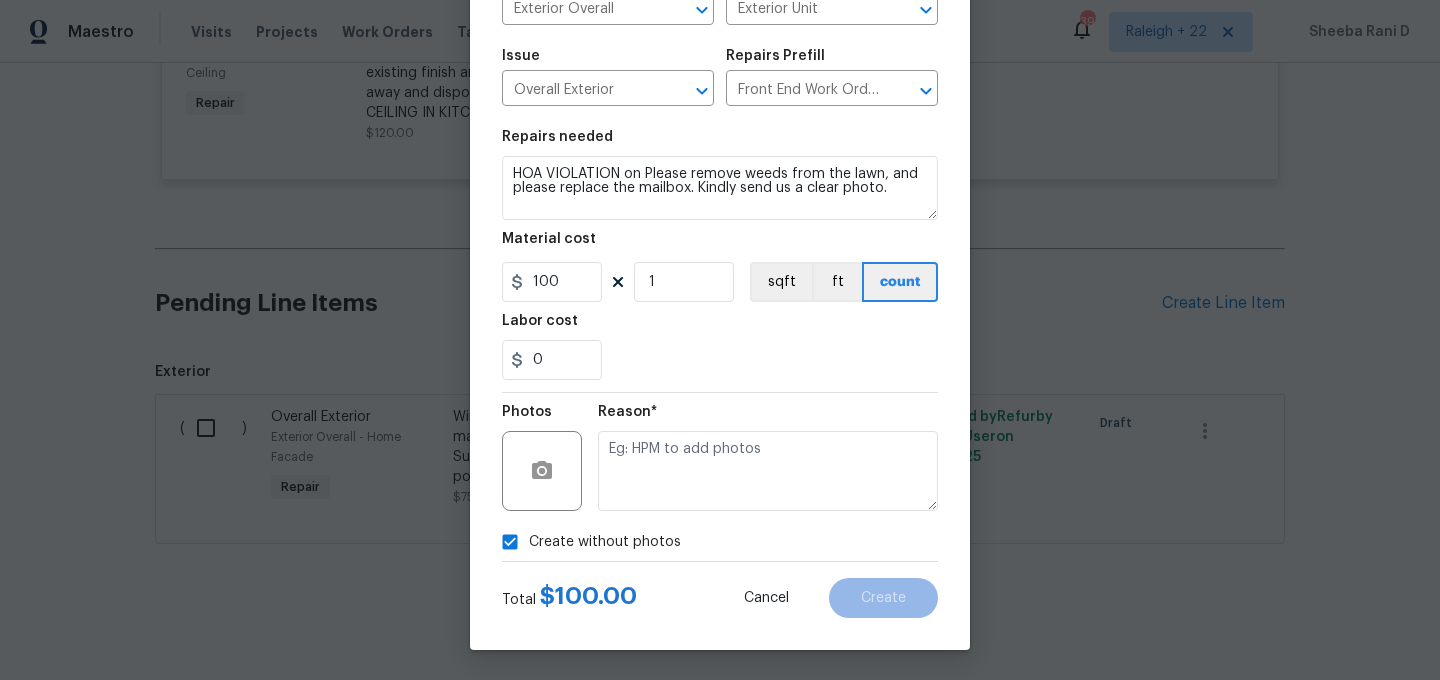 click on "Create without photos" at bounding box center (510, 542) 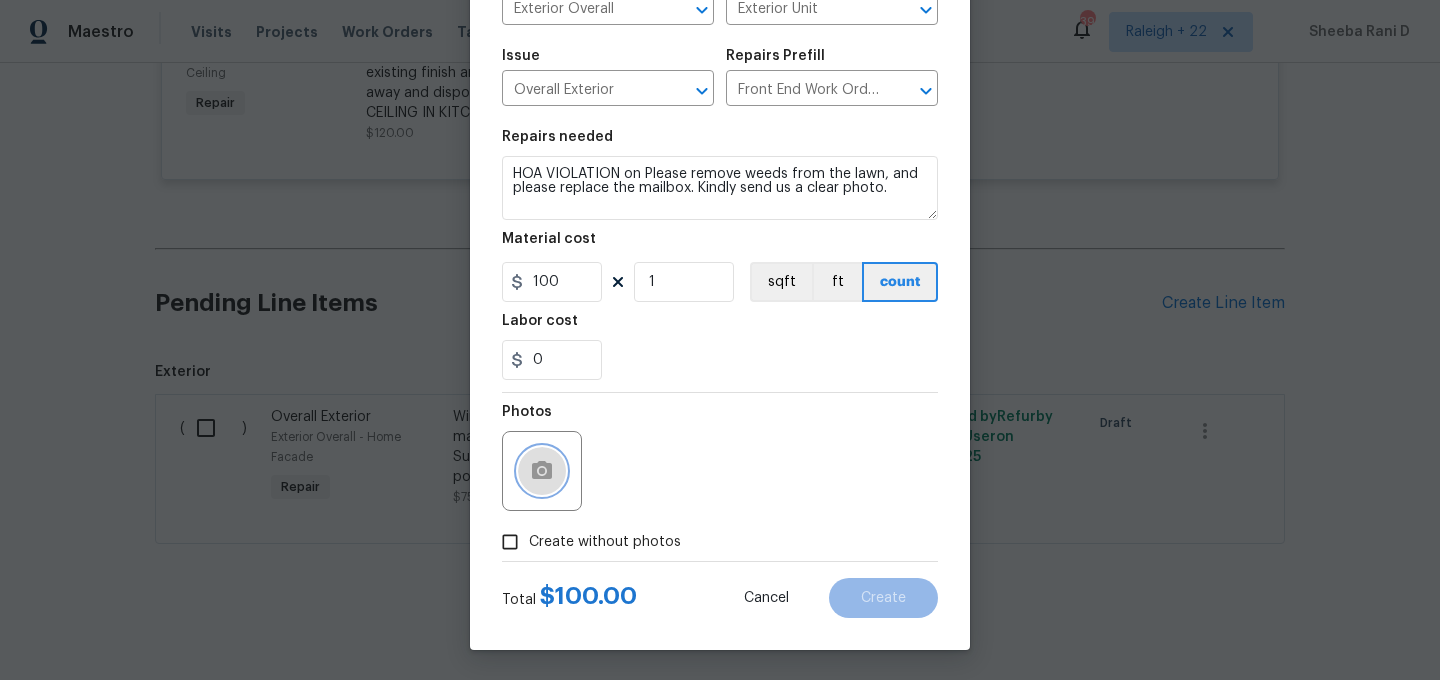 click 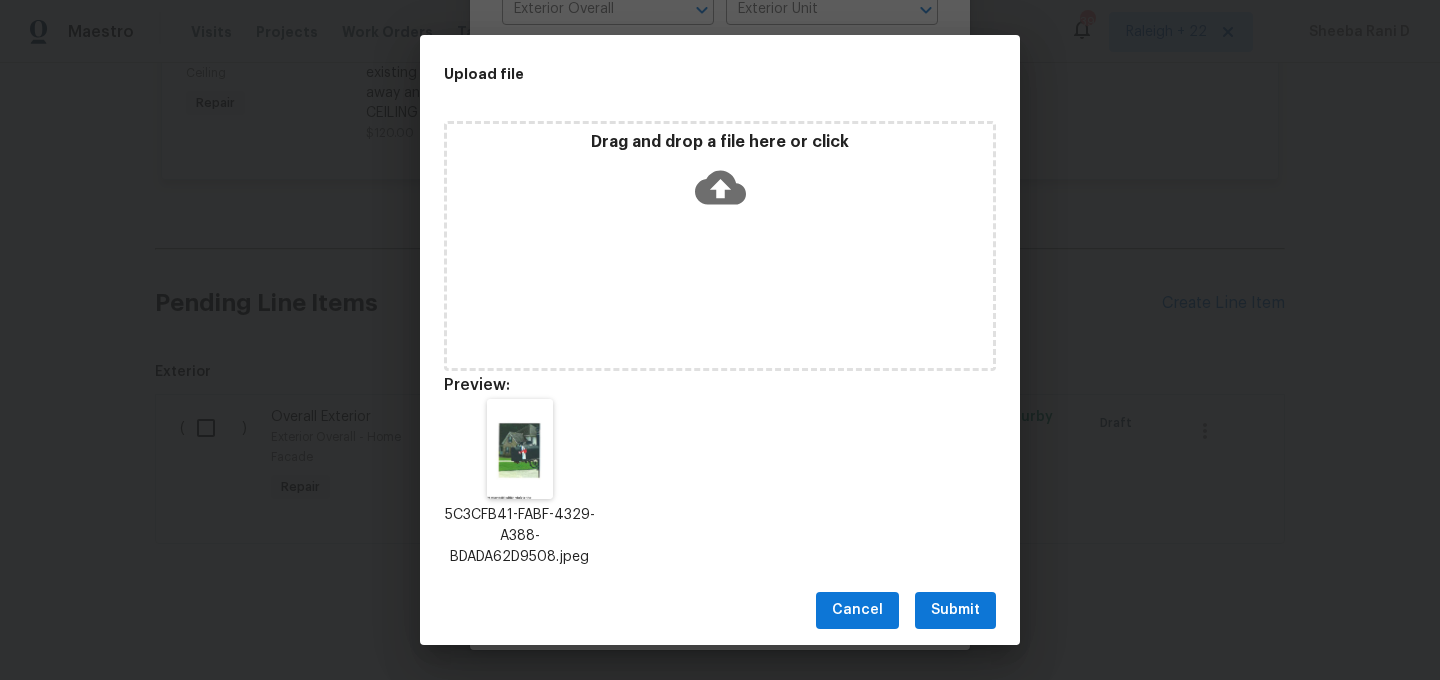 click on "Submit" at bounding box center (955, 610) 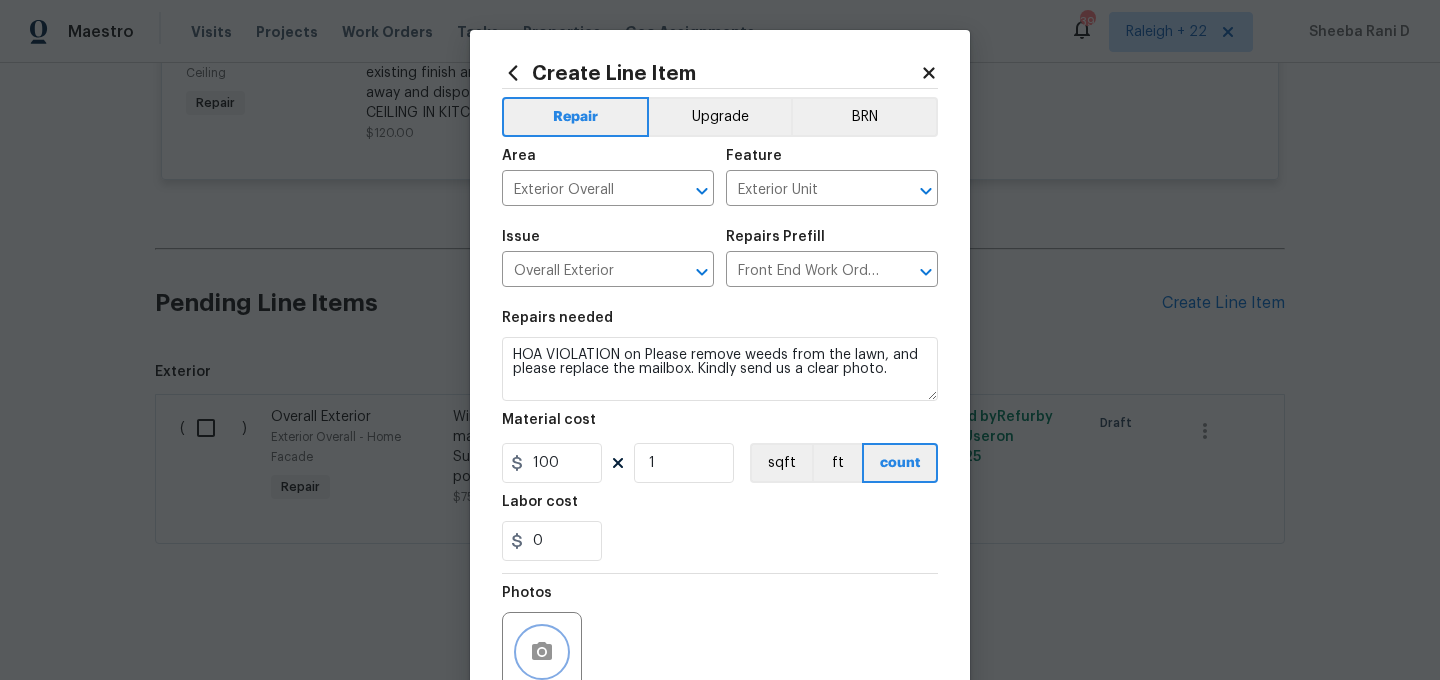 scroll, scrollTop: 182, scrollLeft: 0, axis: vertical 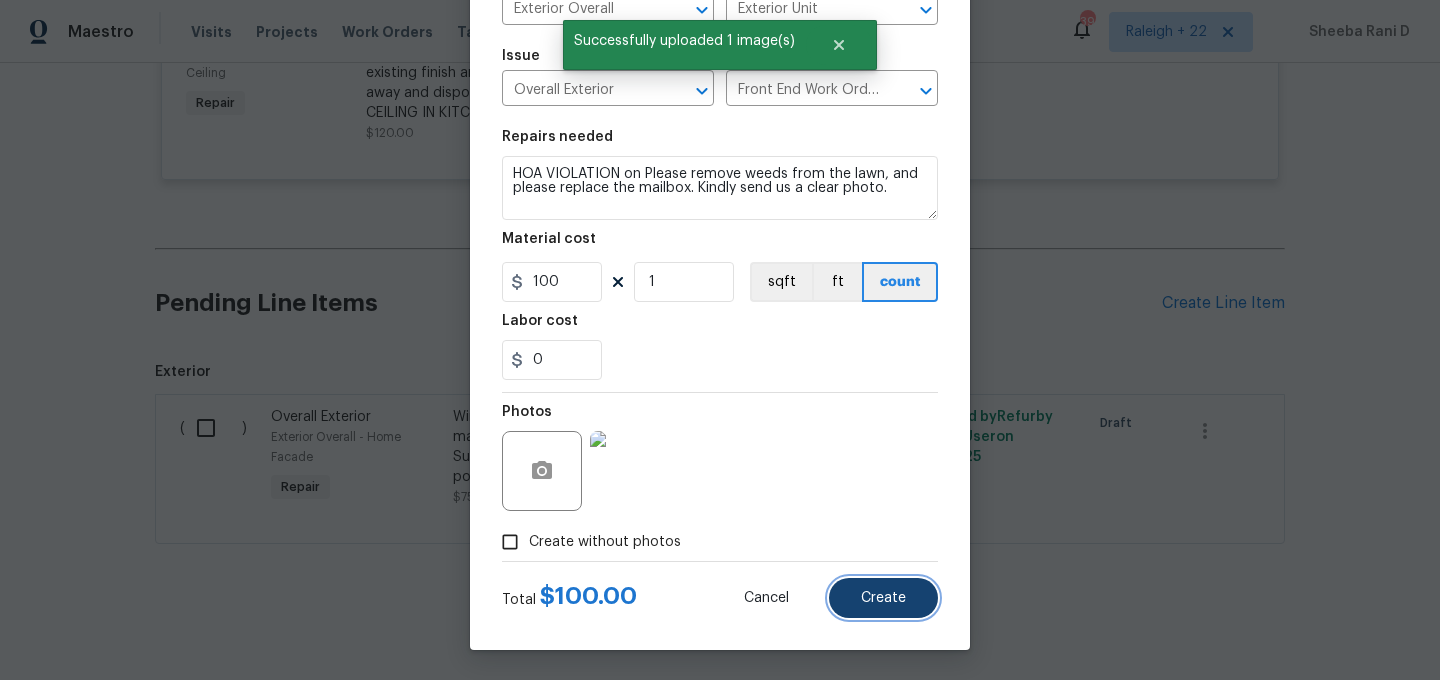 click on "Create" at bounding box center (883, 598) 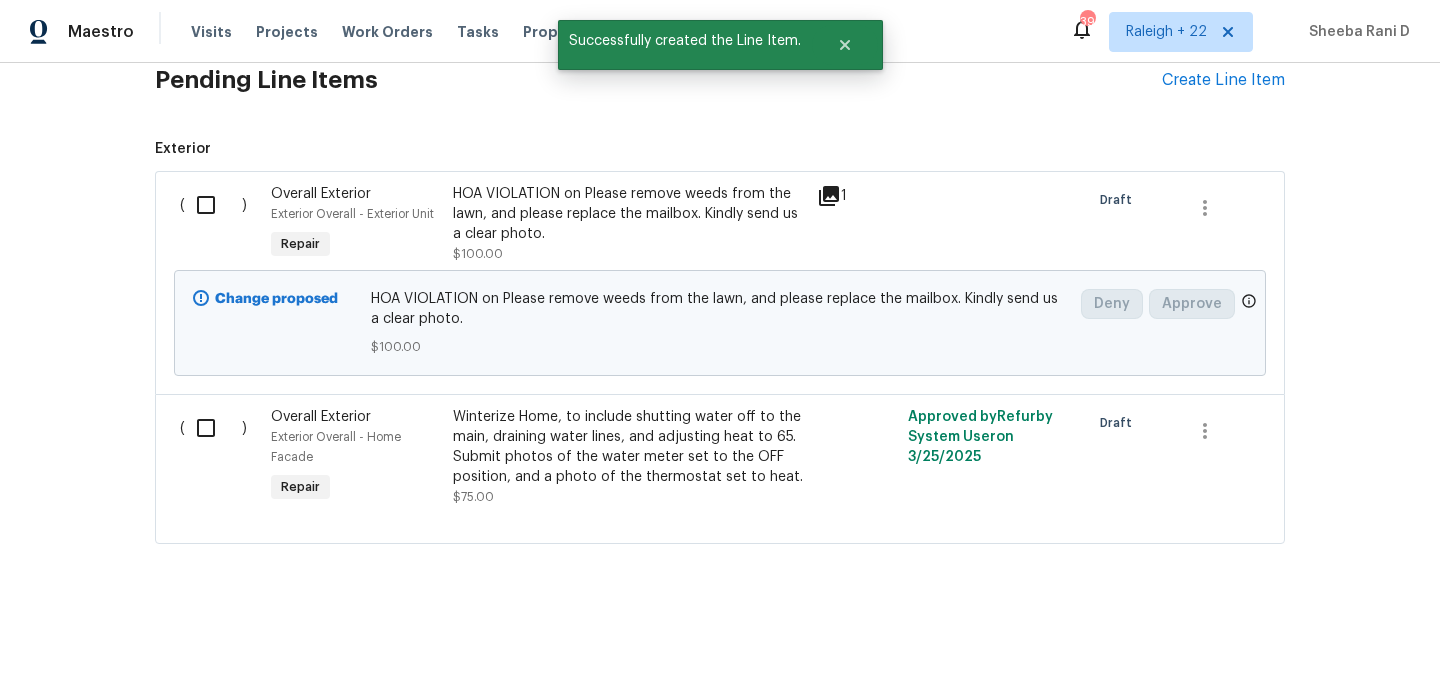 scroll, scrollTop: 12014, scrollLeft: 0, axis: vertical 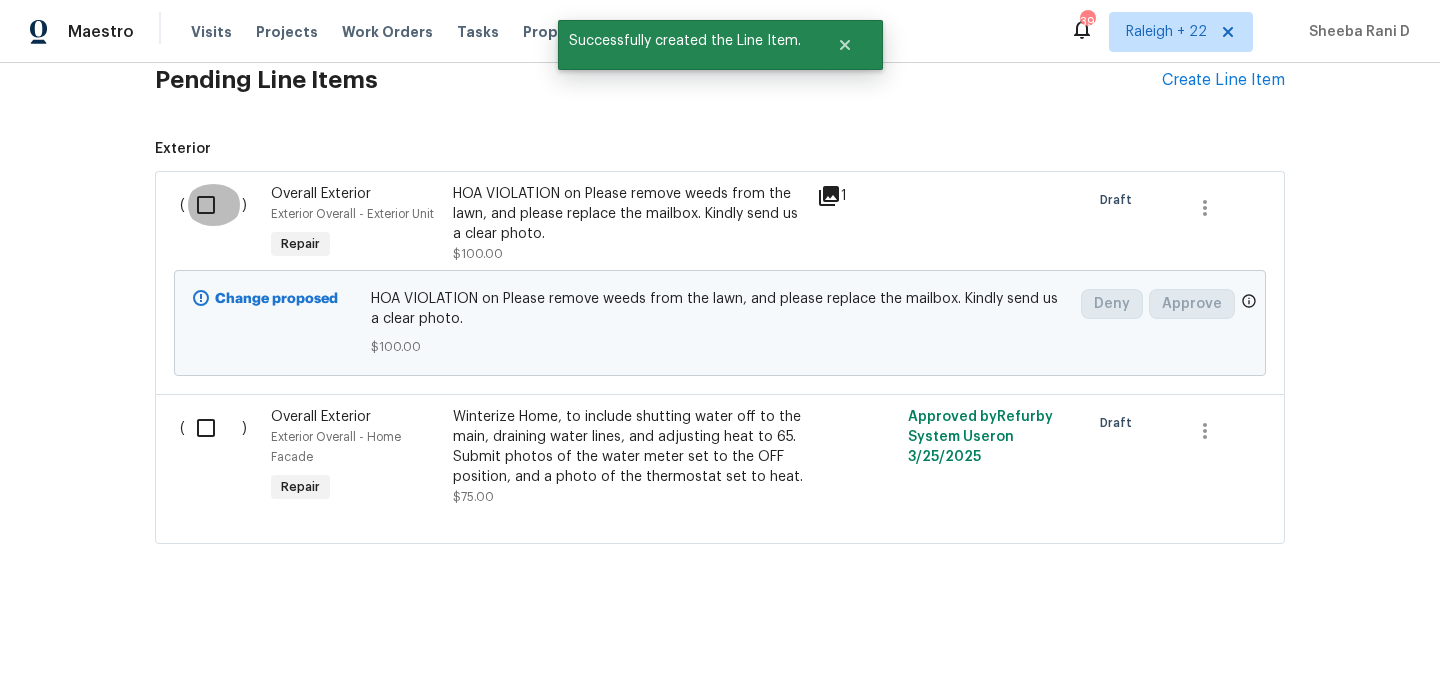 click at bounding box center (213, 205) 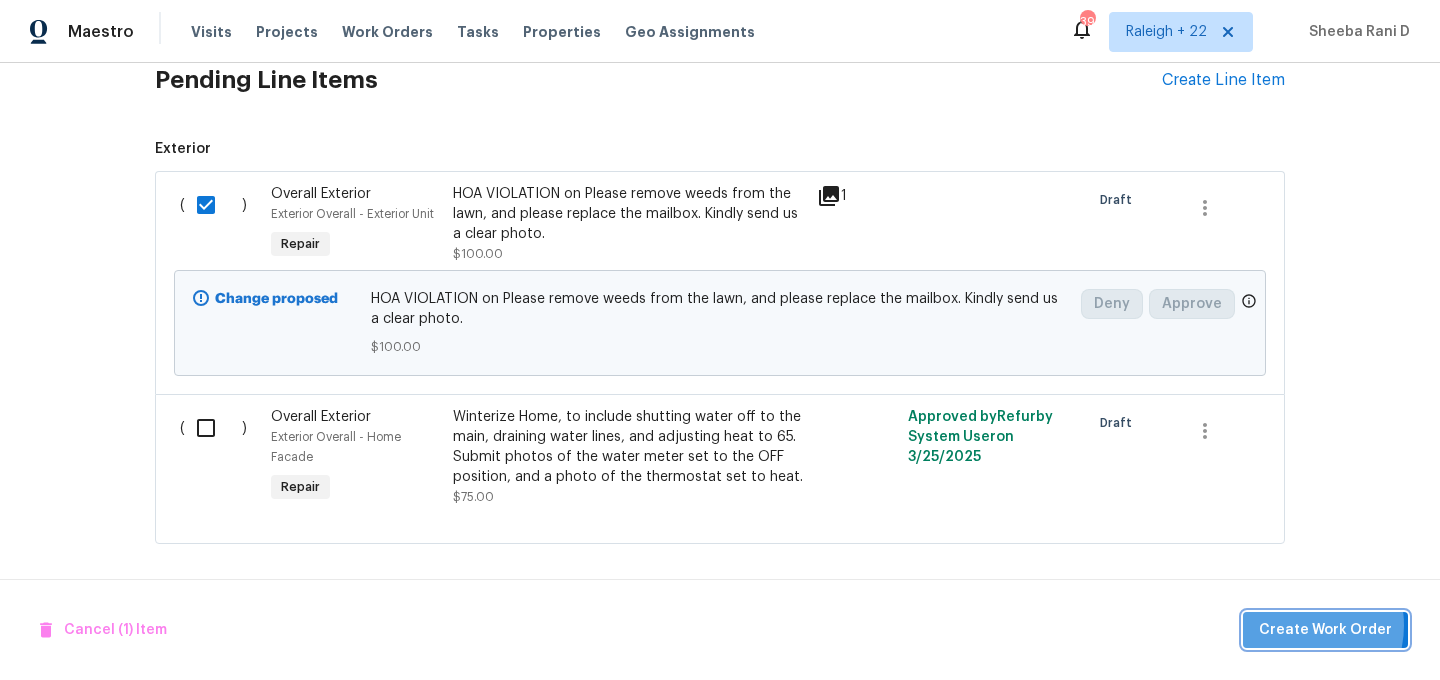 click on "Create Work Order" at bounding box center (1325, 630) 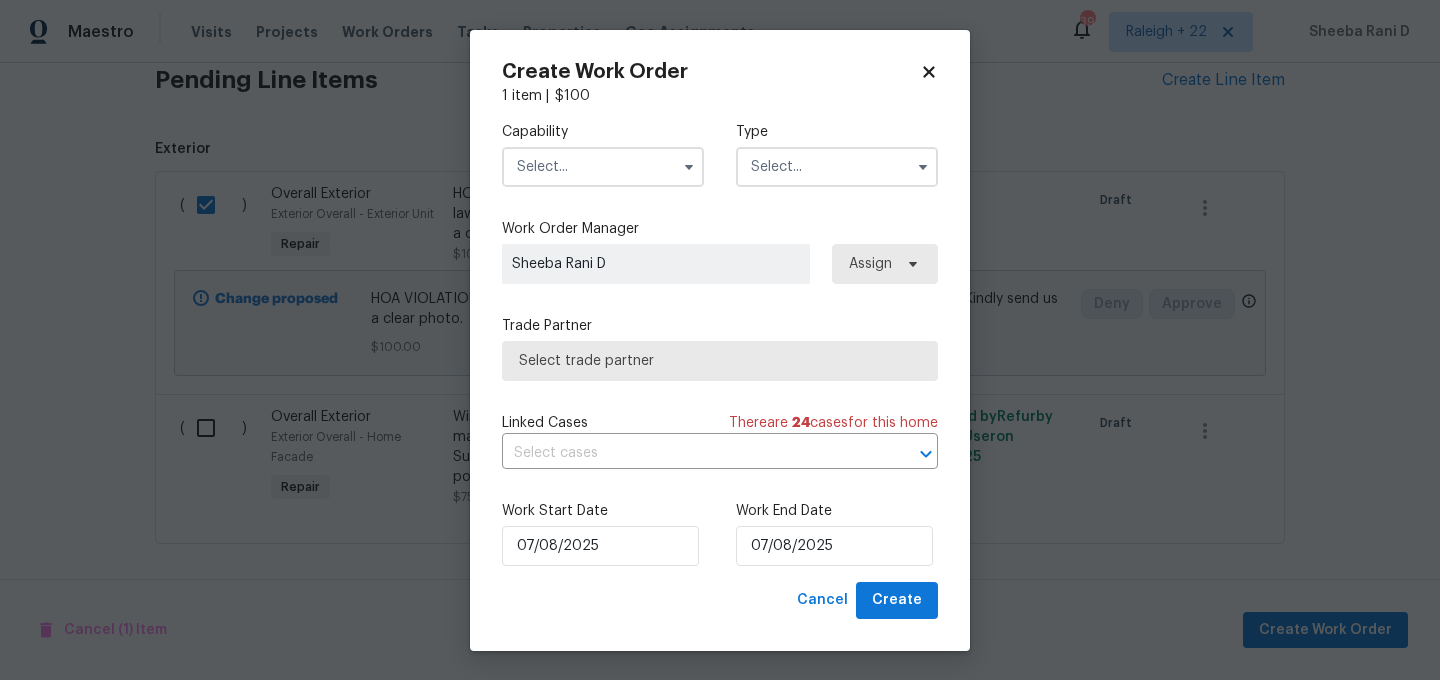 click at bounding box center [603, 167] 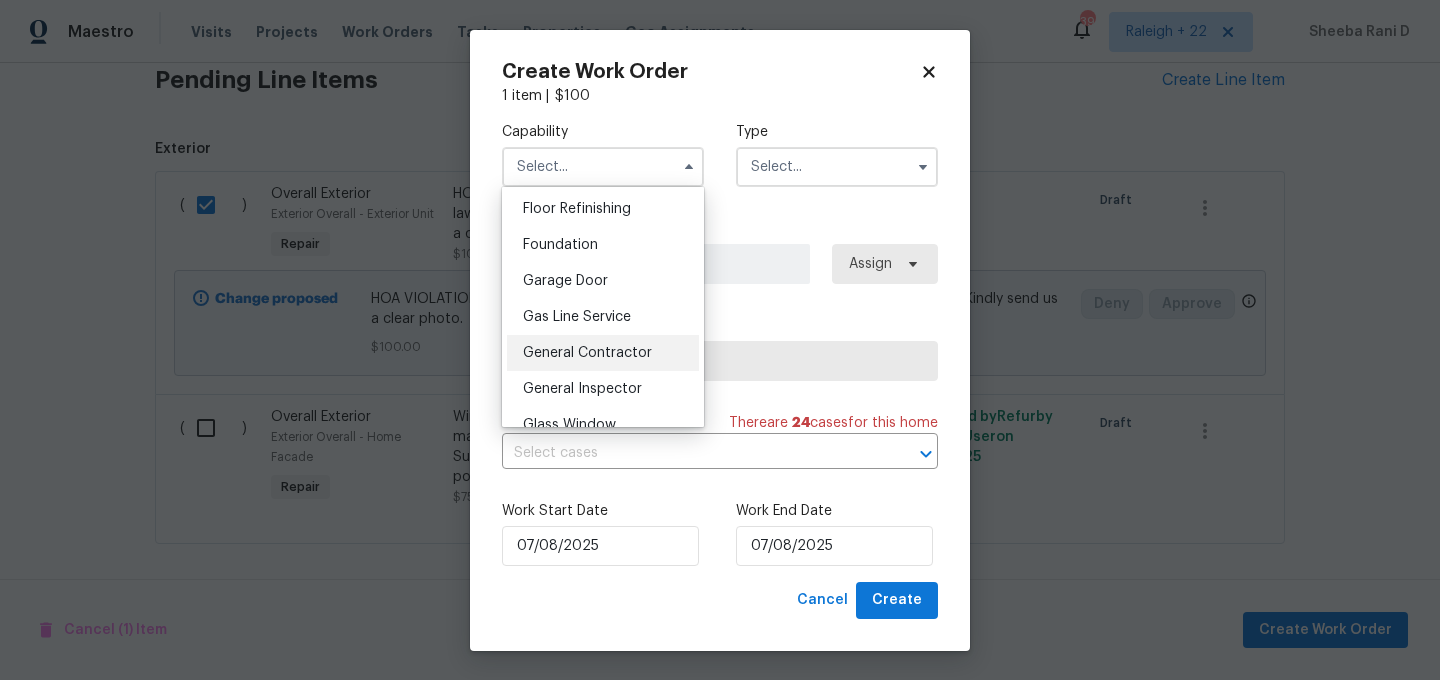 scroll, scrollTop: 830, scrollLeft: 0, axis: vertical 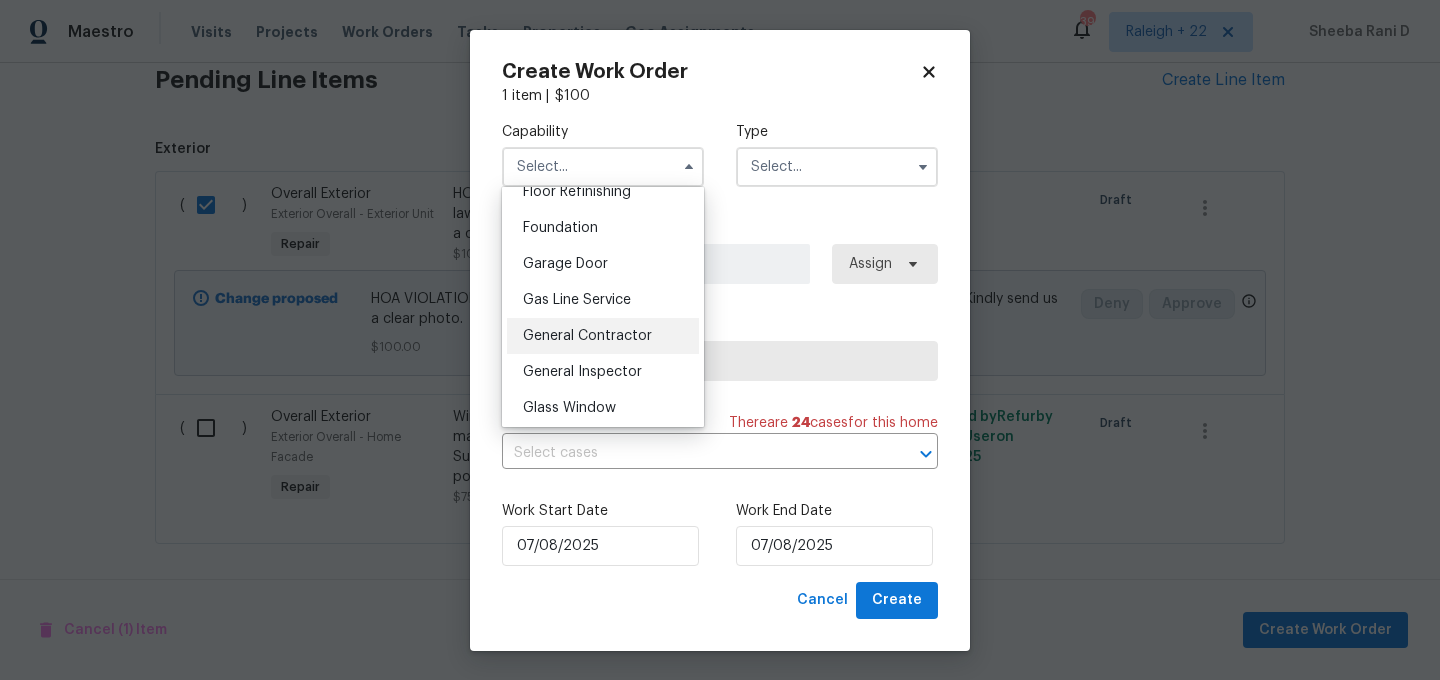 click on "General Contractor" at bounding box center (587, 336) 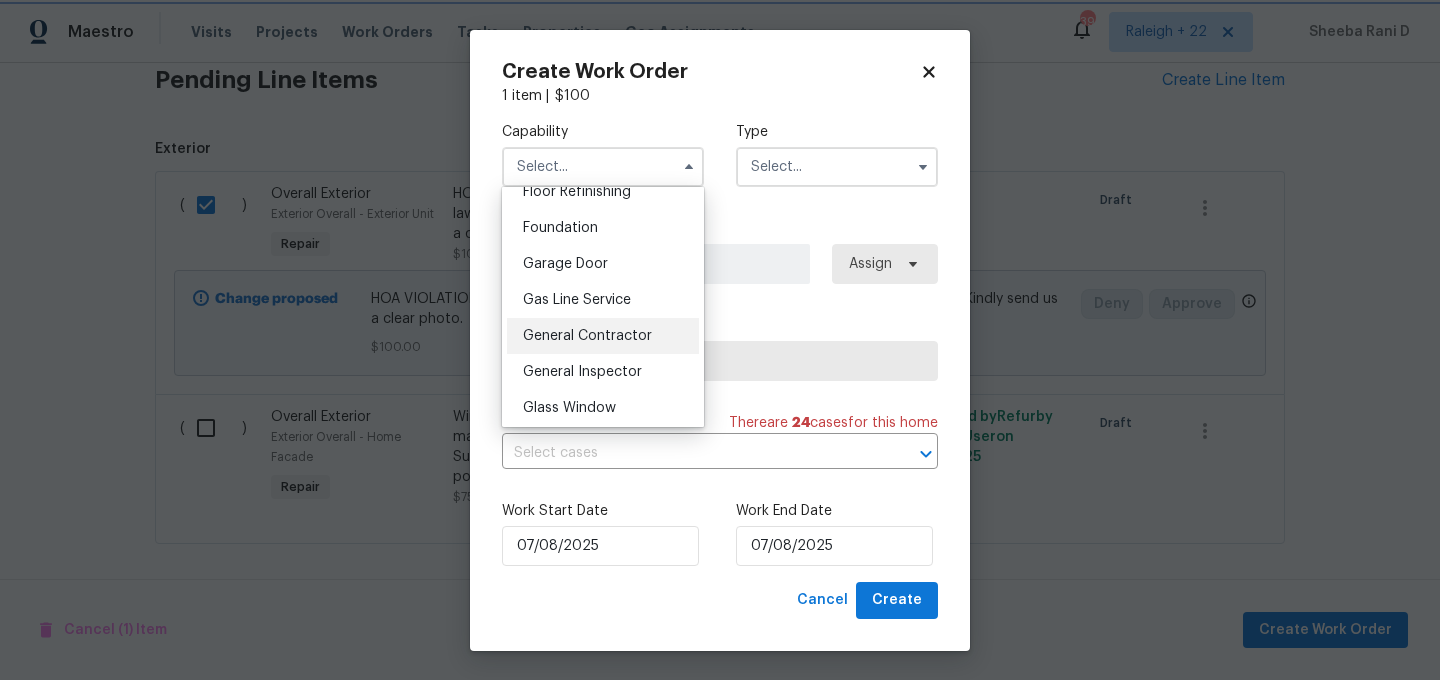 type on "General Contractor" 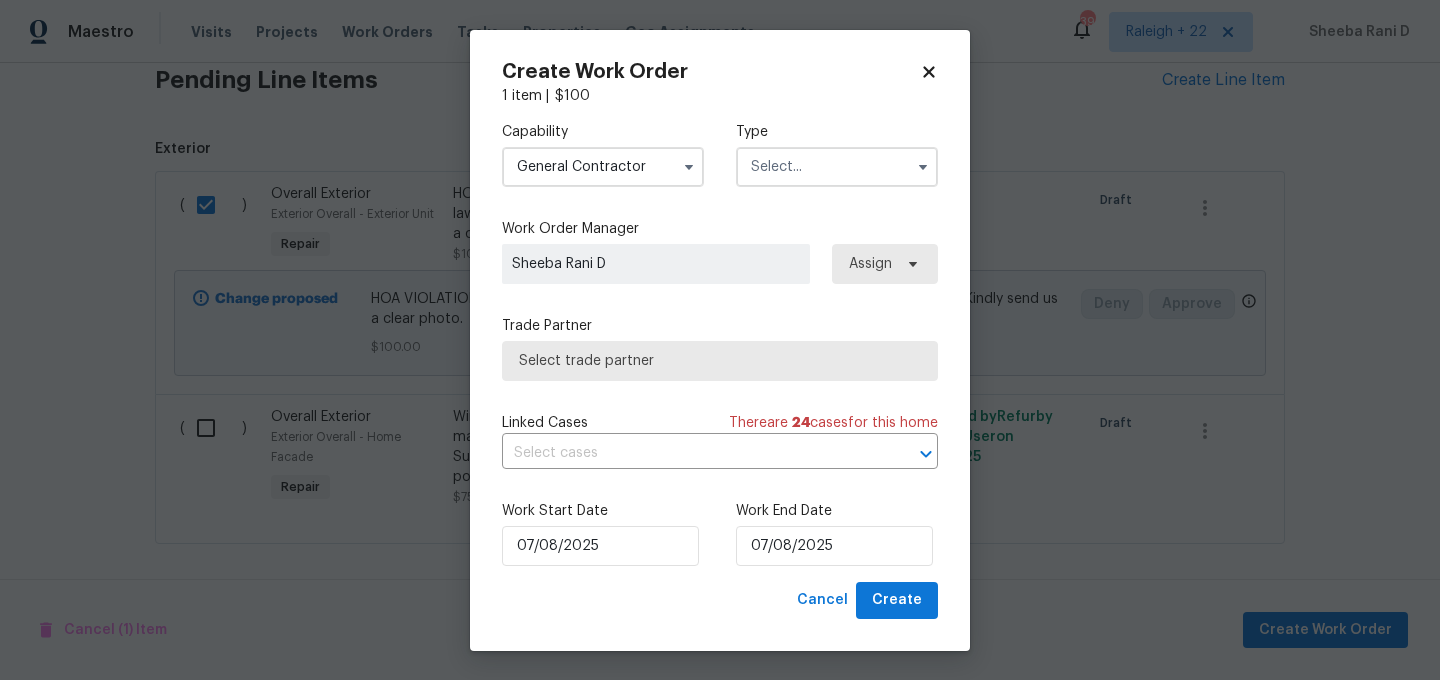 click at bounding box center (837, 167) 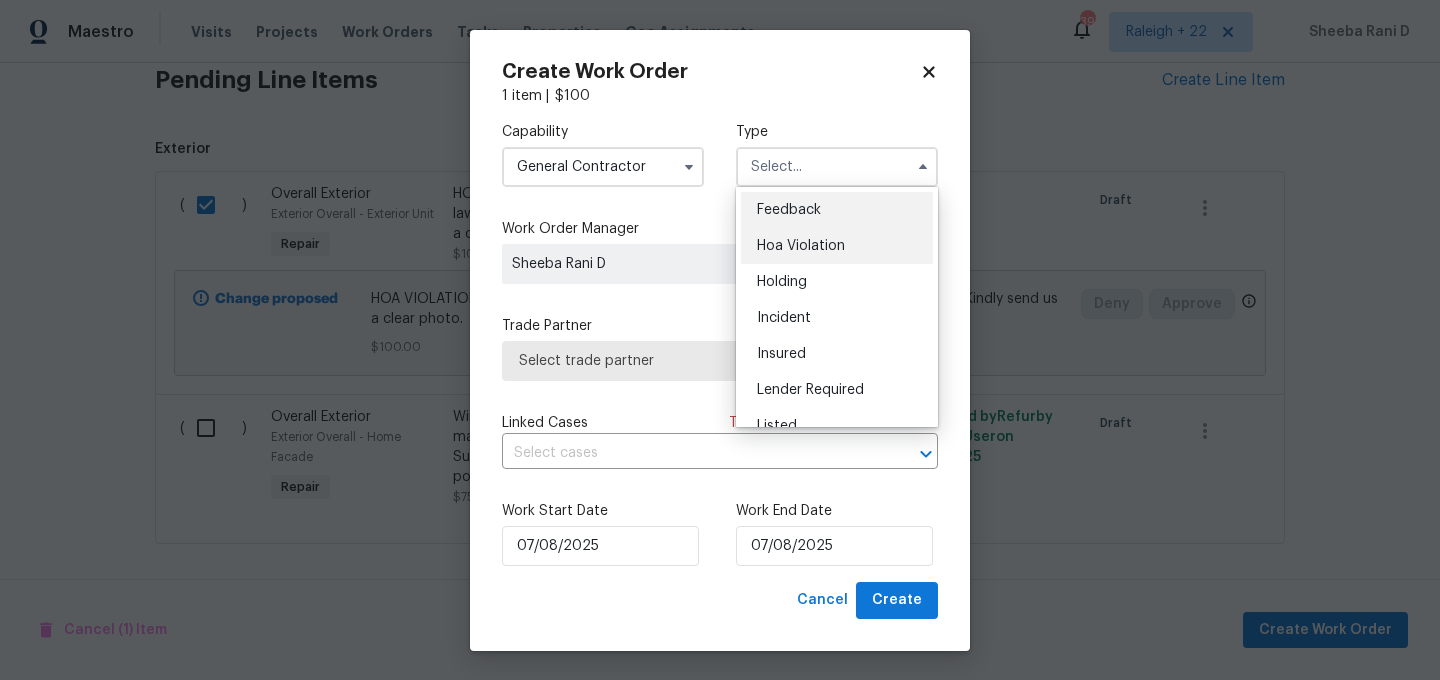 click on "Hoa Violation" at bounding box center [837, 246] 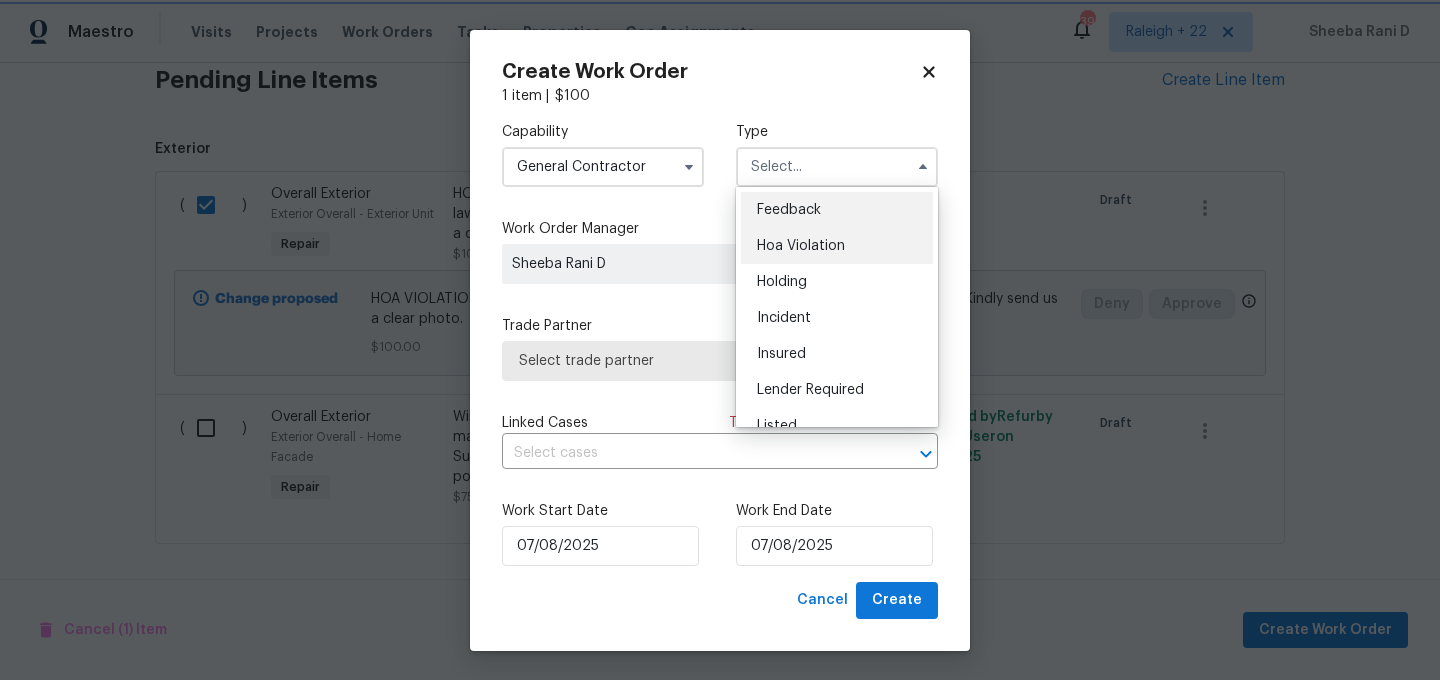 type on "Hoa Violation" 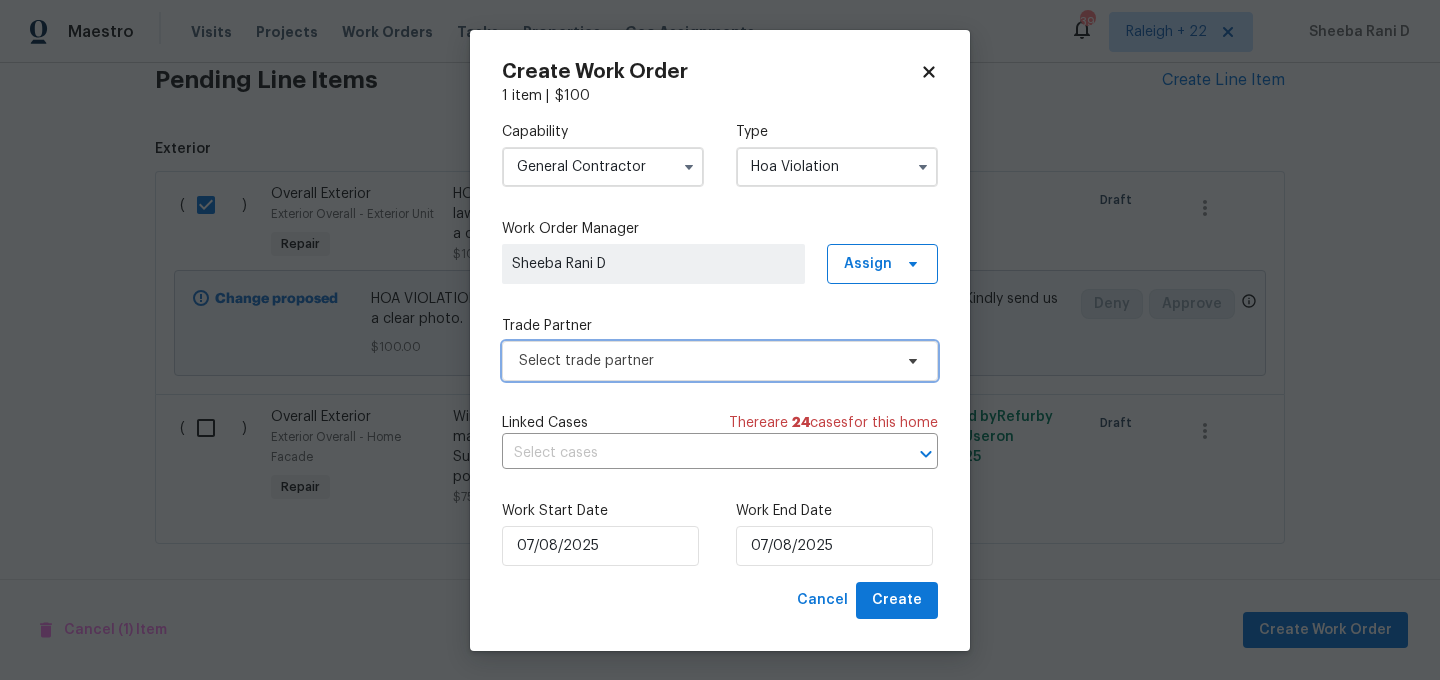 click on "Select trade partner" at bounding box center (720, 361) 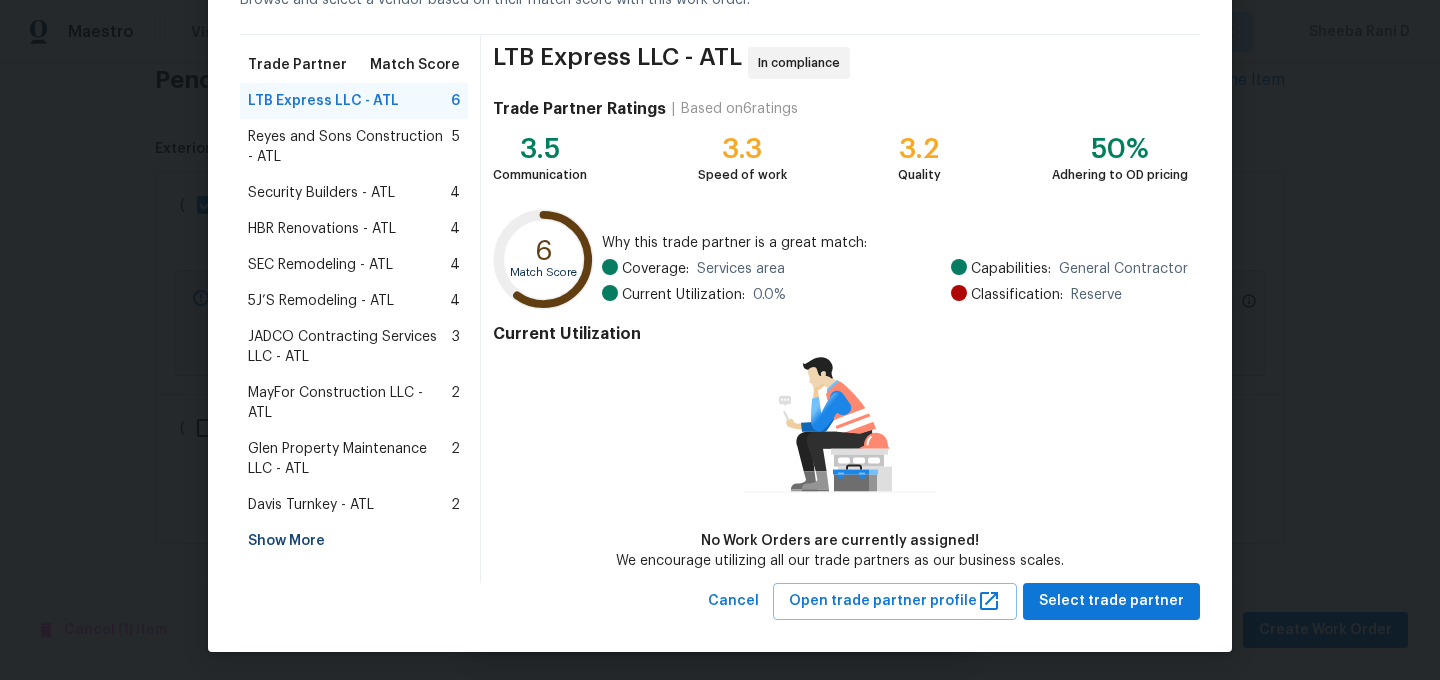 scroll, scrollTop: 115, scrollLeft: 0, axis: vertical 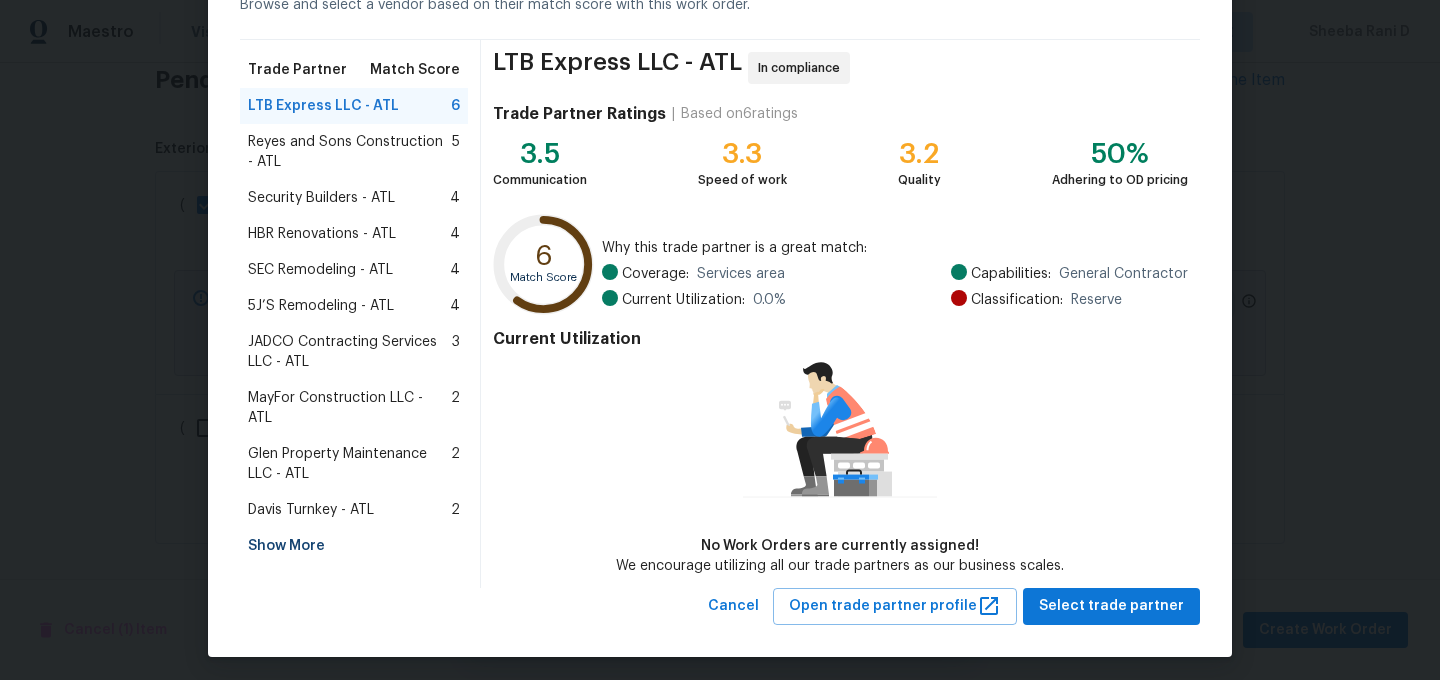 click on "LTB Express LLC - ATL 6" at bounding box center (354, 106) 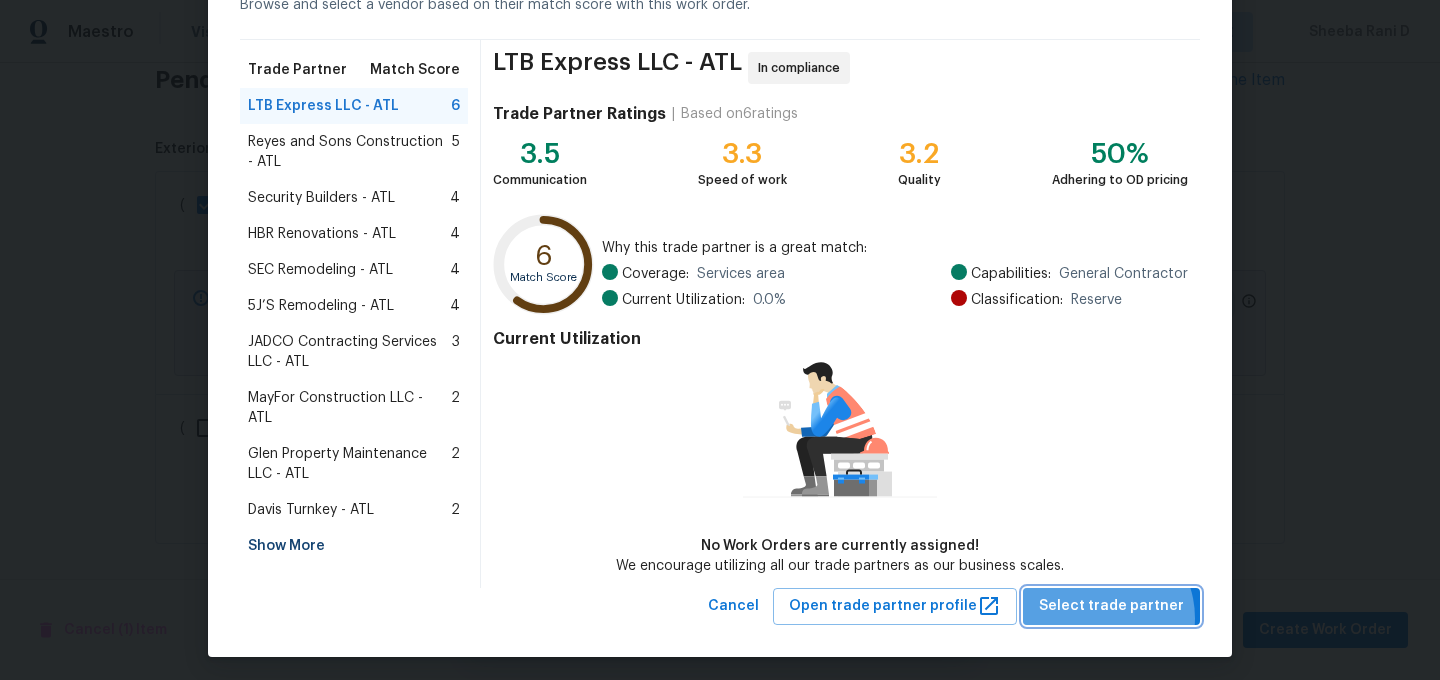 click on "Select trade partner" at bounding box center [1111, 606] 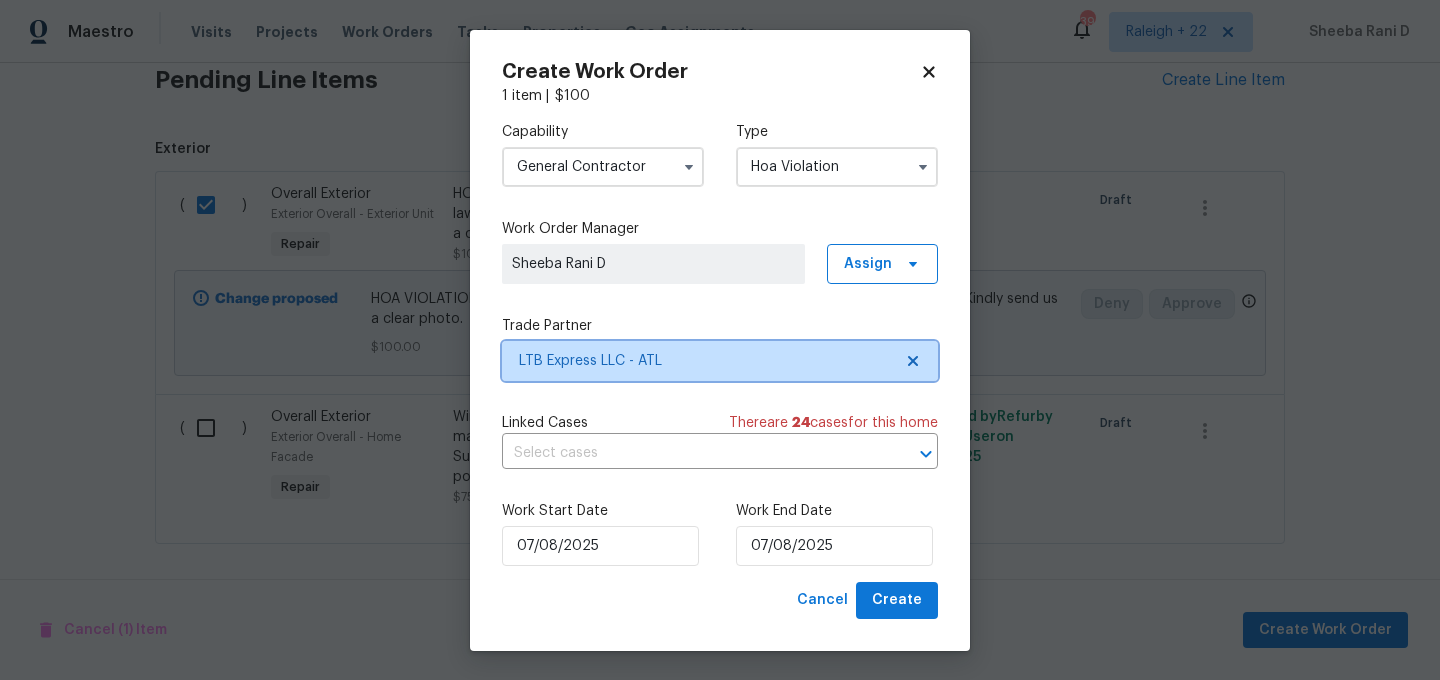 scroll, scrollTop: 0, scrollLeft: 0, axis: both 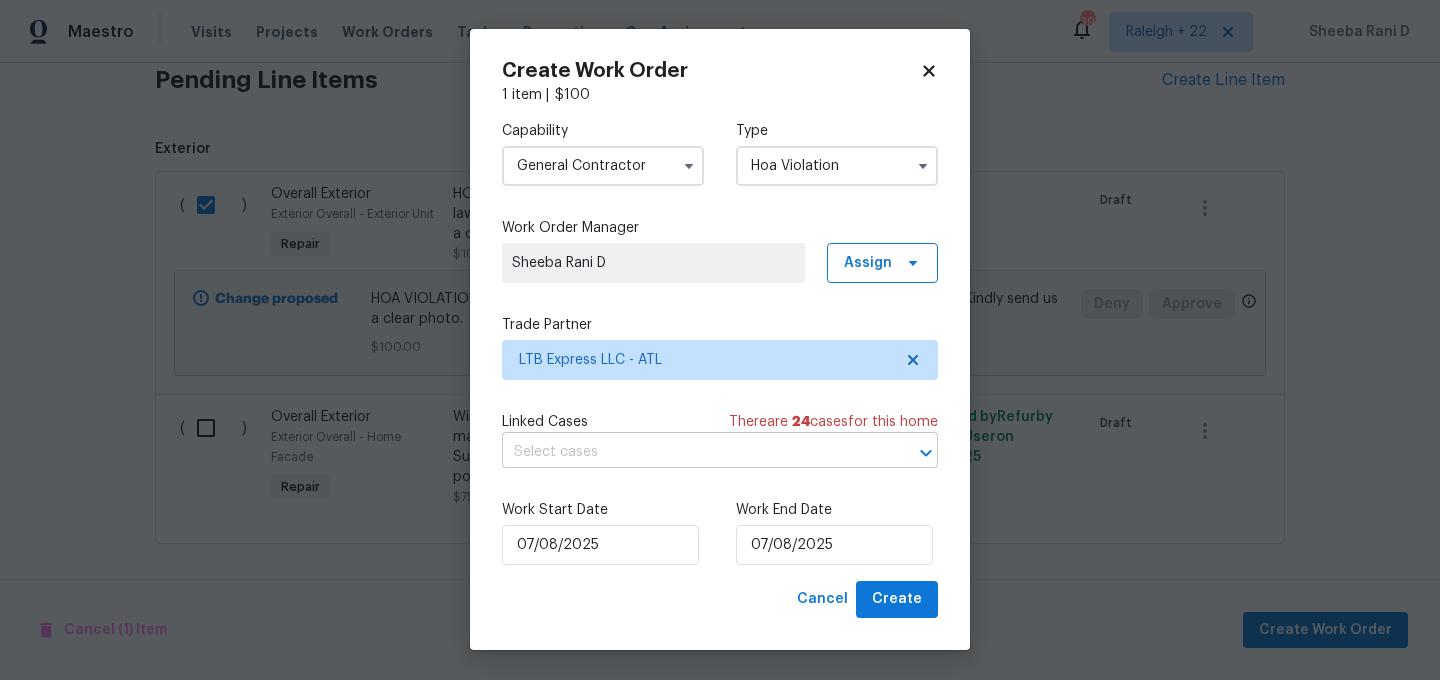 click at bounding box center [692, 452] 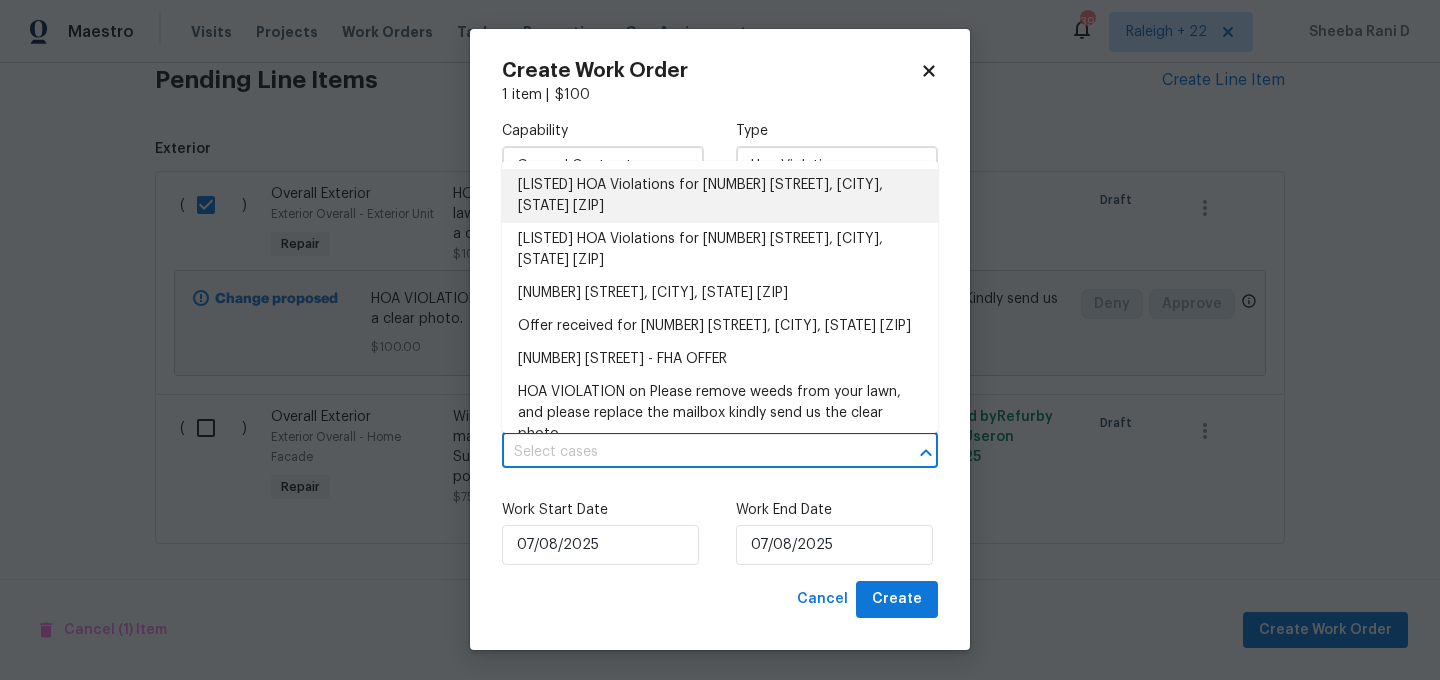 click on "[LISTED] HOA Violations for [NUMBER] [STREET], [CITY], [STATE] [ZIP]" at bounding box center (720, 196) 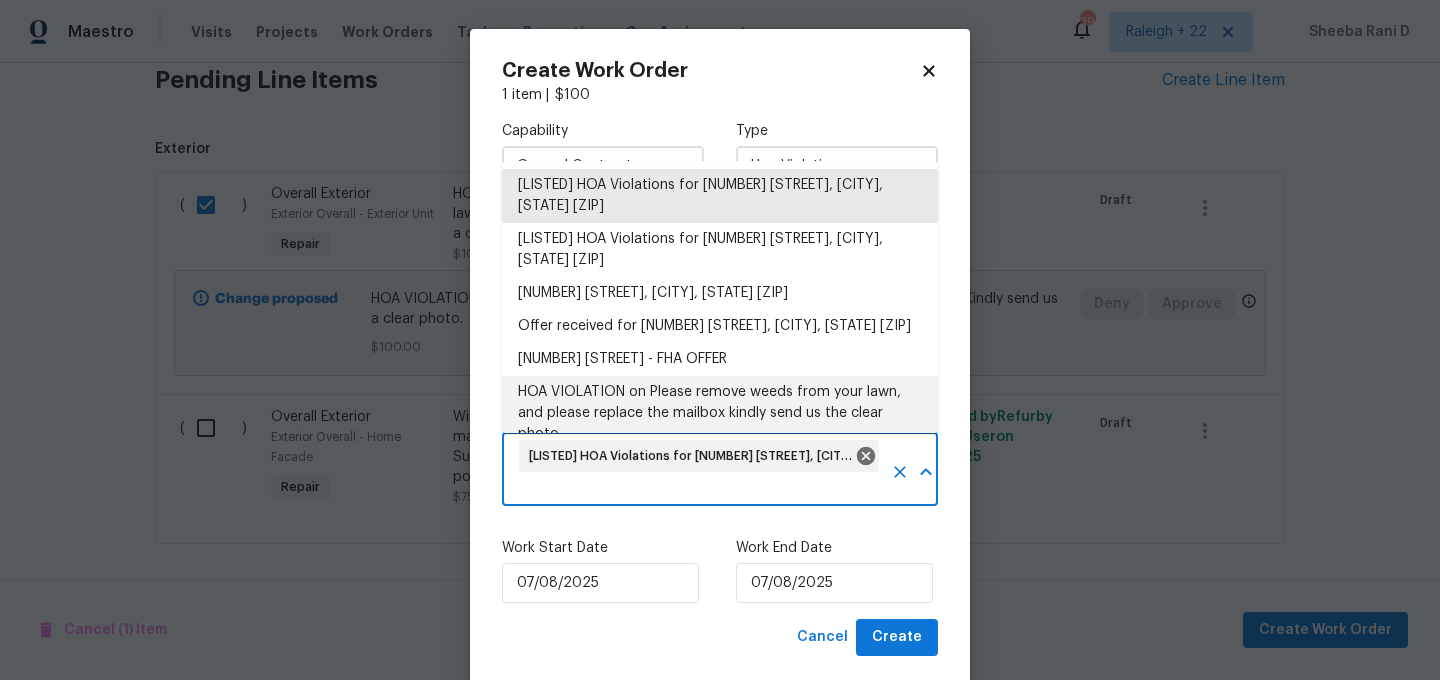 click at bounding box center (699, 490) 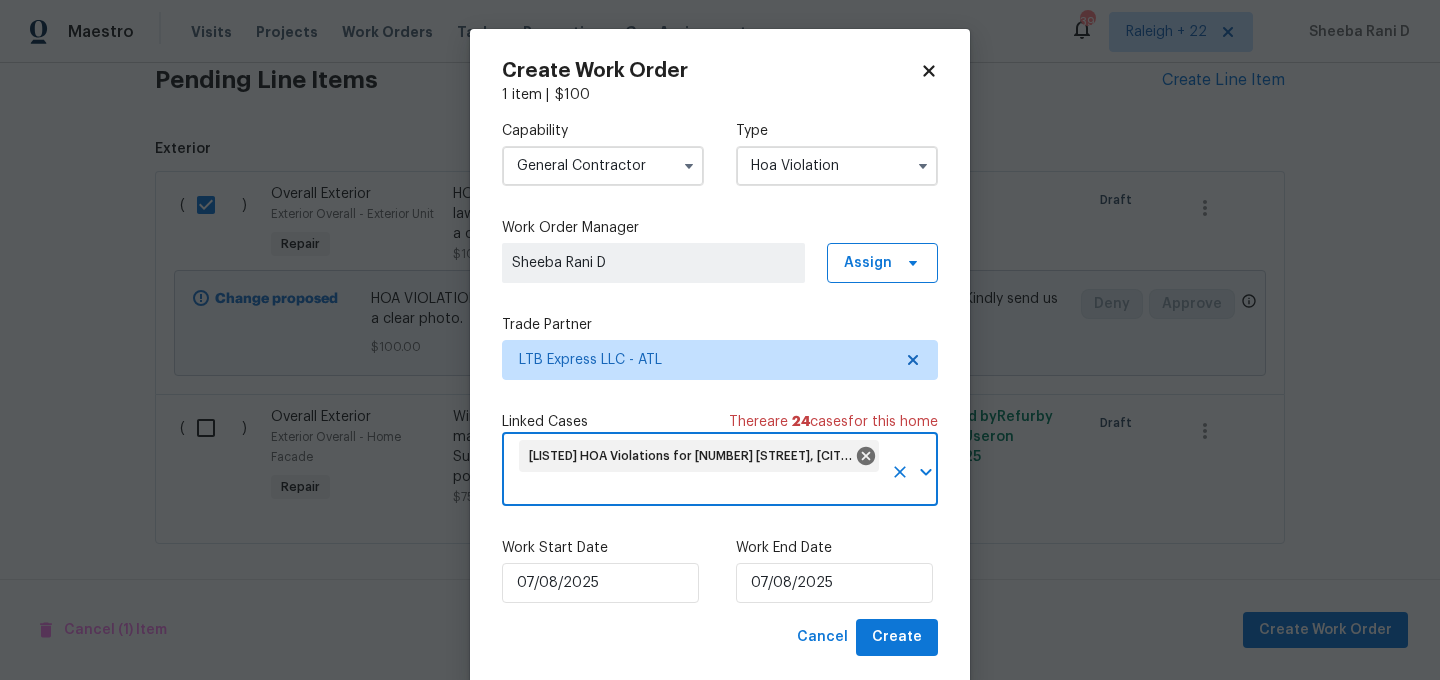 scroll, scrollTop: 39, scrollLeft: 0, axis: vertical 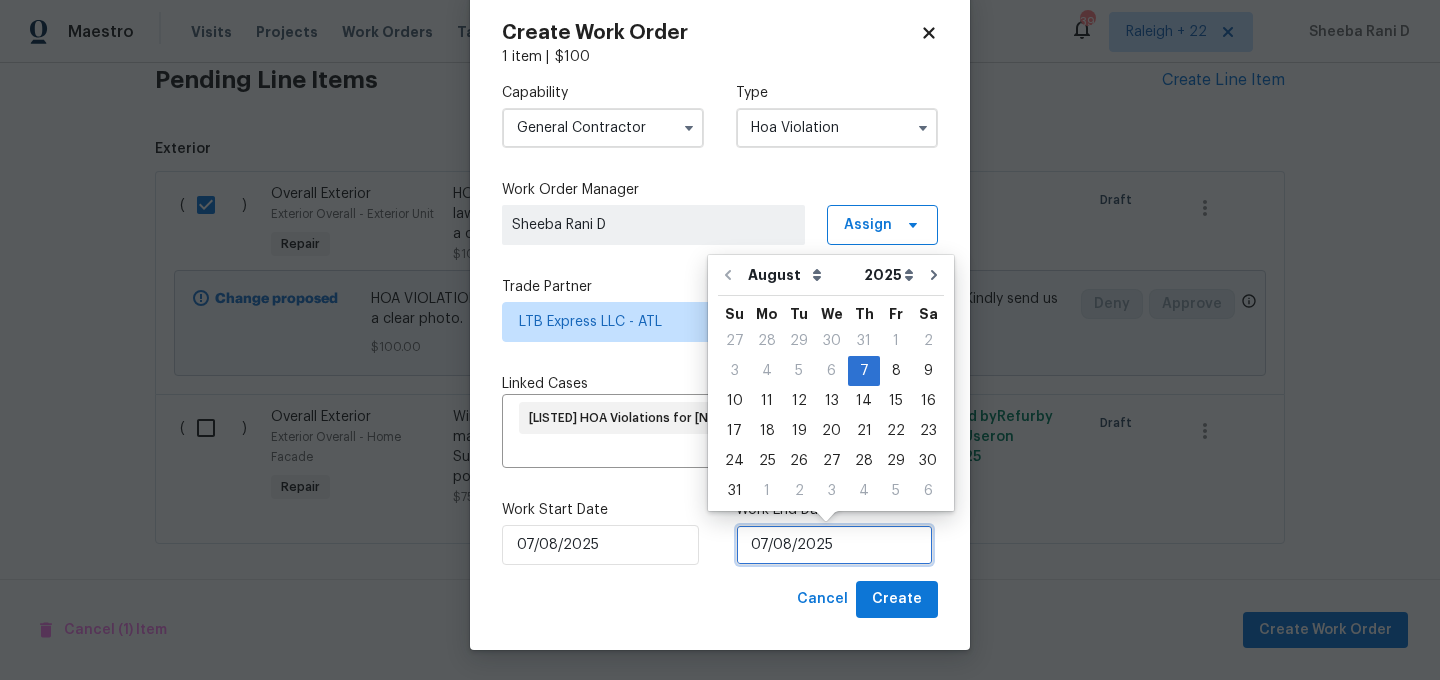 click on "07/08/2025" at bounding box center [834, 545] 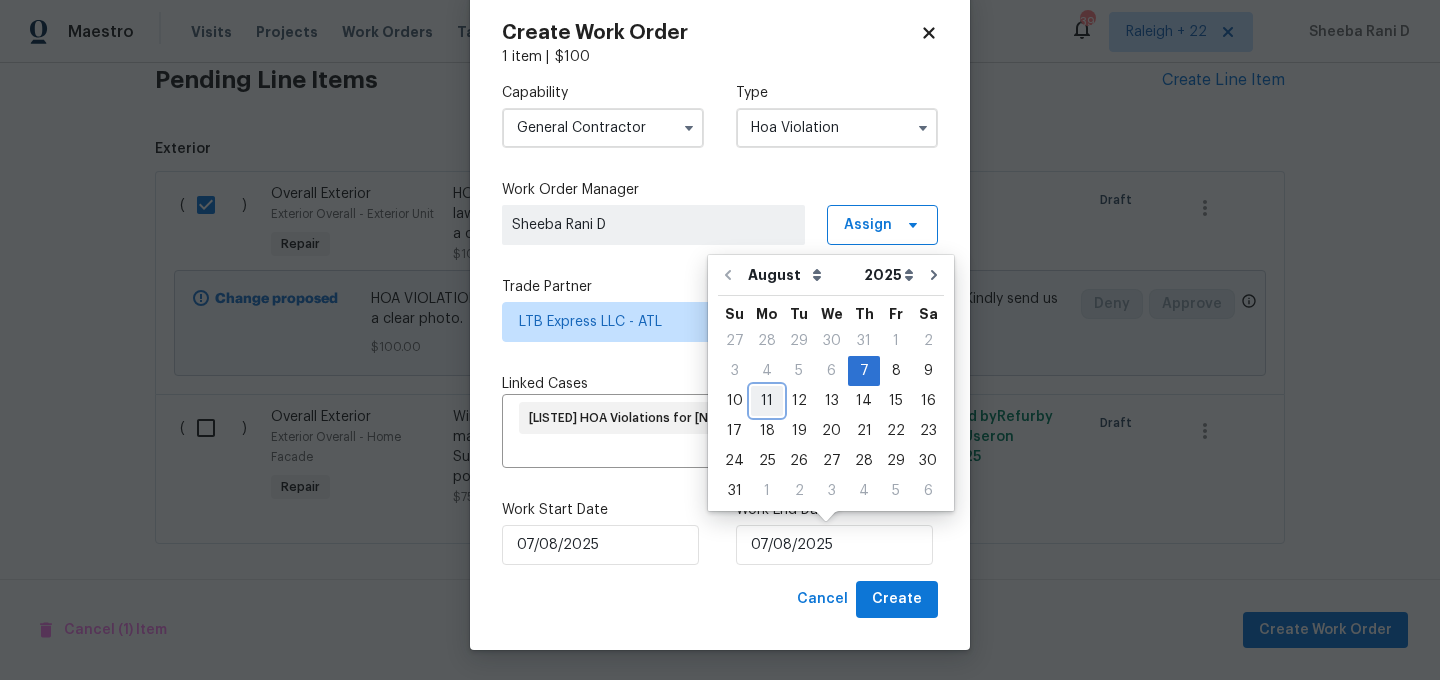 click on "11" at bounding box center (767, 401) 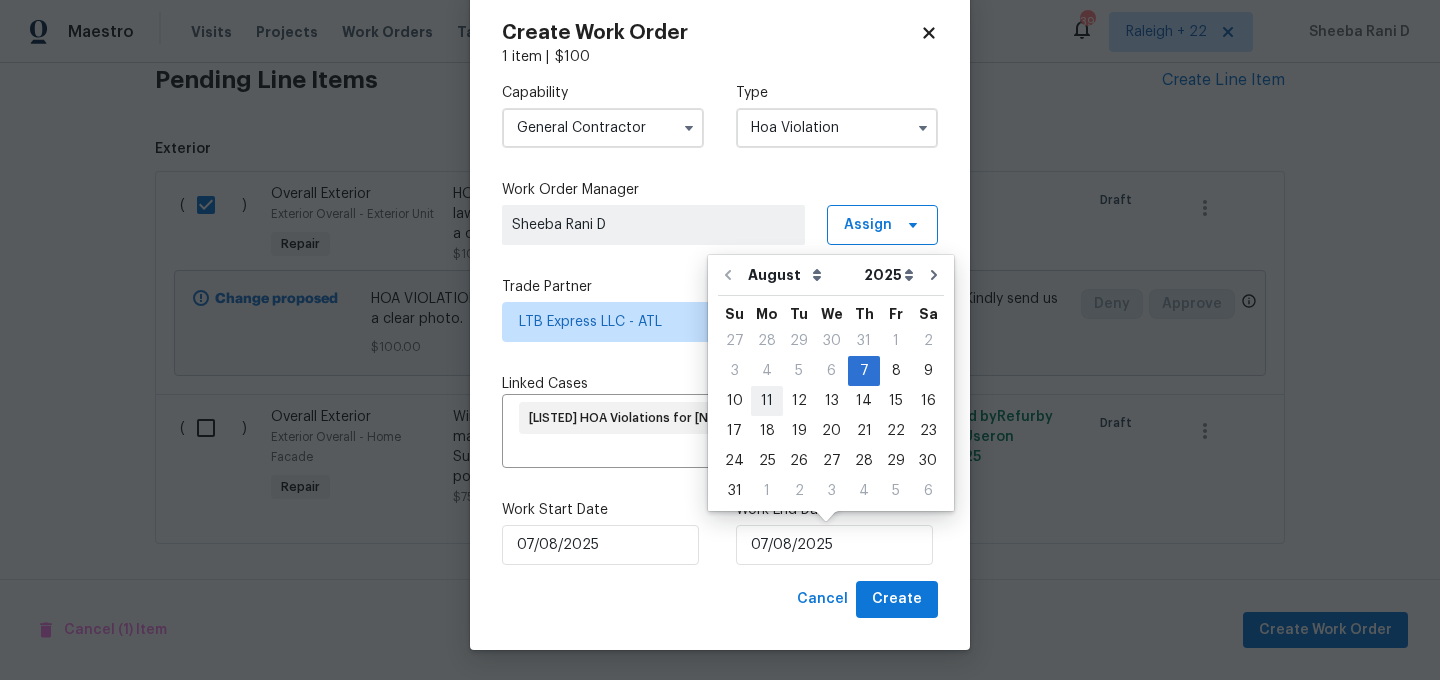 type on "11/08/2025" 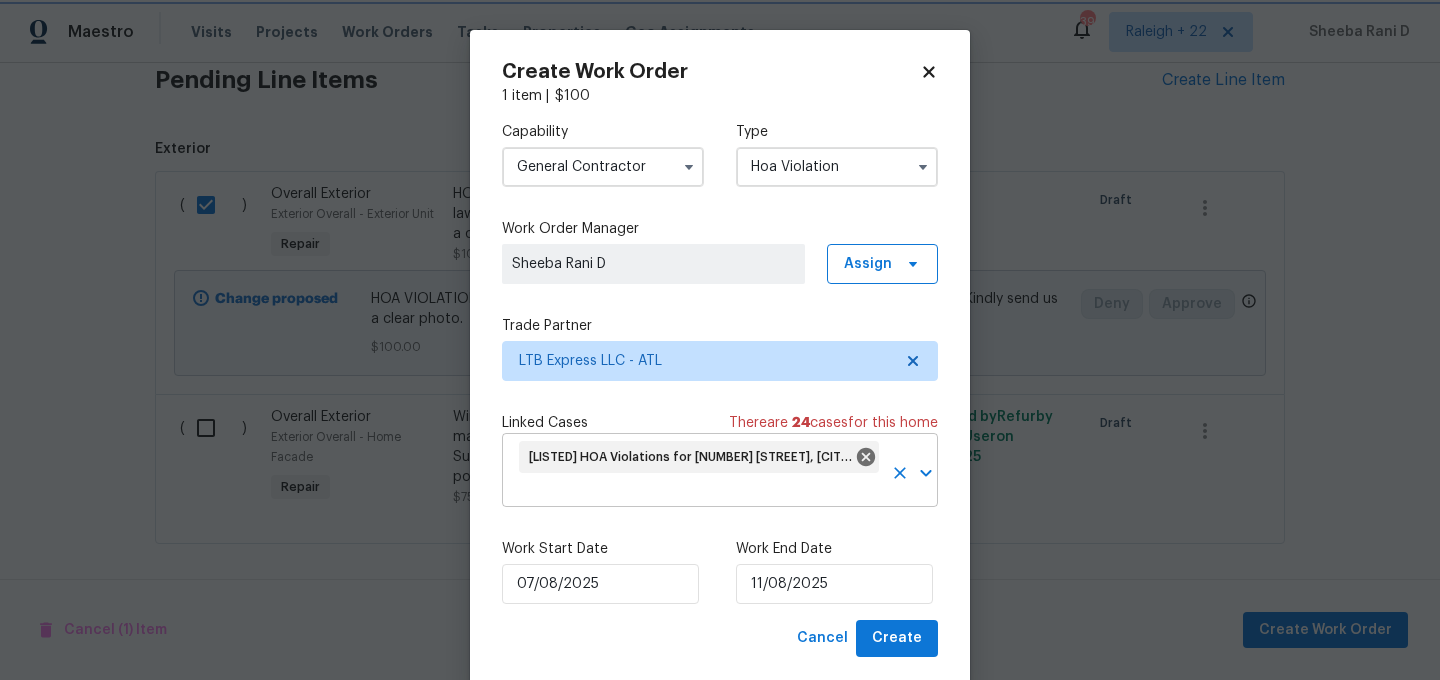 scroll, scrollTop: 39, scrollLeft: 0, axis: vertical 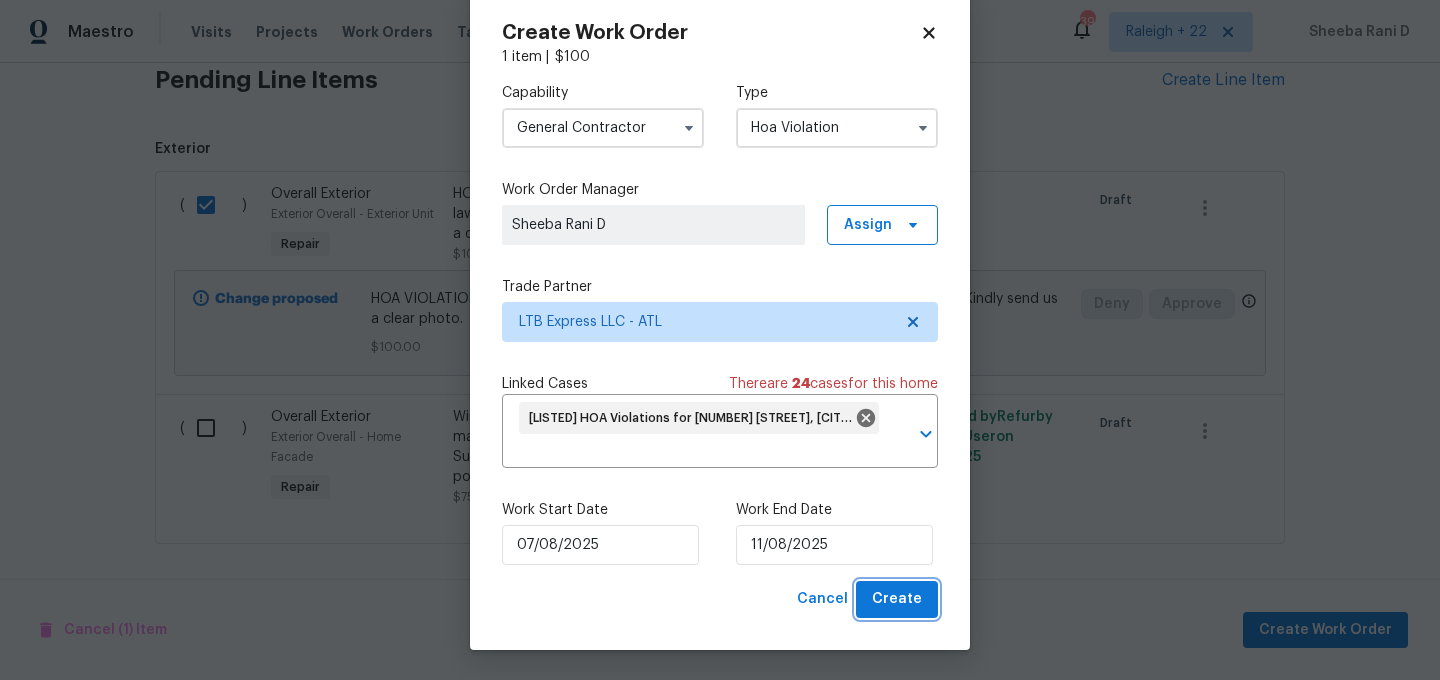 click on "Create" at bounding box center (897, 599) 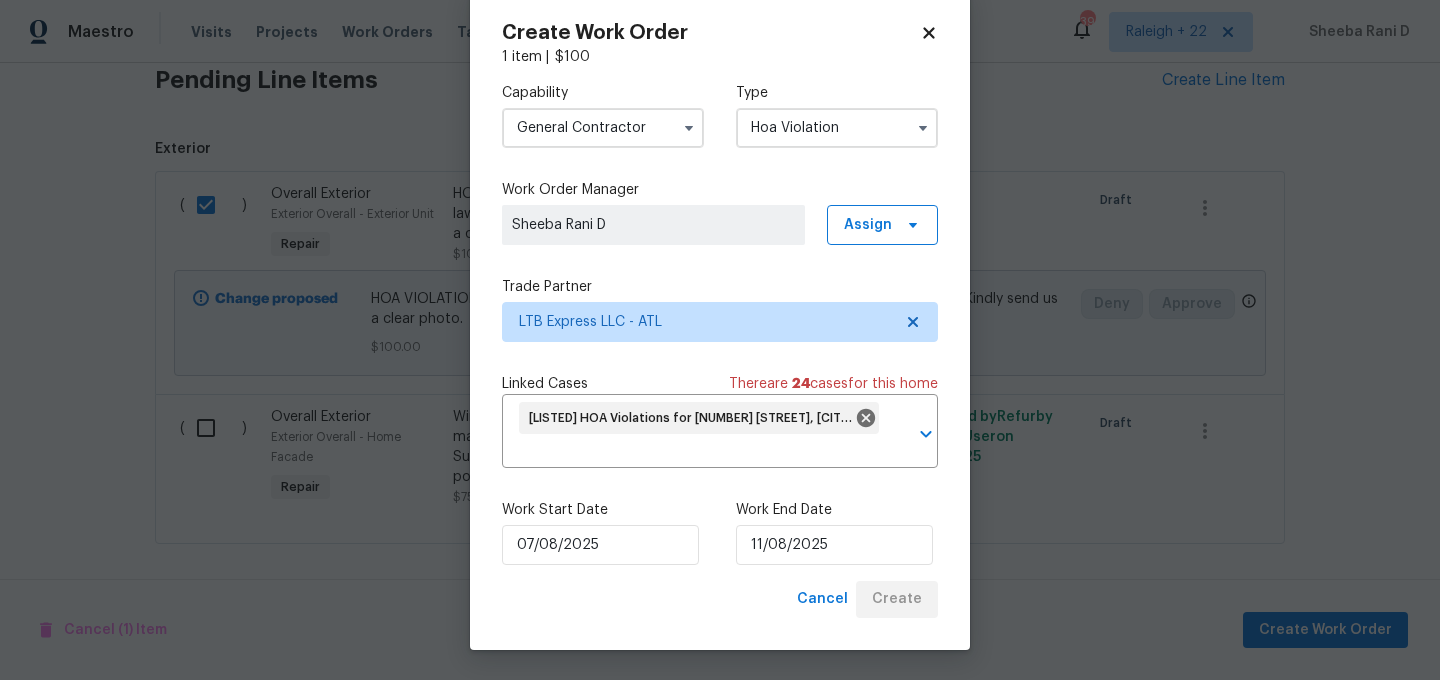checkbox on "false" 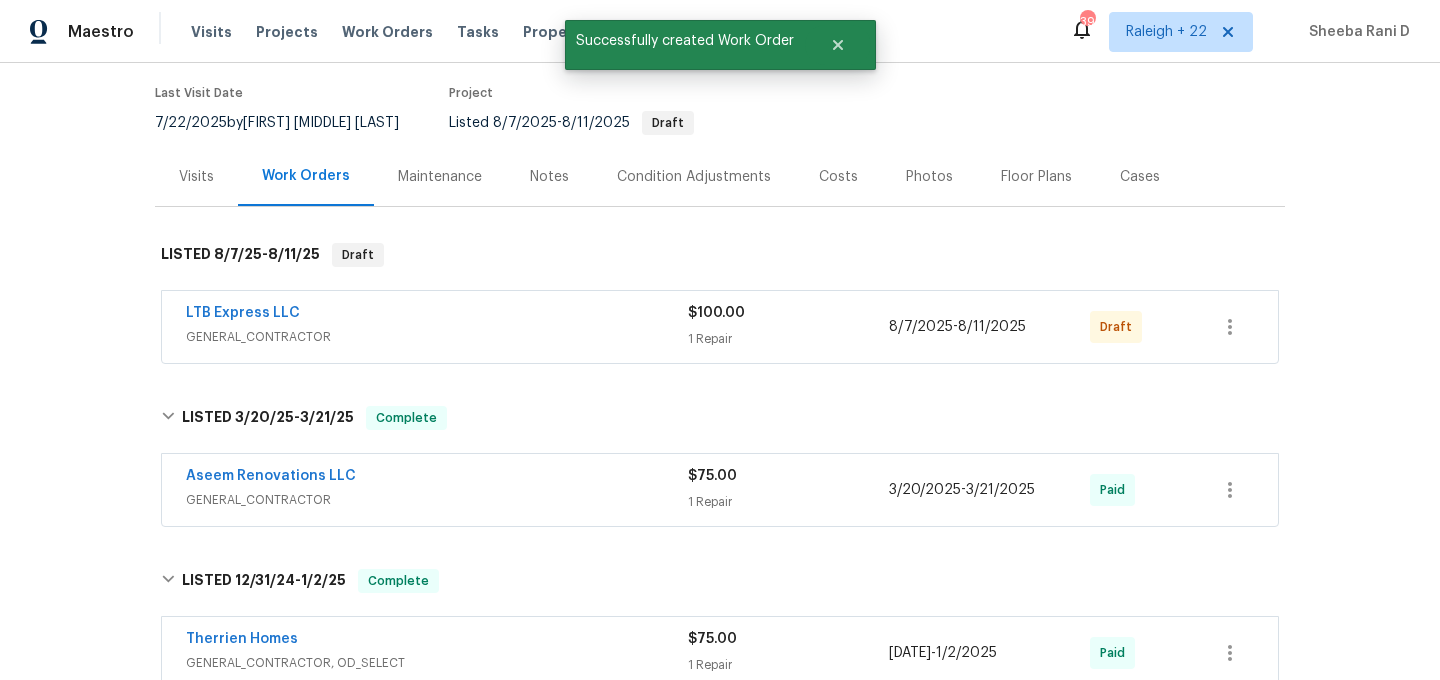 scroll, scrollTop: 160, scrollLeft: 0, axis: vertical 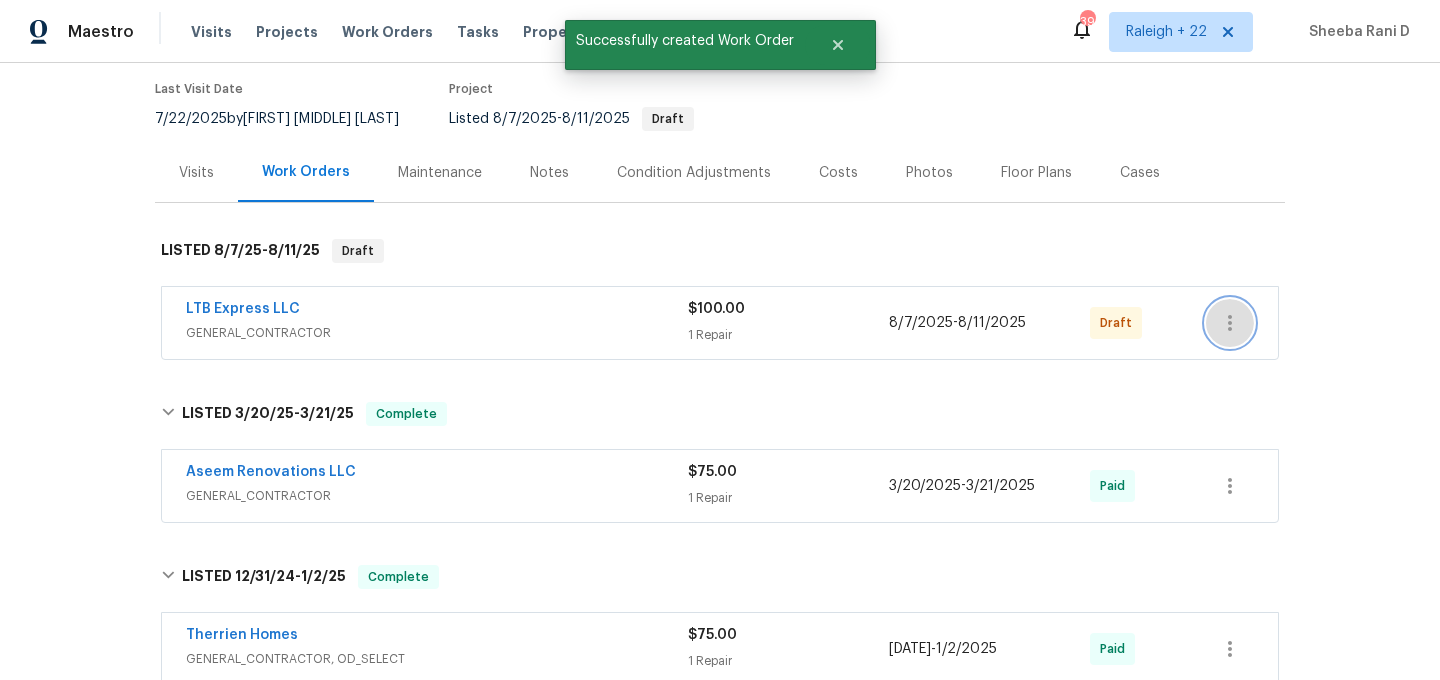 click 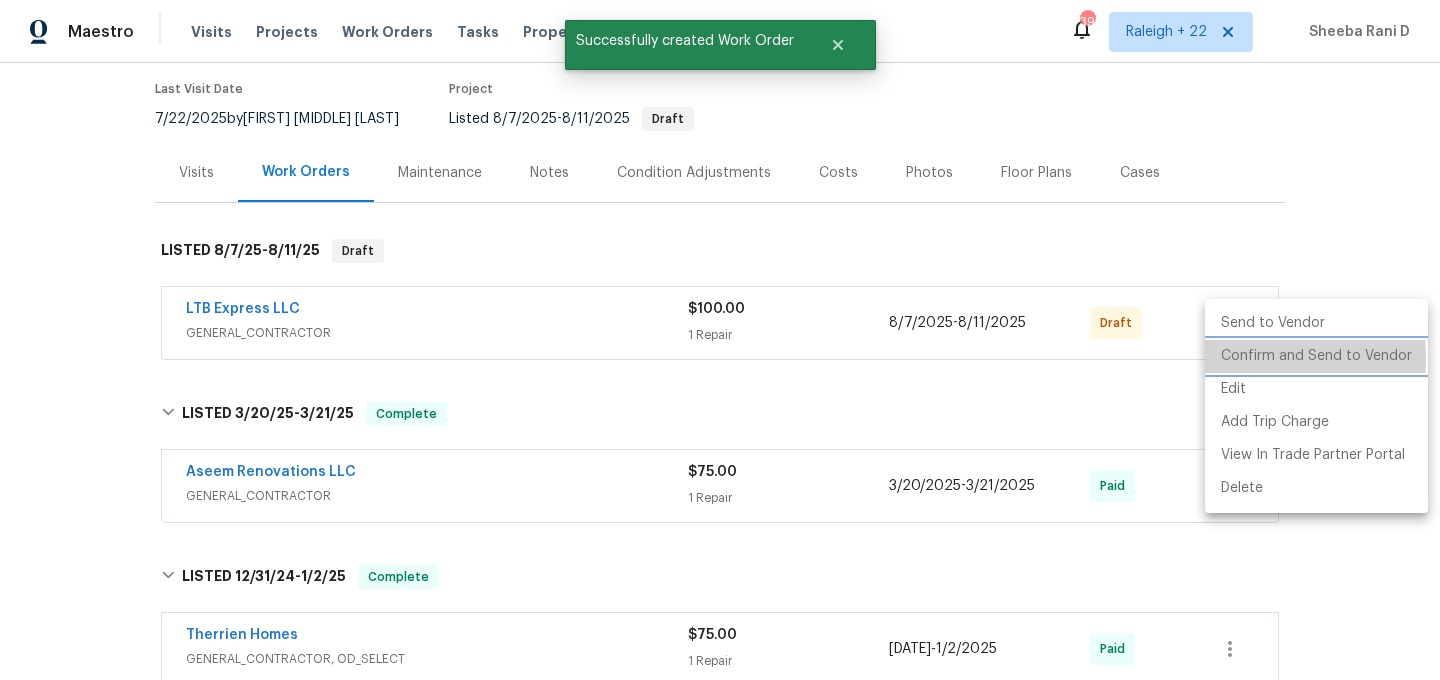click on "Confirm and Send to Vendor" at bounding box center [1316, 356] 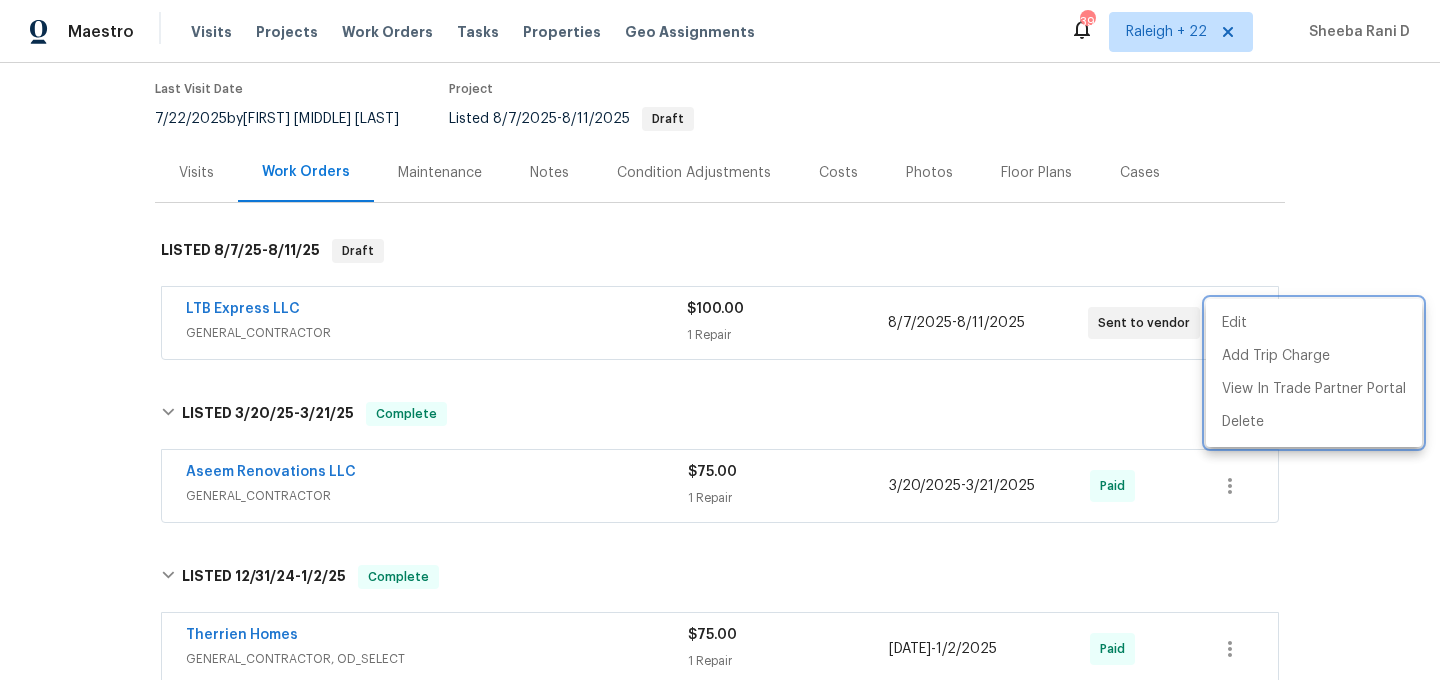 click at bounding box center [720, 340] 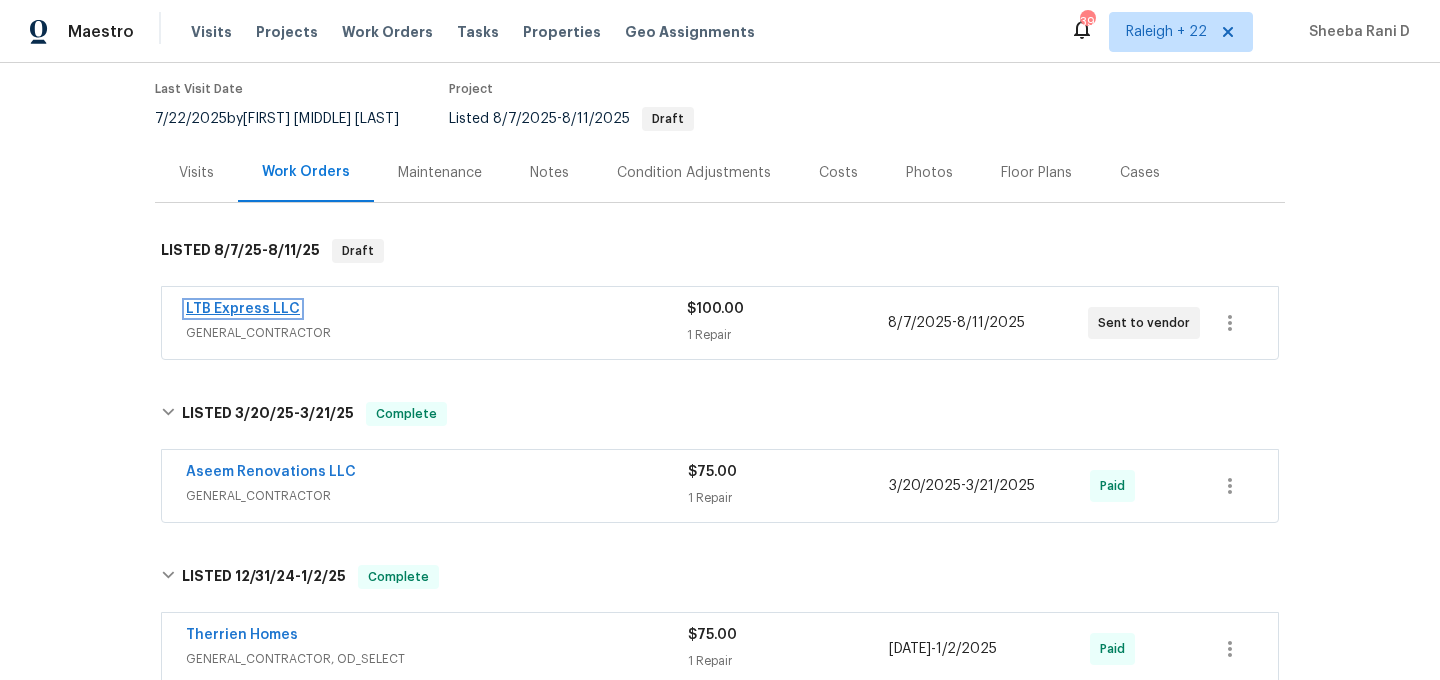 click on "LTB Express LLC" at bounding box center (243, 309) 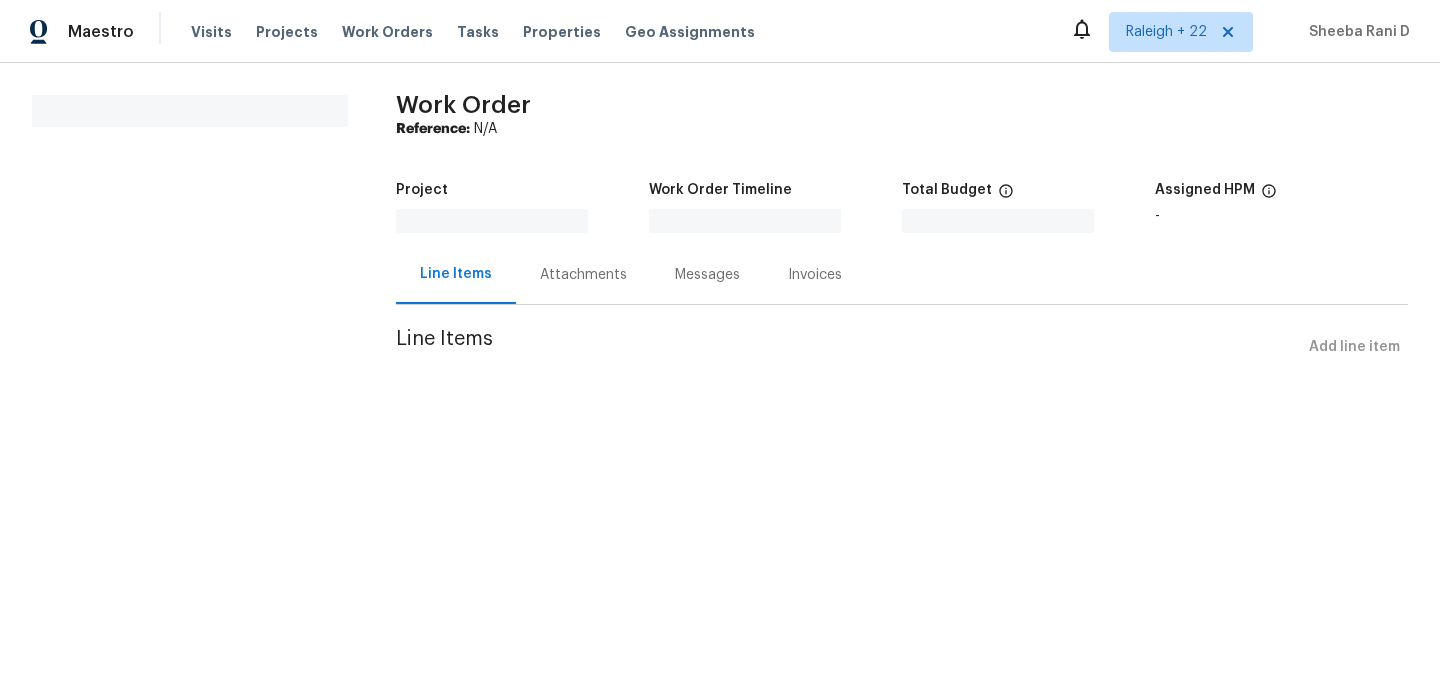 scroll, scrollTop: 0, scrollLeft: 0, axis: both 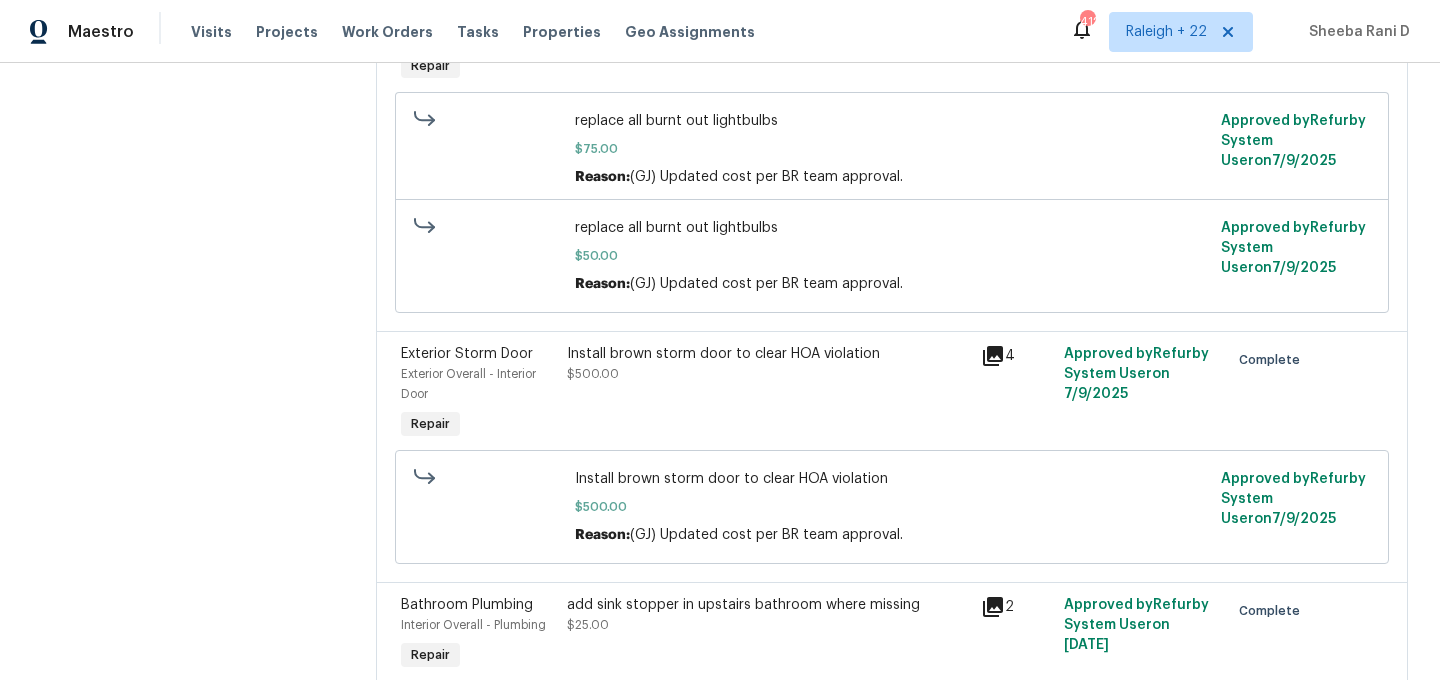 click on "Install brown storm door to clear HOA violation $500.00" at bounding box center [768, 394] 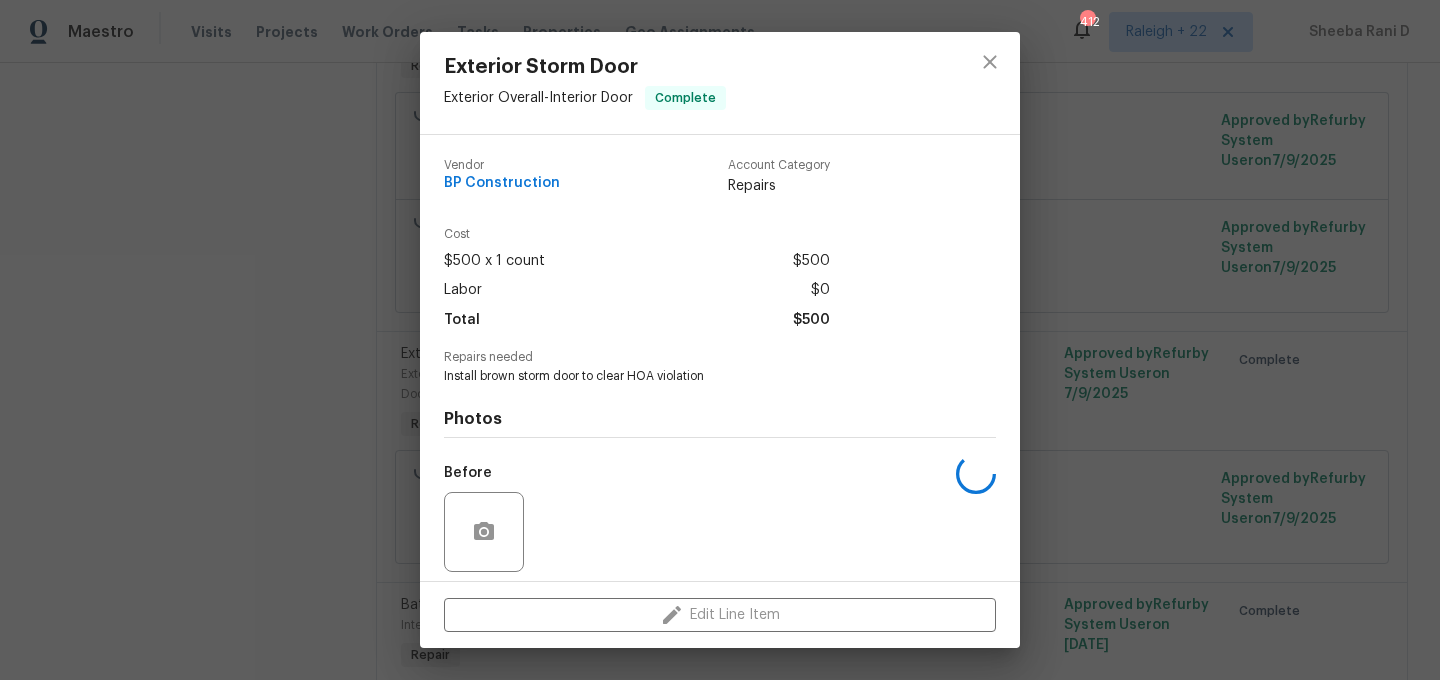 scroll, scrollTop: 141, scrollLeft: 0, axis: vertical 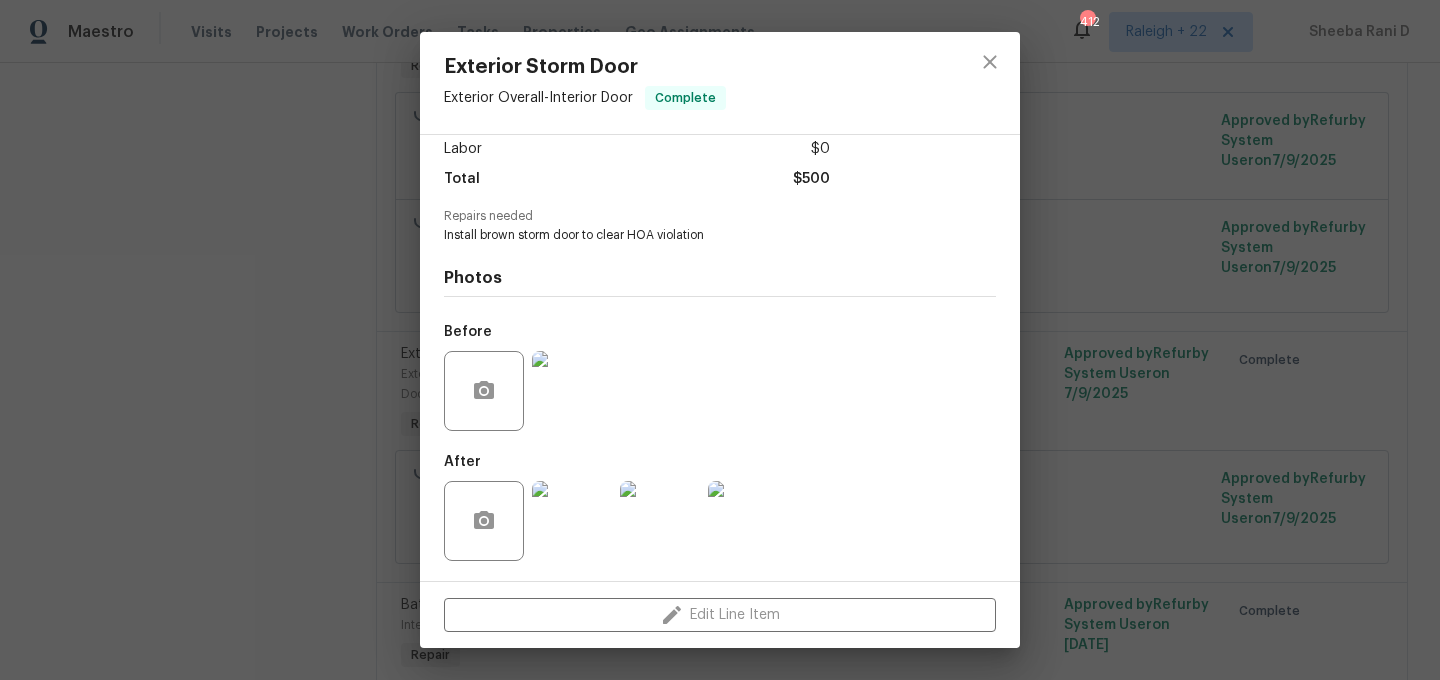click at bounding box center (572, 521) 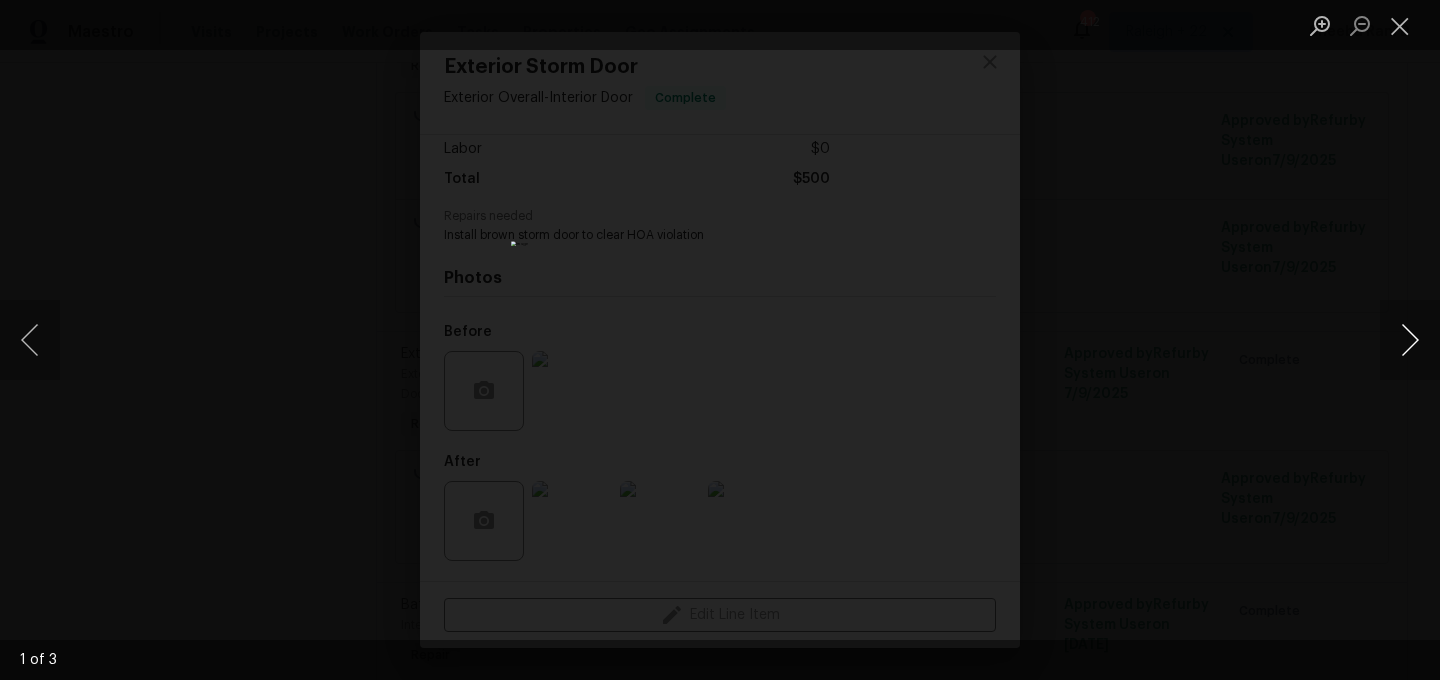 click at bounding box center [1410, 340] 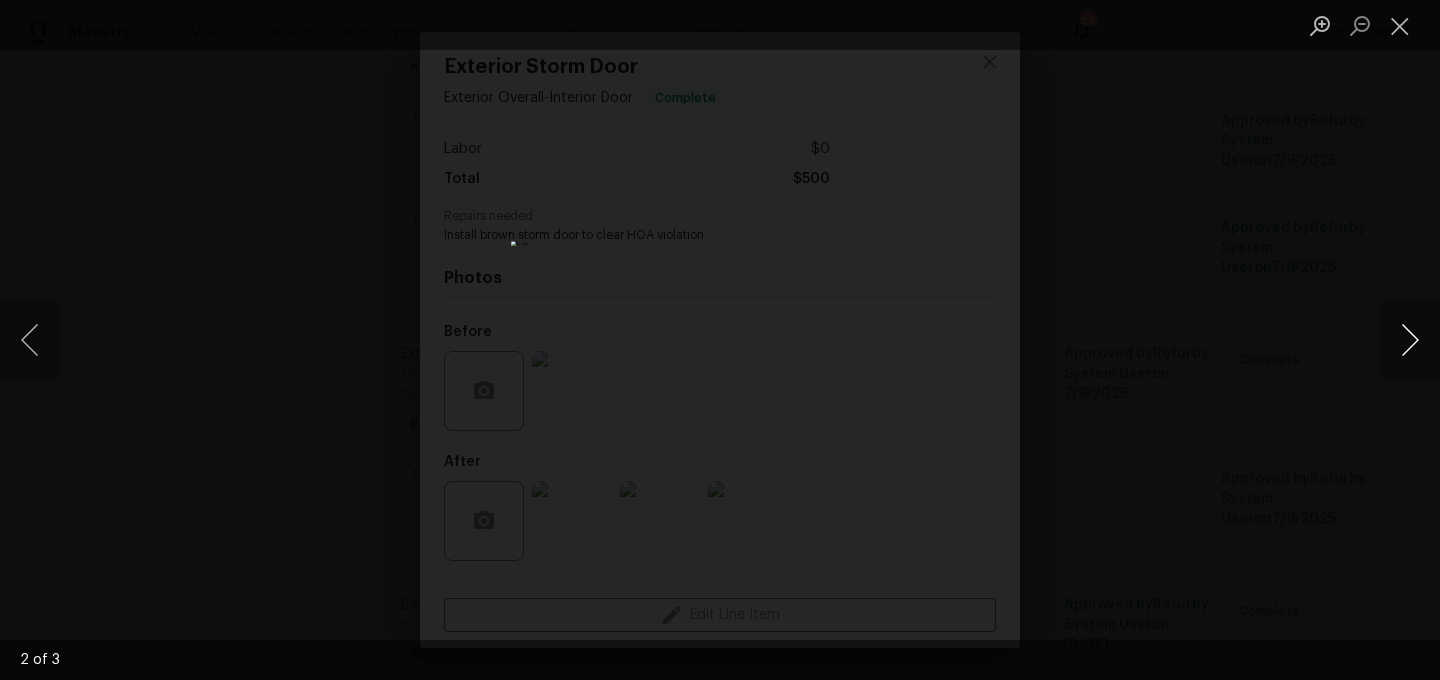 click at bounding box center (1410, 340) 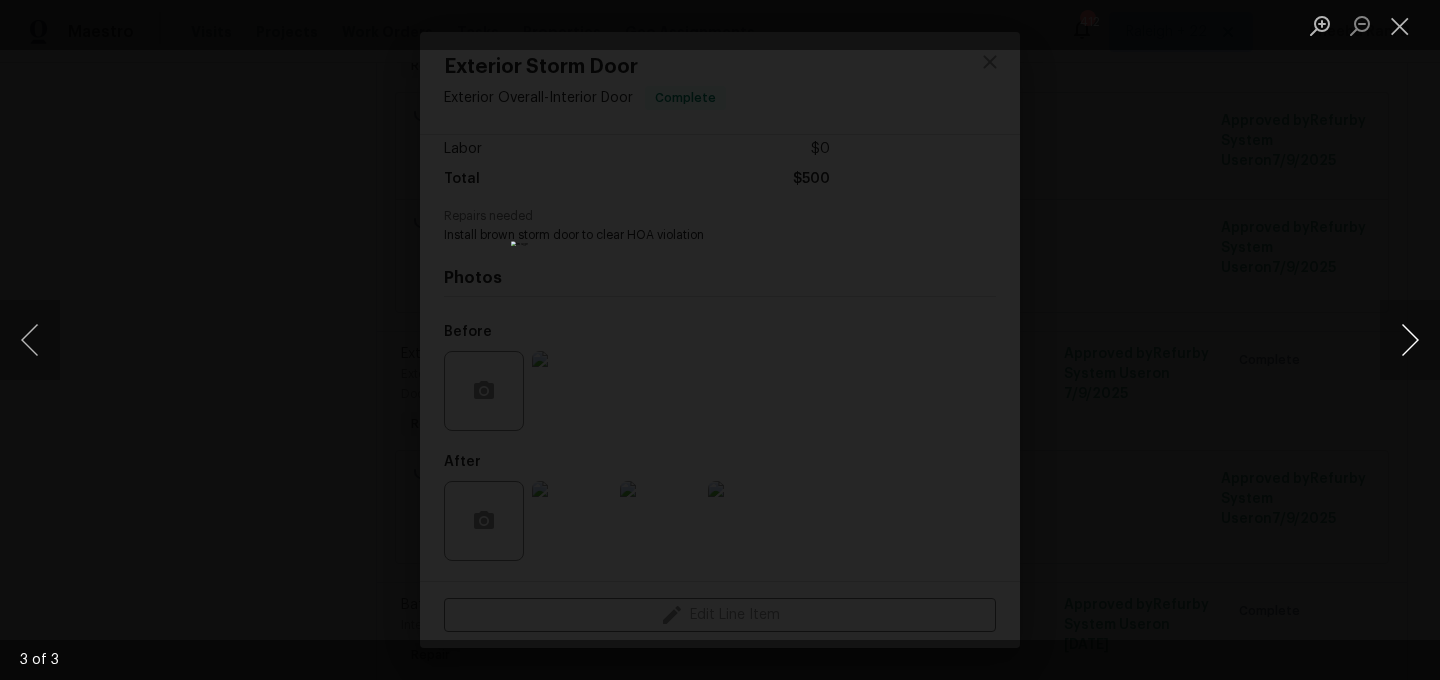 click at bounding box center (1410, 340) 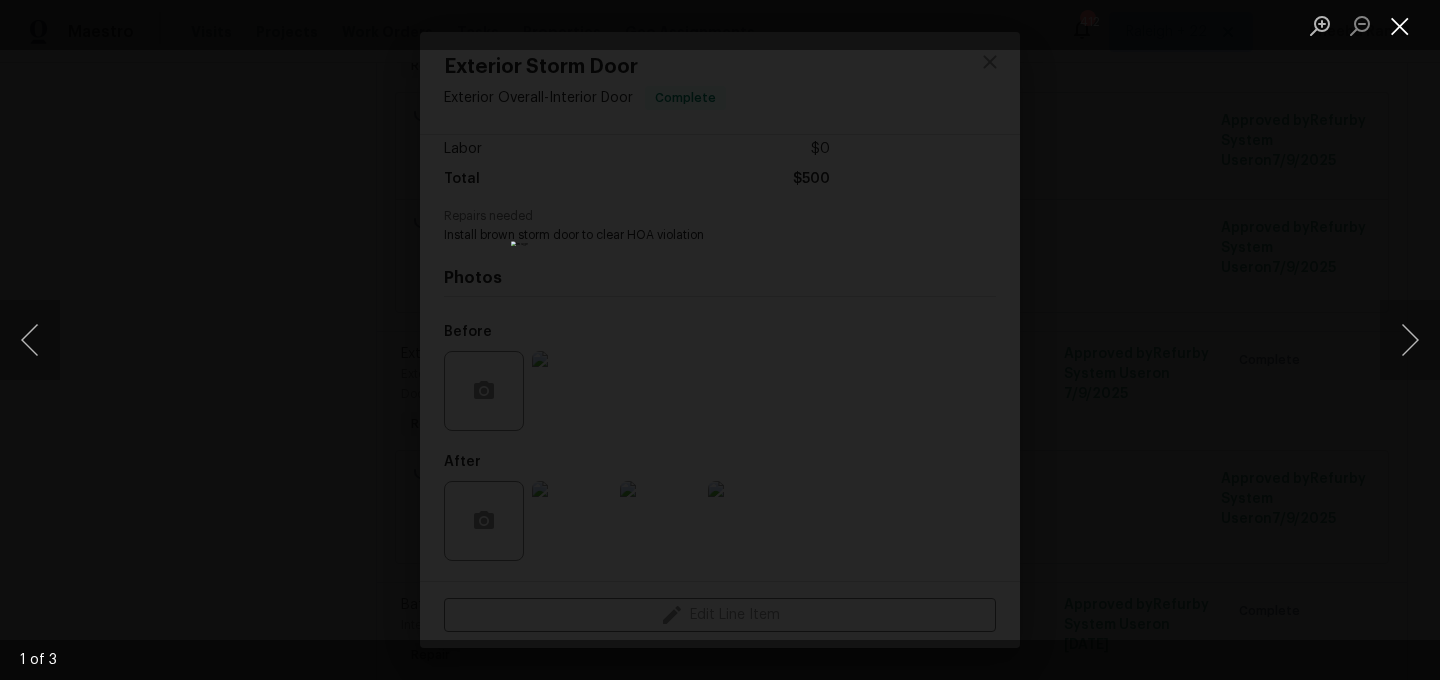 click at bounding box center [1400, 25] 